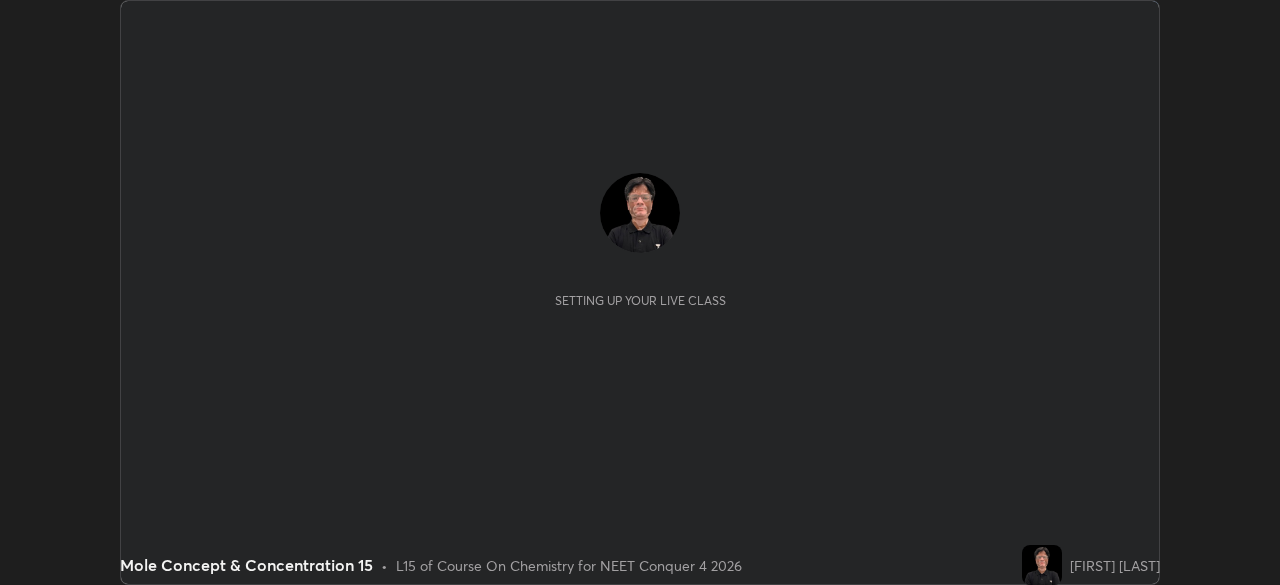 scroll, scrollTop: 0, scrollLeft: 0, axis: both 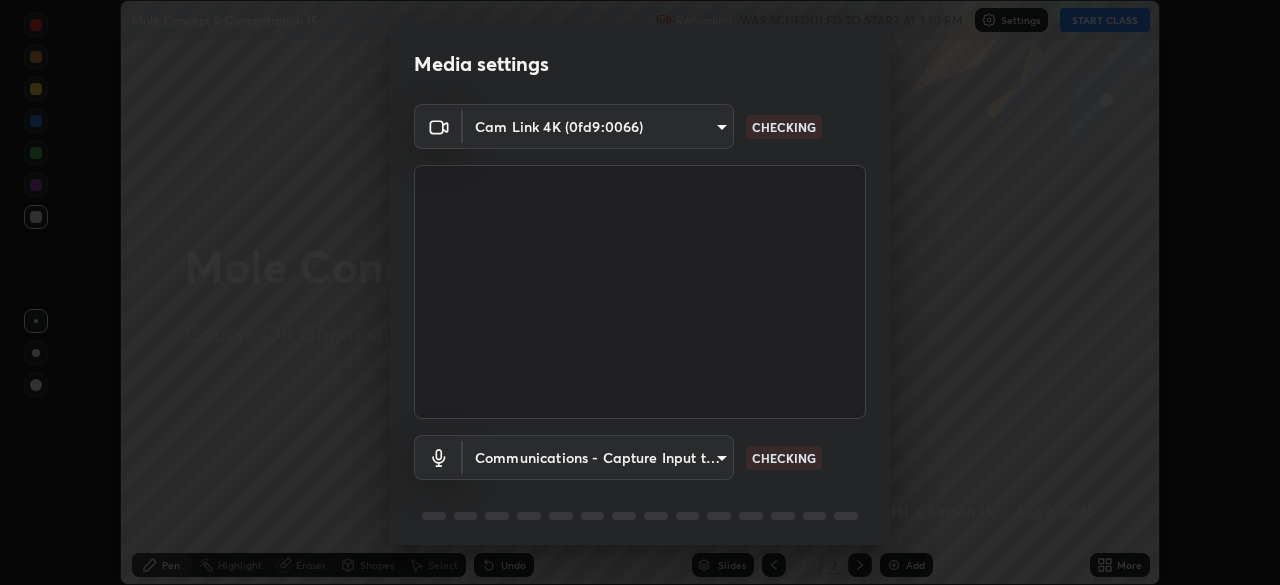 type on "f71e553e624726a4ddb0c4b08359c131bfc597280813abeb697258ceb3185fd0" 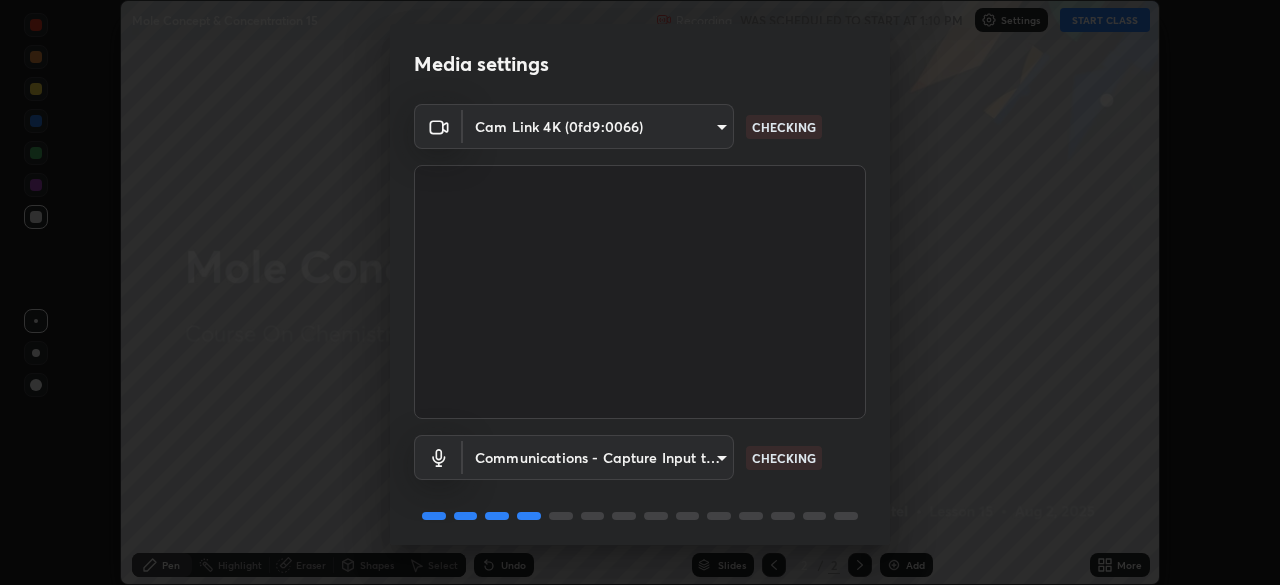 scroll, scrollTop: 71, scrollLeft: 0, axis: vertical 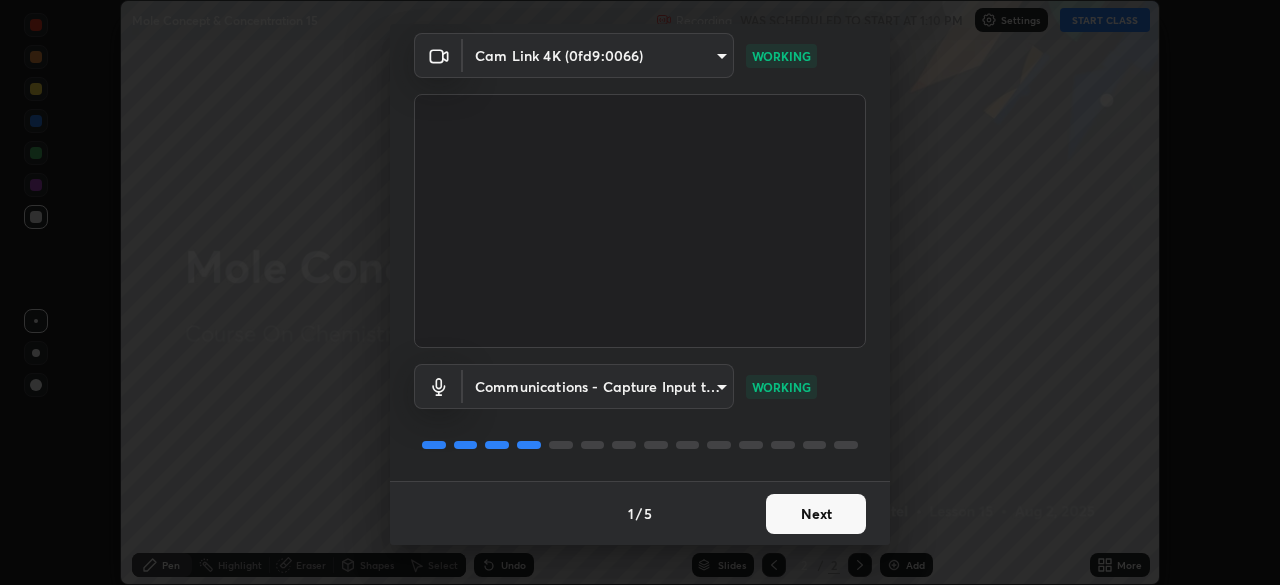 click on "Next" at bounding box center [816, 514] 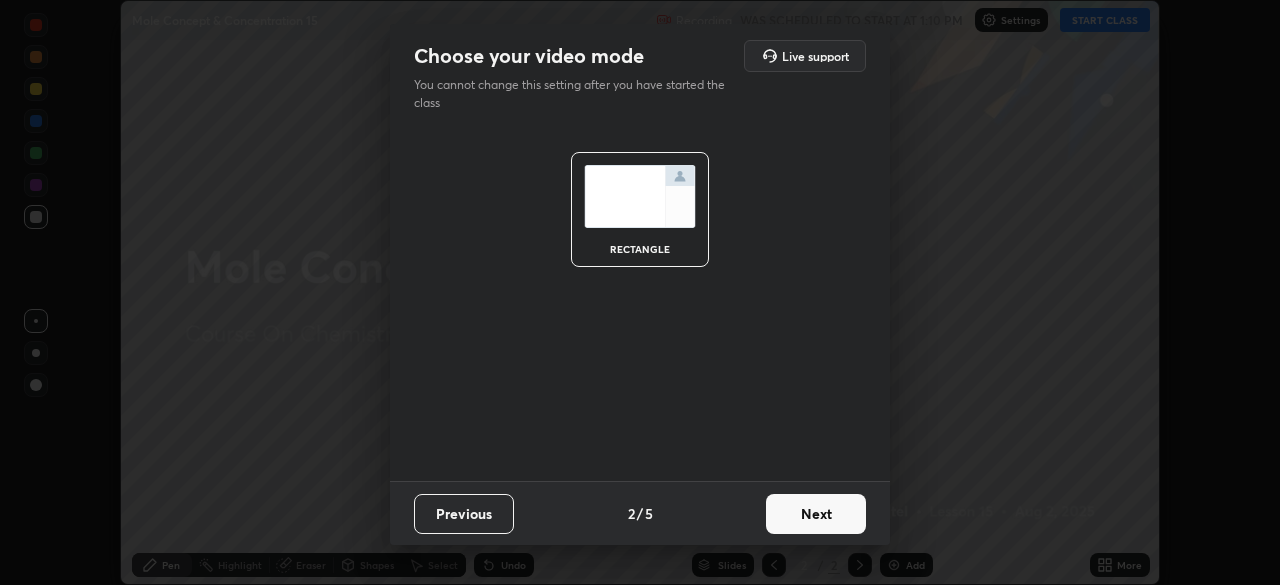 scroll, scrollTop: 0, scrollLeft: 0, axis: both 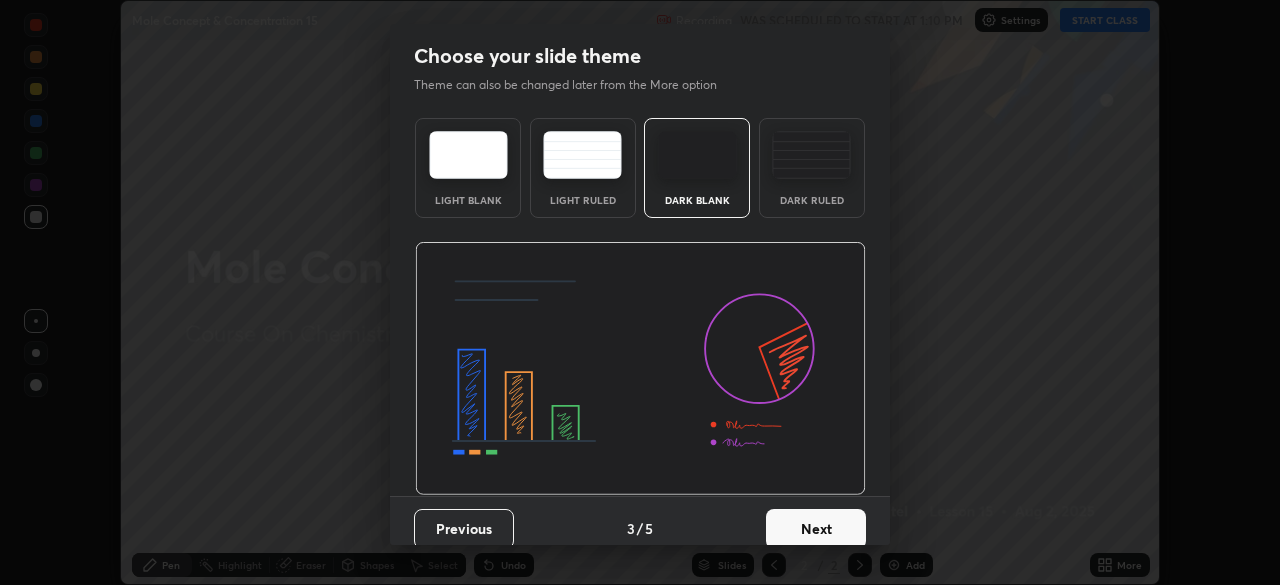 click on "Next" at bounding box center [816, 529] 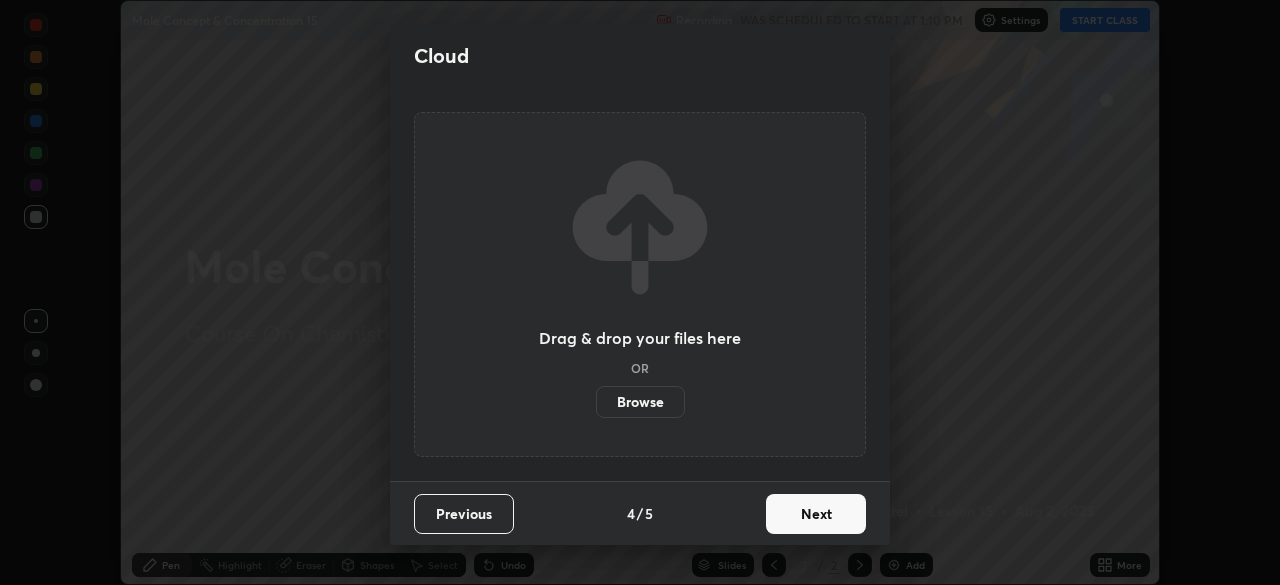 click on "Next" at bounding box center [816, 514] 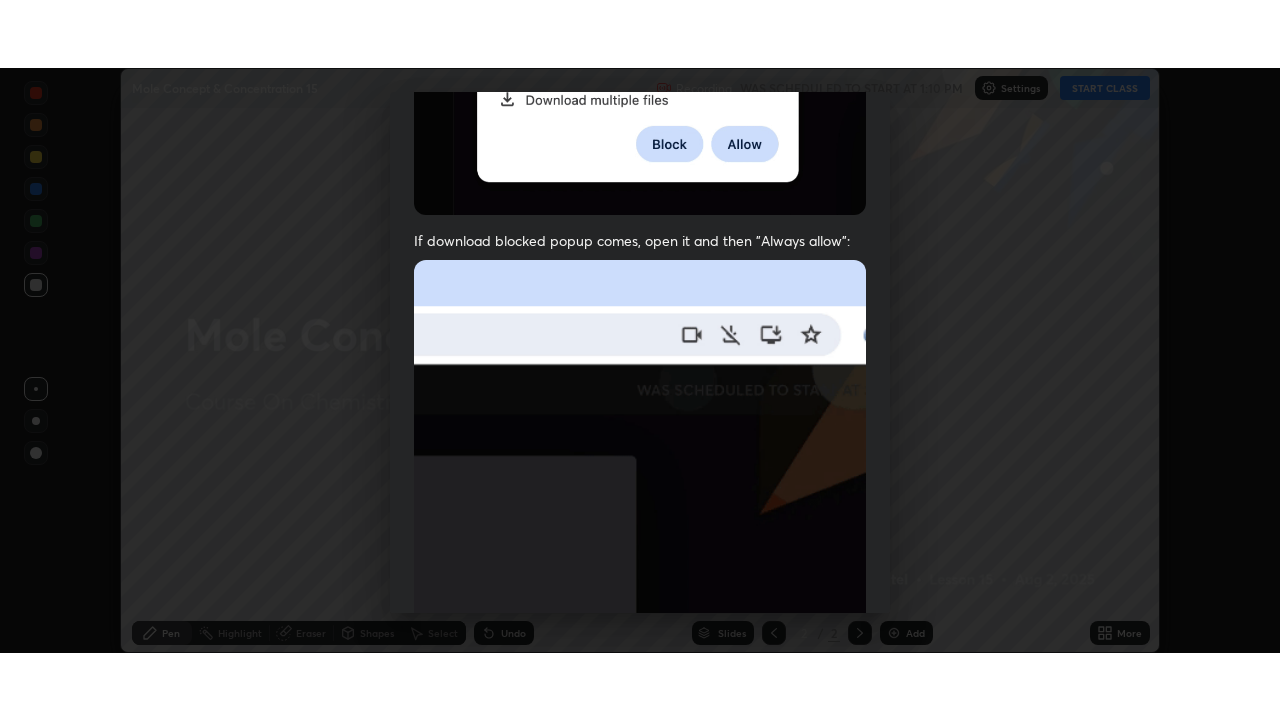 scroll, scrollTop: 479, scrollLeft: 0, axis: vertical 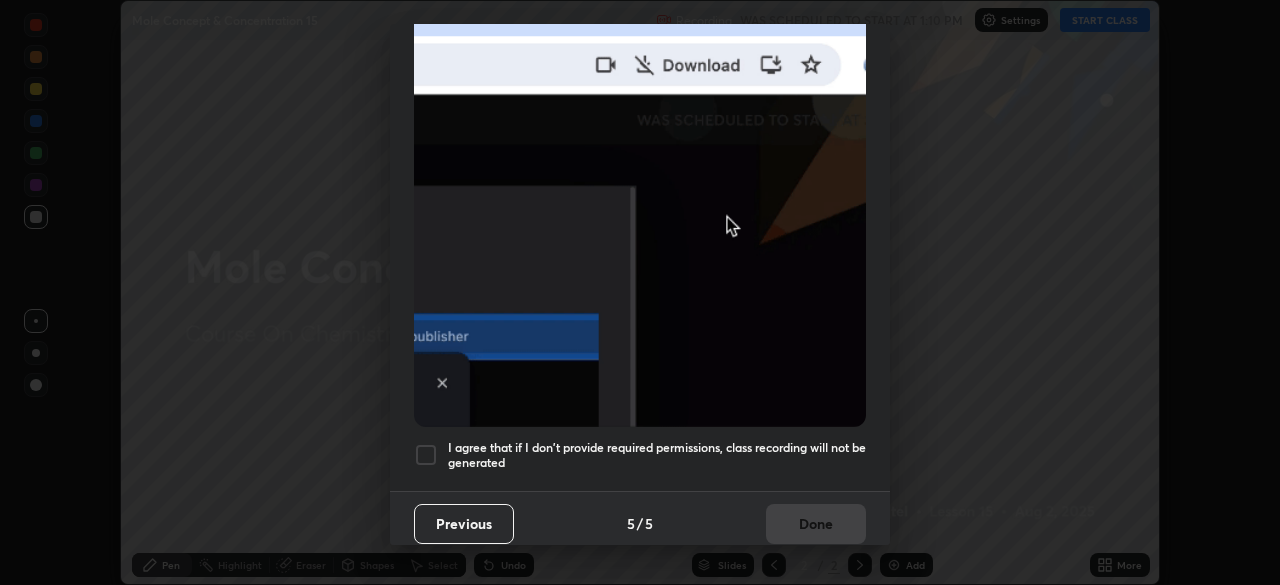 click at bounding box center [426, 455] 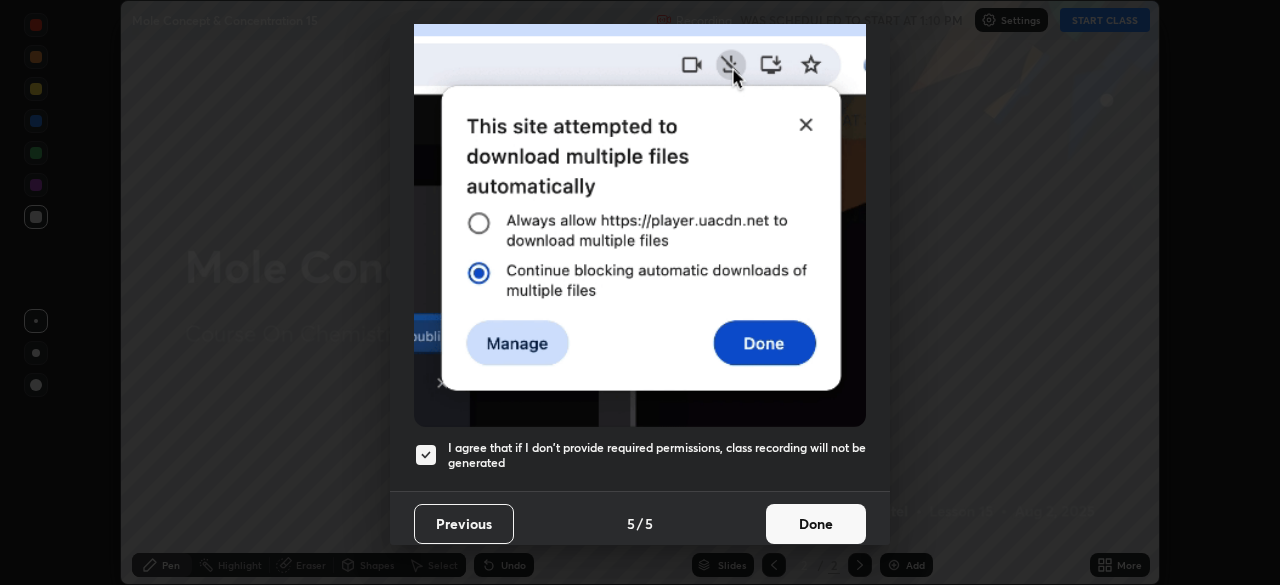 click on "Done" at bounding box center [816, 524] 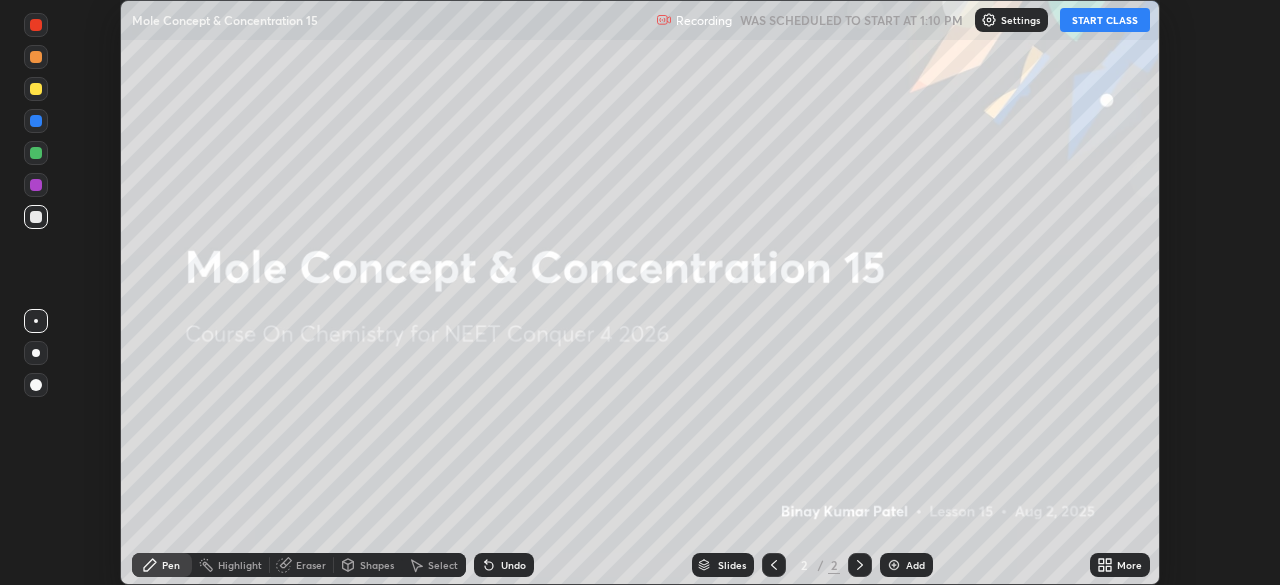 click 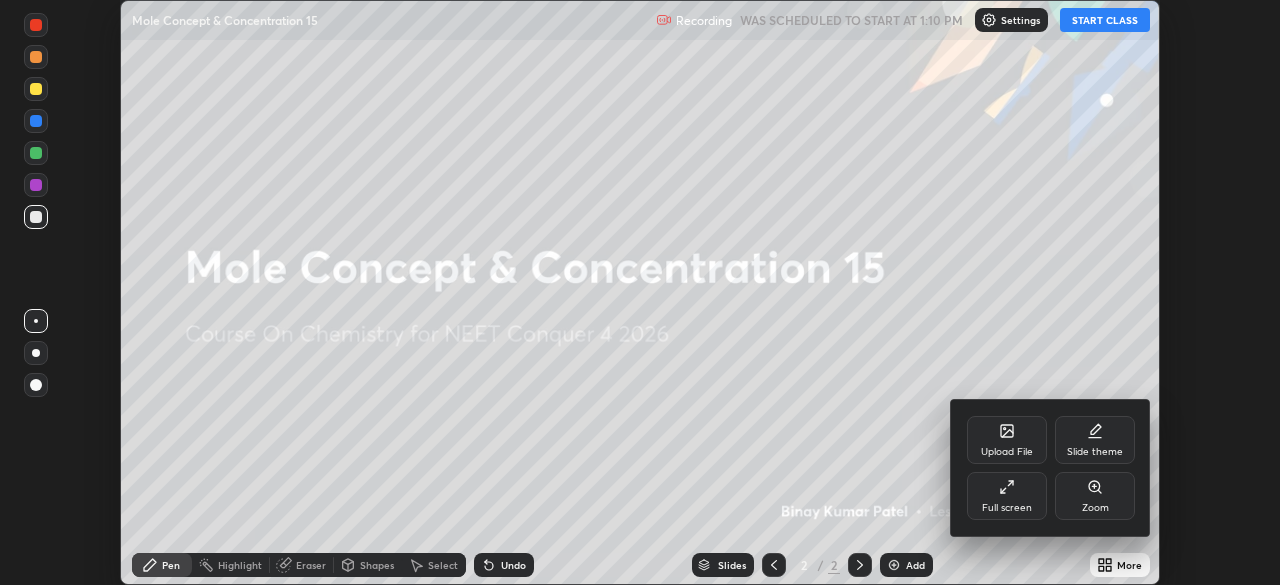 click on "Full screen" at bounding box center [1007, 508] 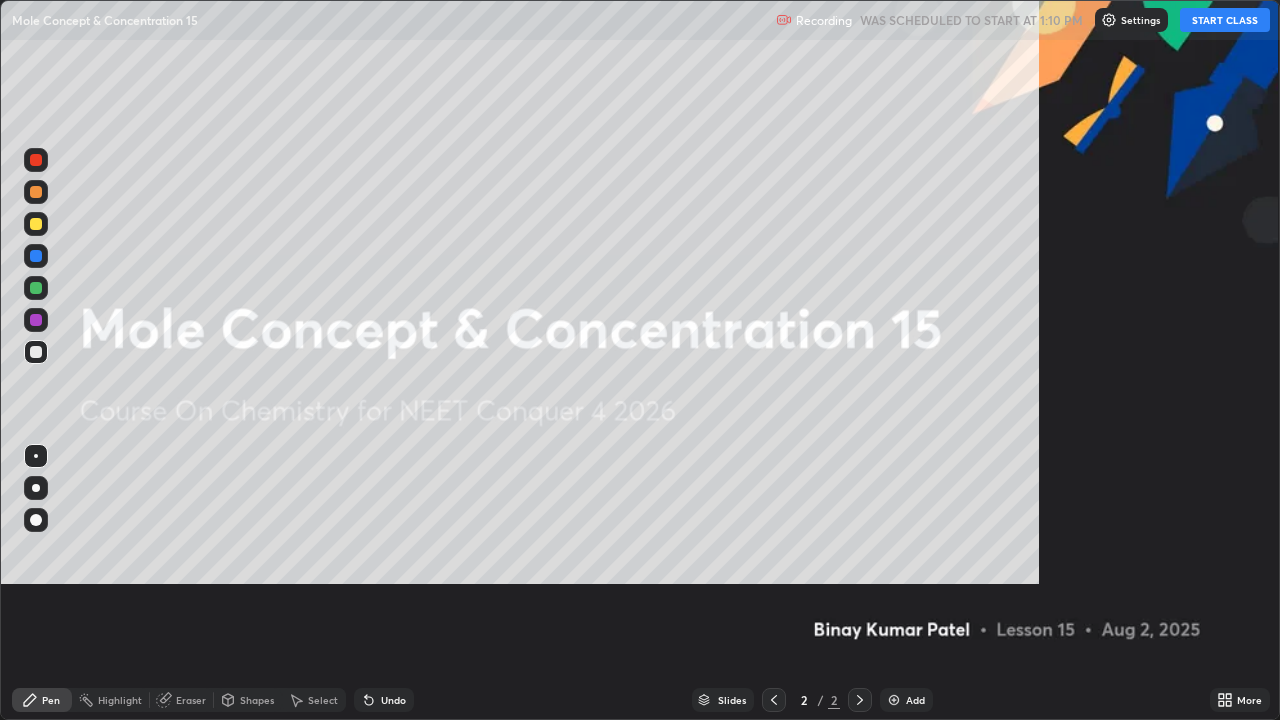 scroll, scrollTop: 99280, scrollLeft: 98720, axis: both 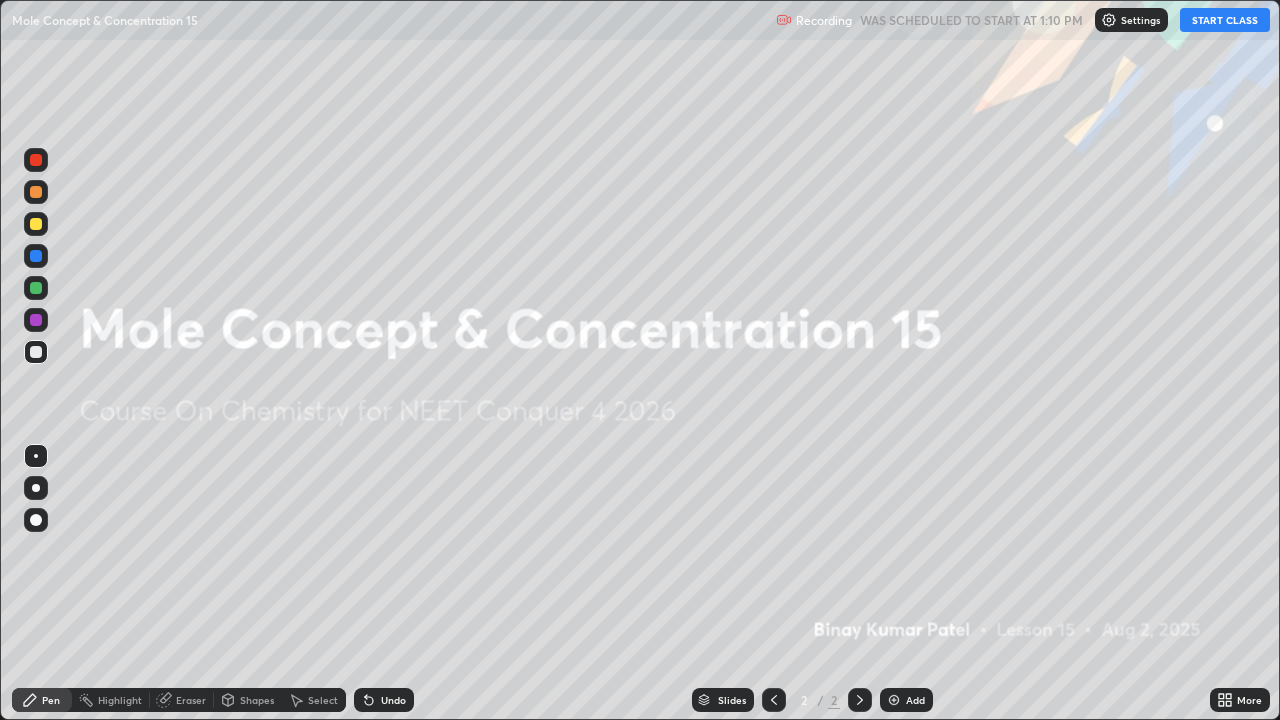 click at bounding box center [894, 700] 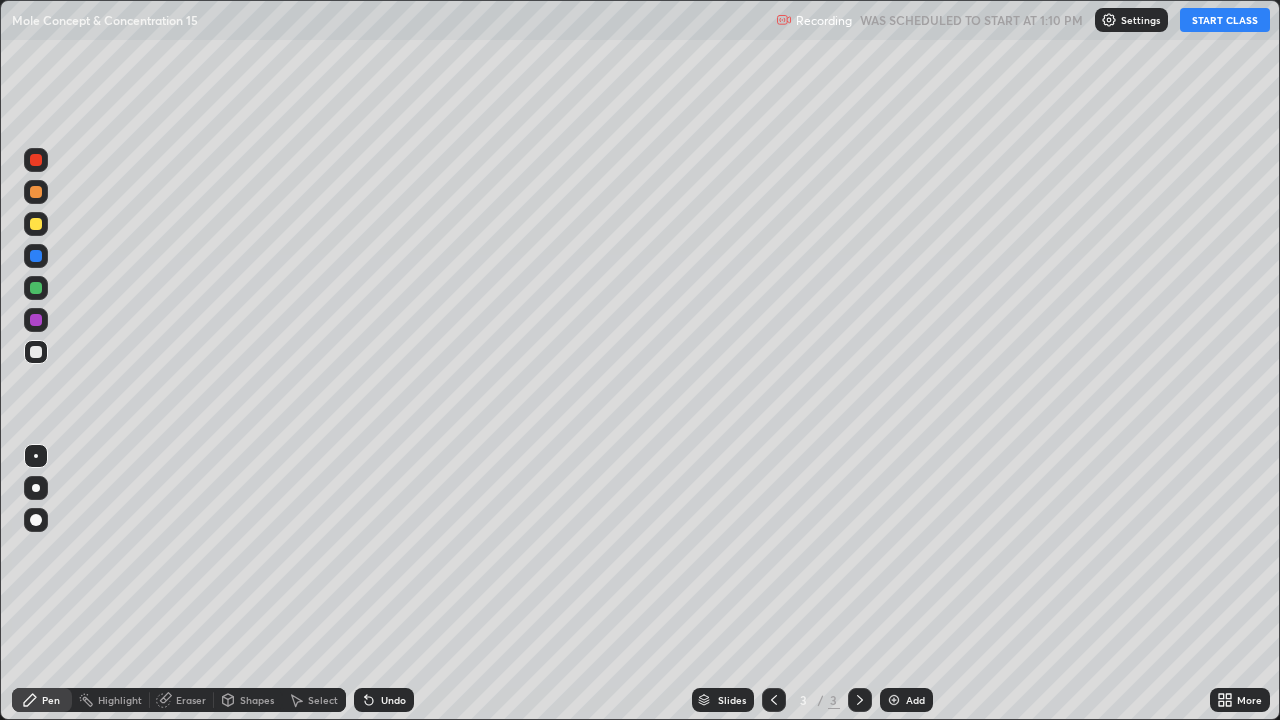 click on "START CLASS" at bounding box center (1225, 20) 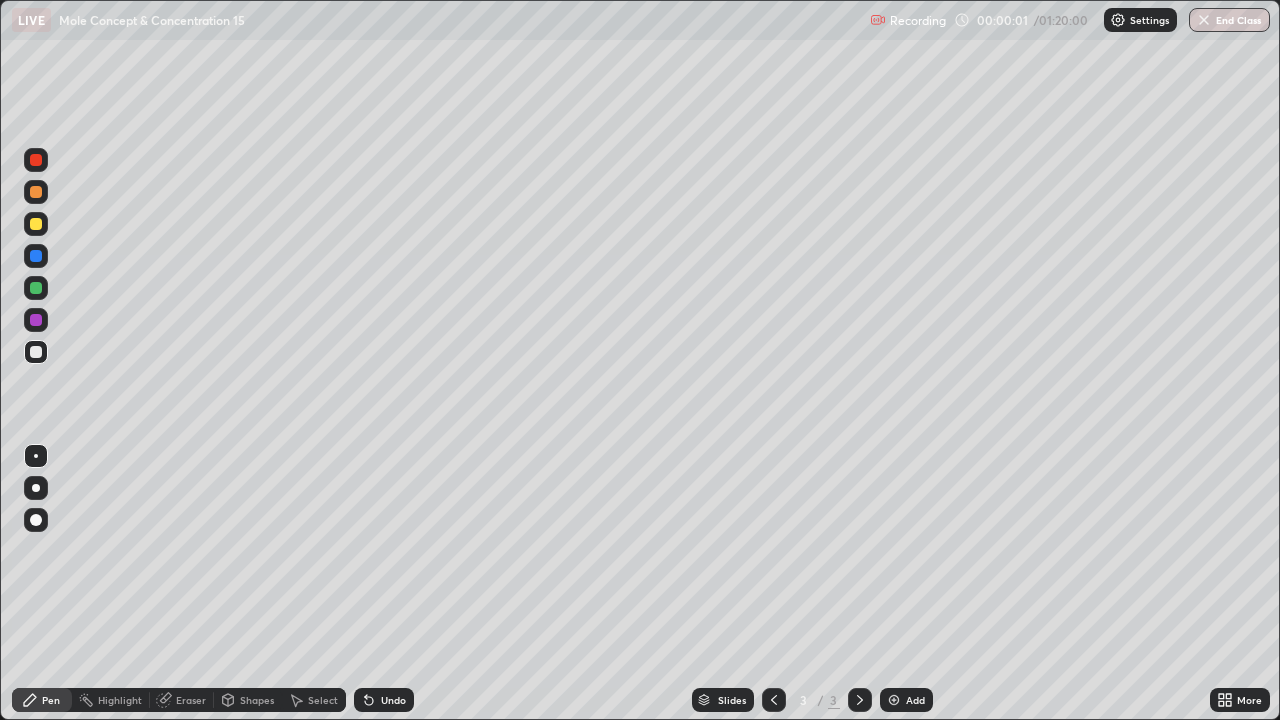 click at bounding box center (36, 520) 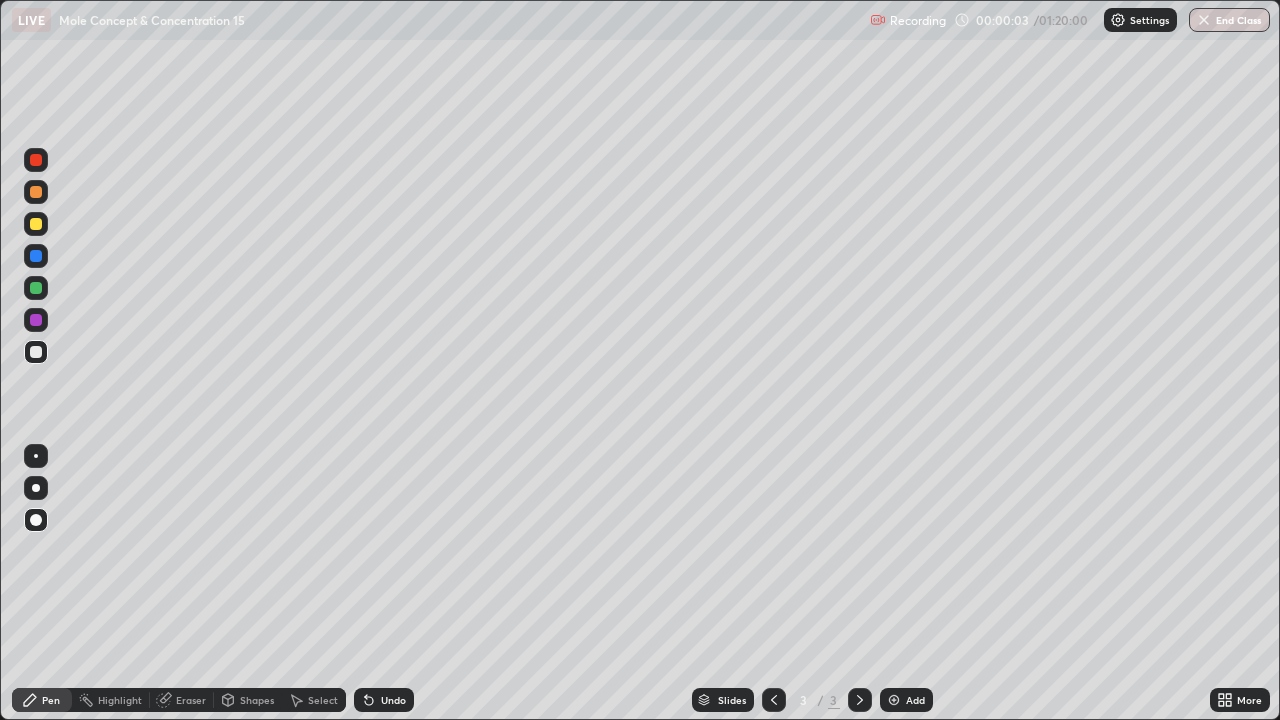 click at bounding box center [36, 192] 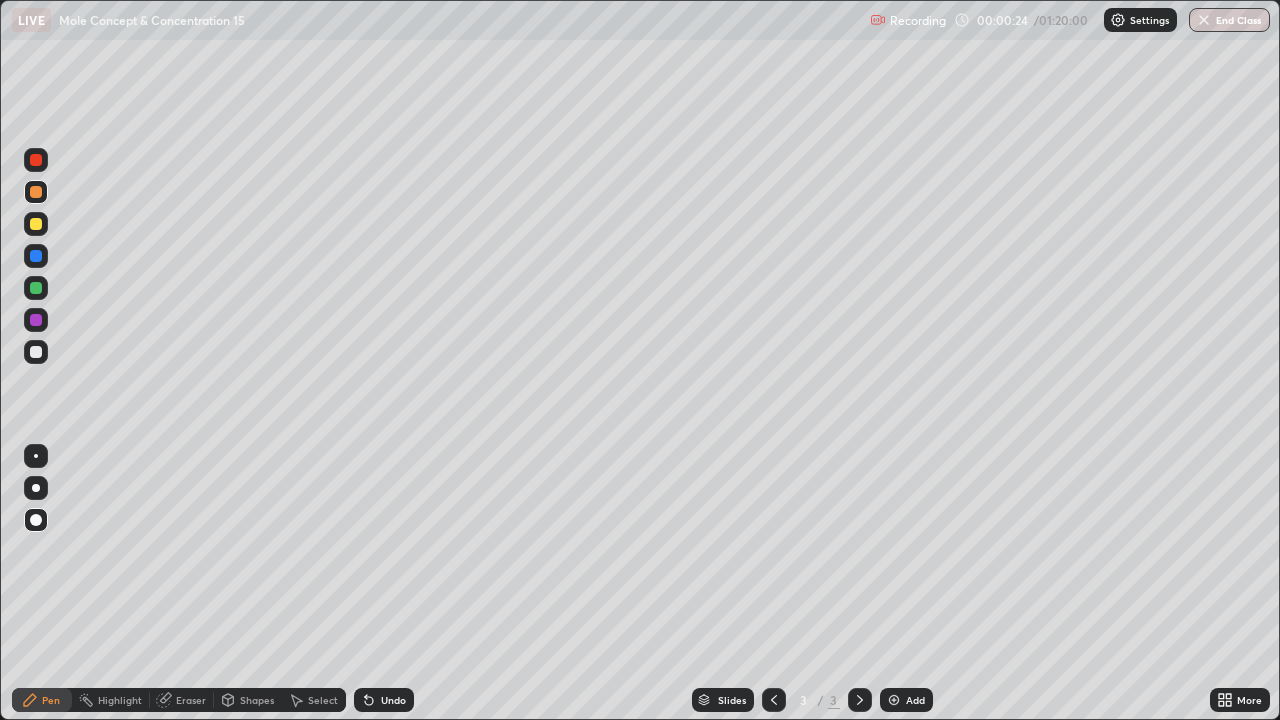 click at bounding box center (36, 352) 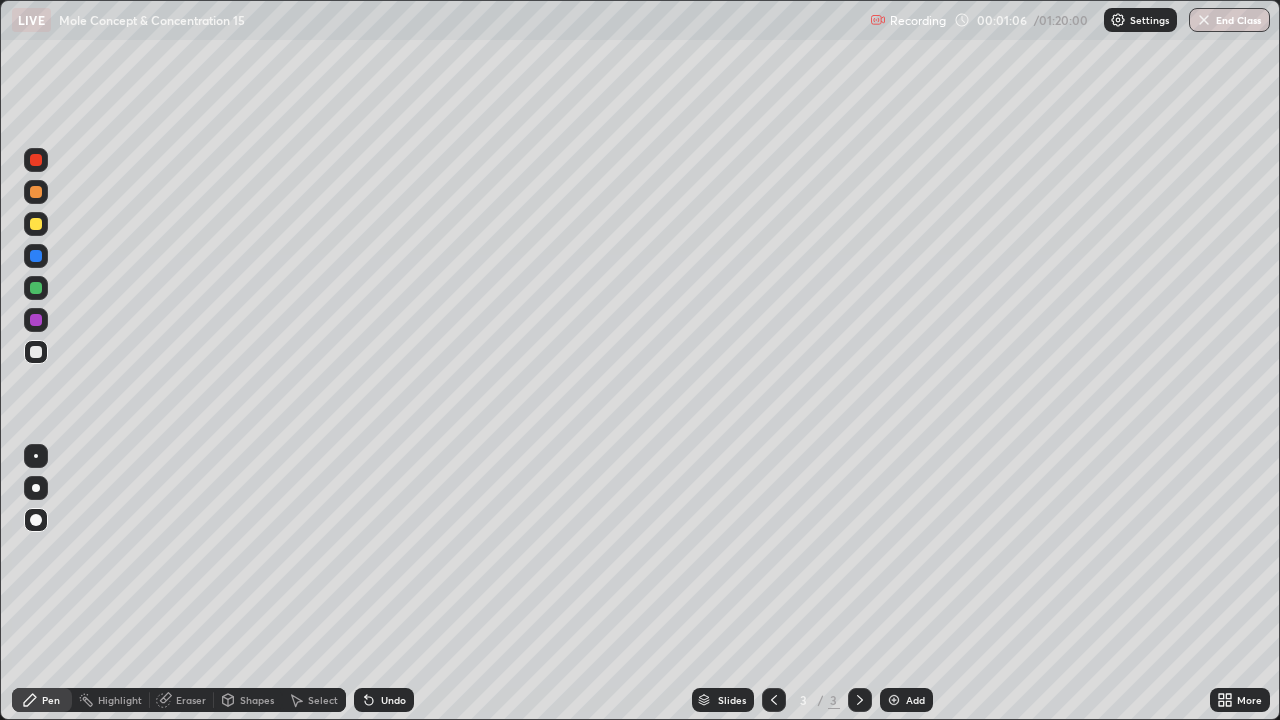 click on "Select" at bounding box center (314, 700) 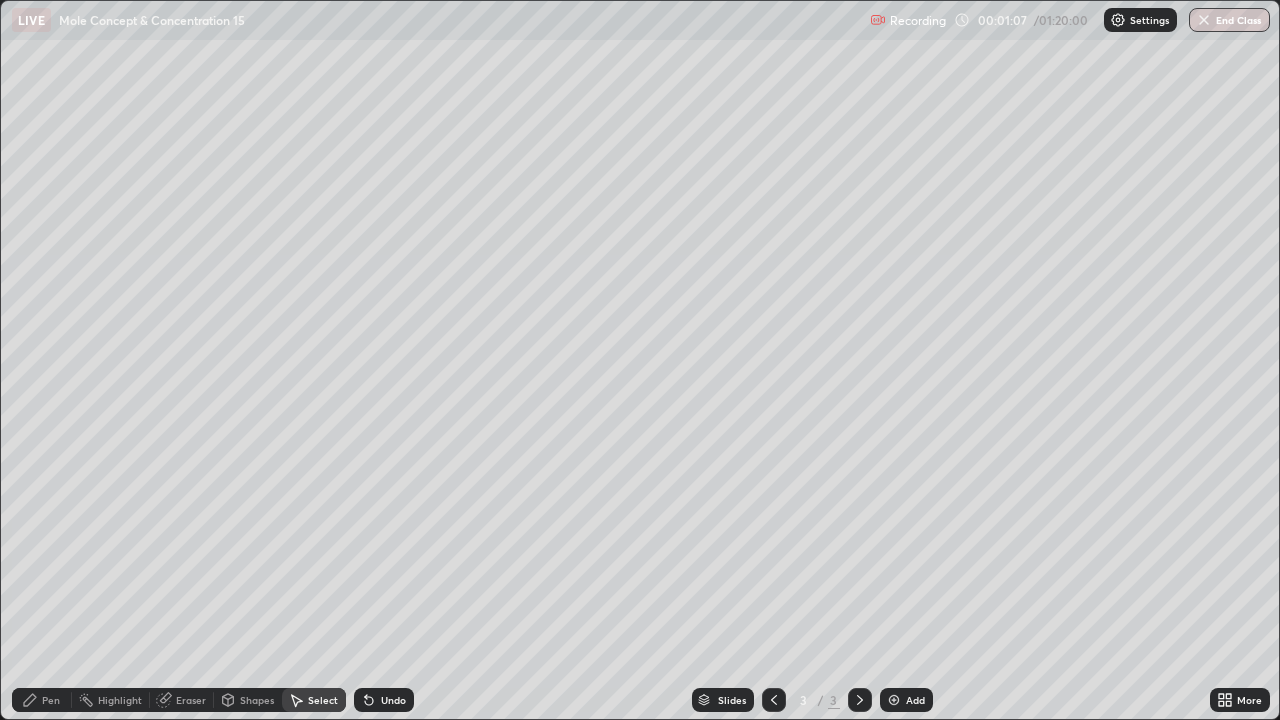 click on "Shapes" at bounding box center (257, 700) 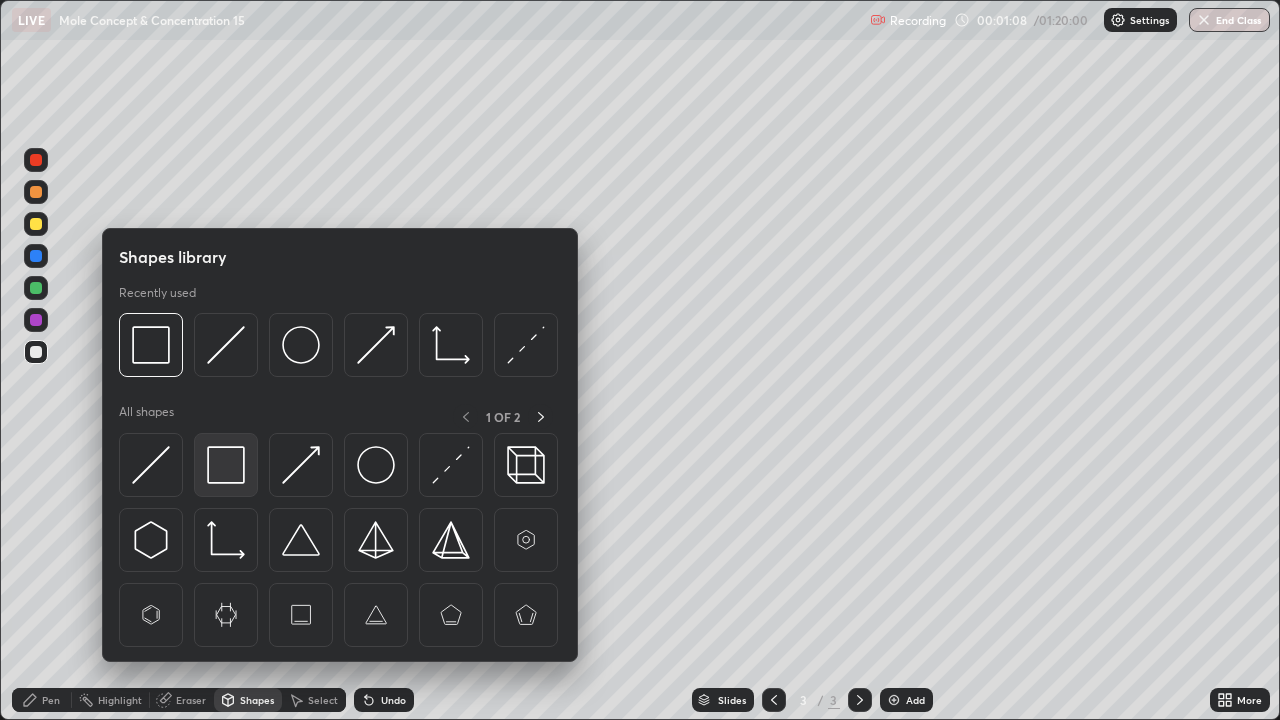 click at bounding box center (226, 465) 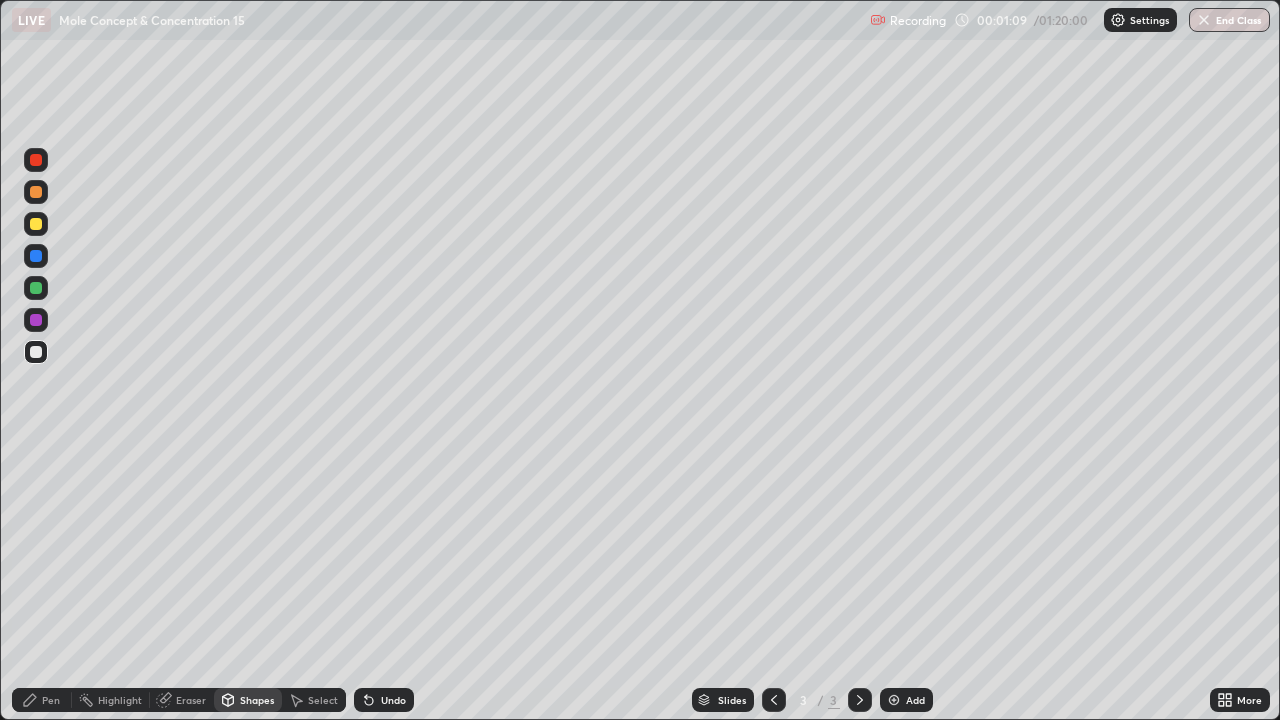 click at bounding box center (36, 256) 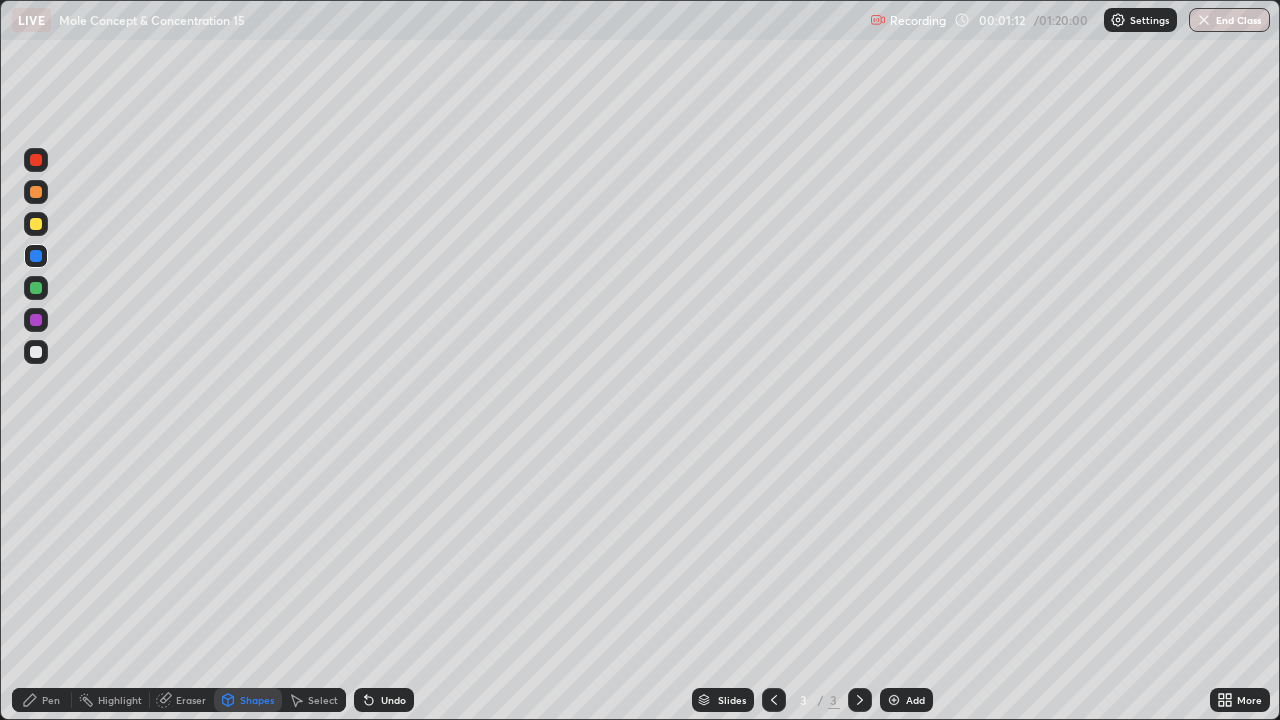 click on "Pen" at bounding box center (51, 700) 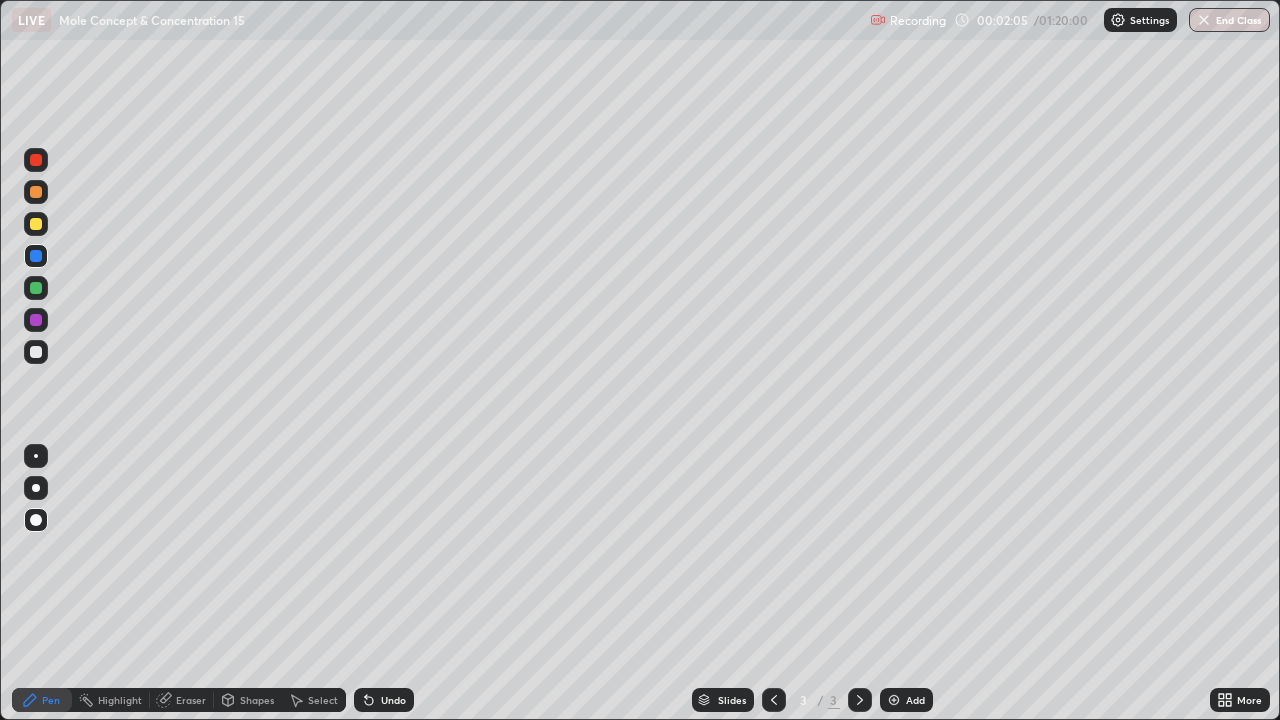 click at bounding box center [36, 224] 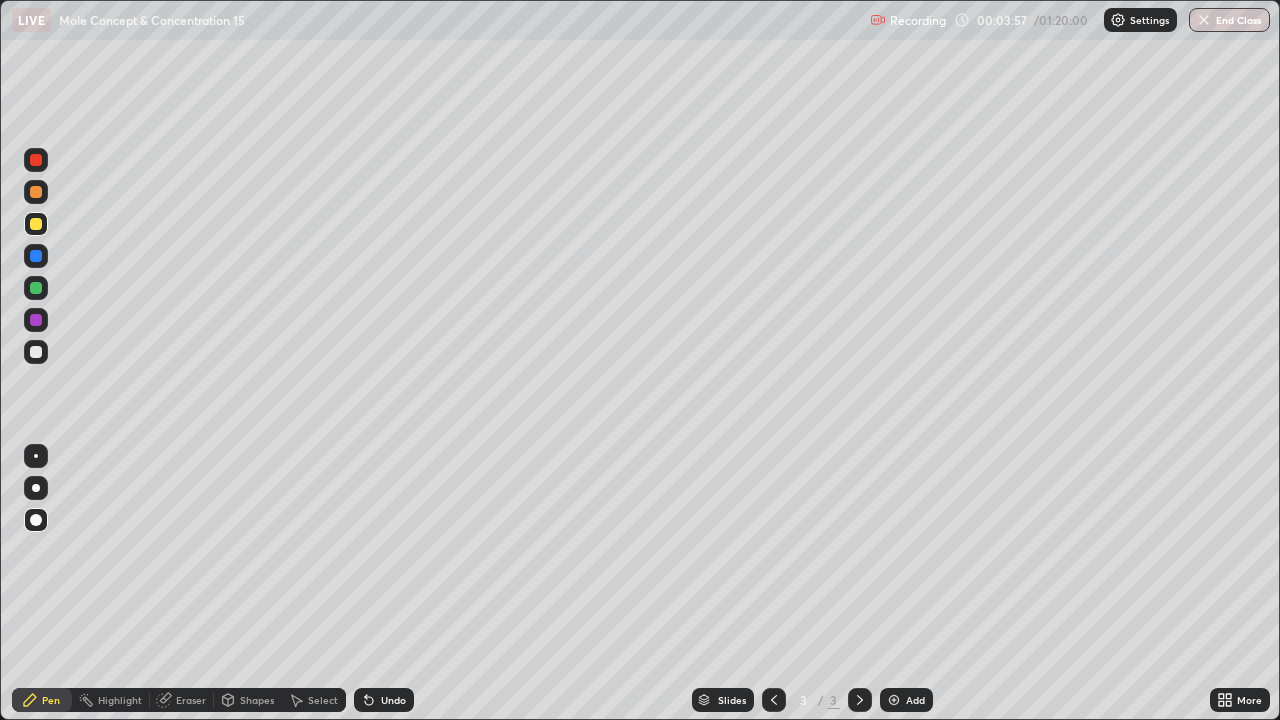 click at bounding box center (894, 700) 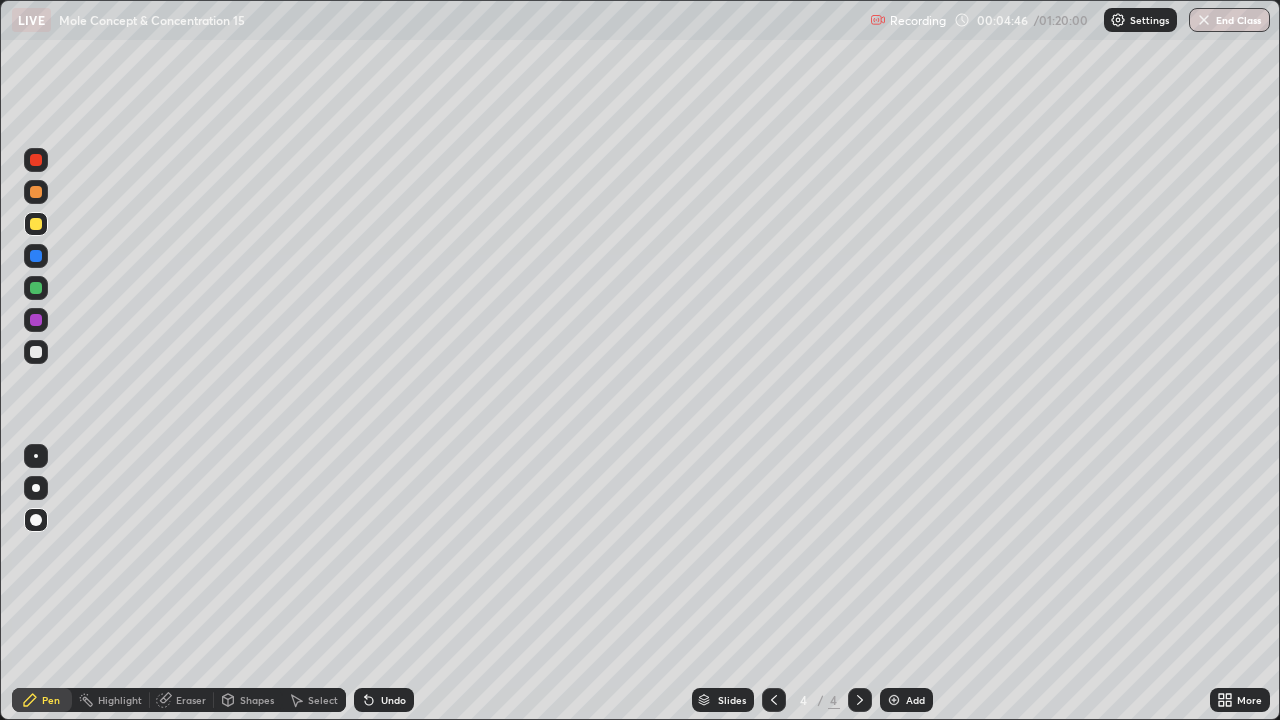 click at bounding box center [36, 352] 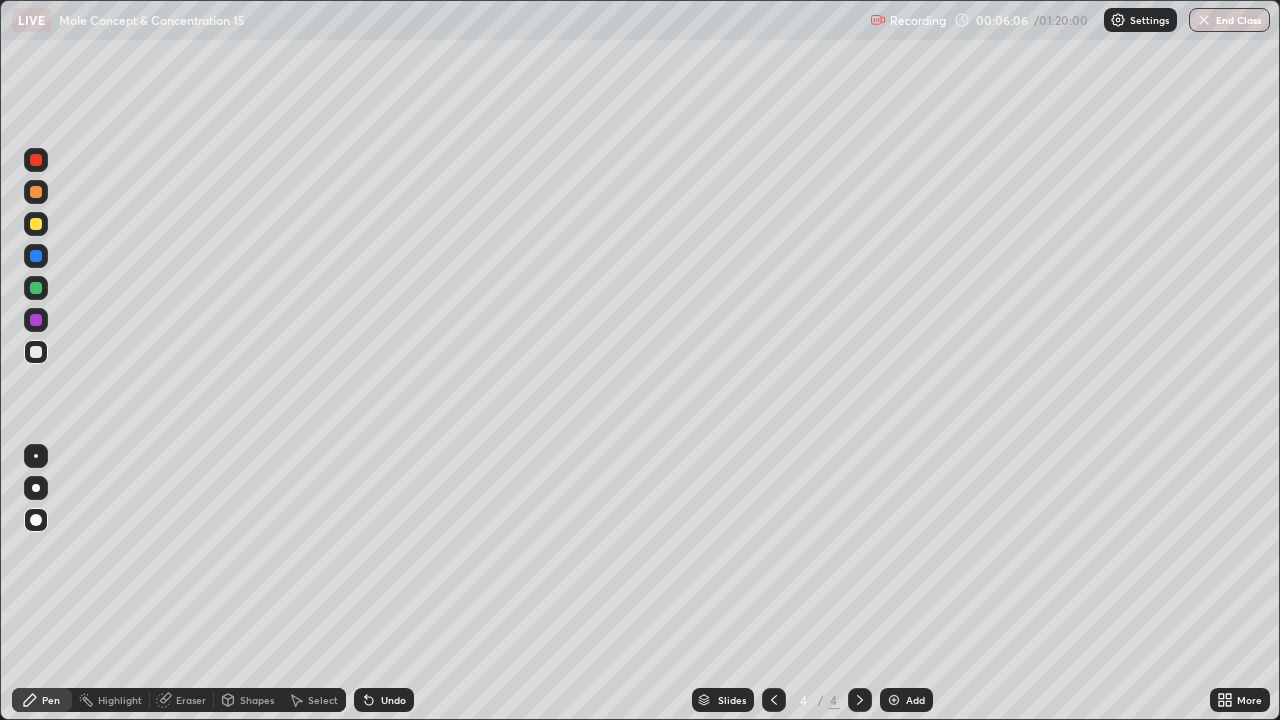 click at bounding box center (36, 224) 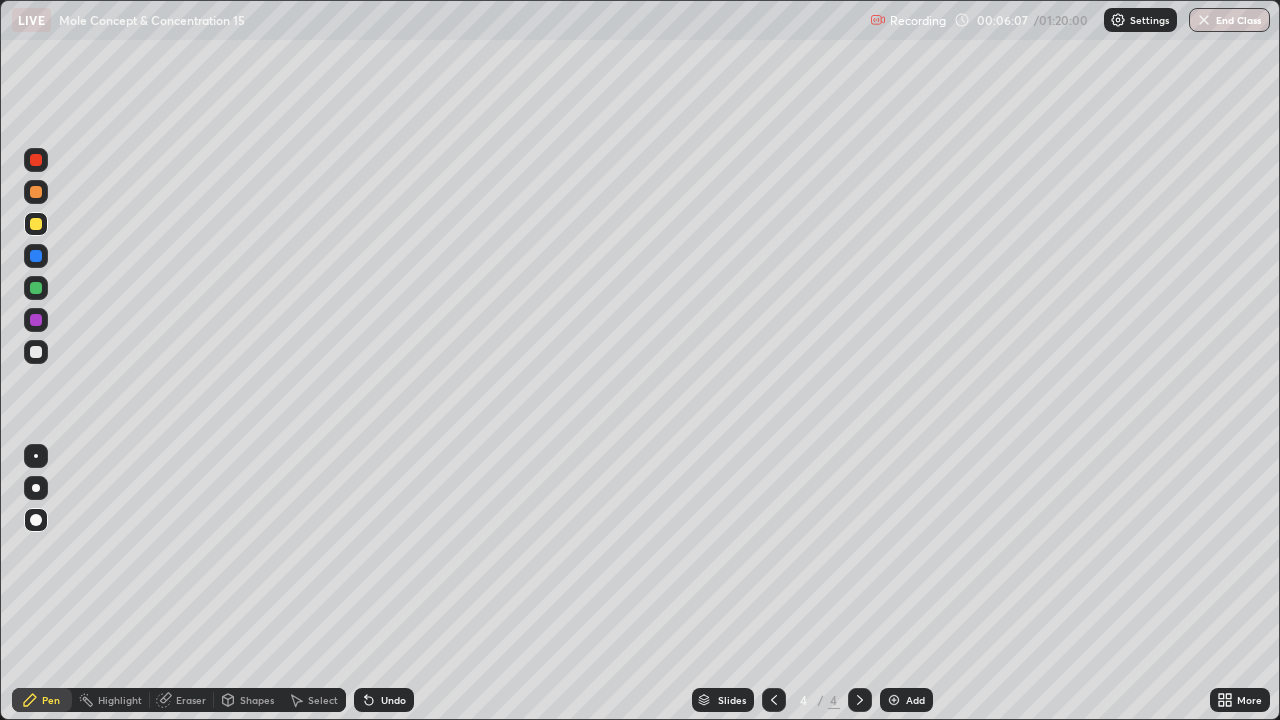 click at bounding box center (36, 288) 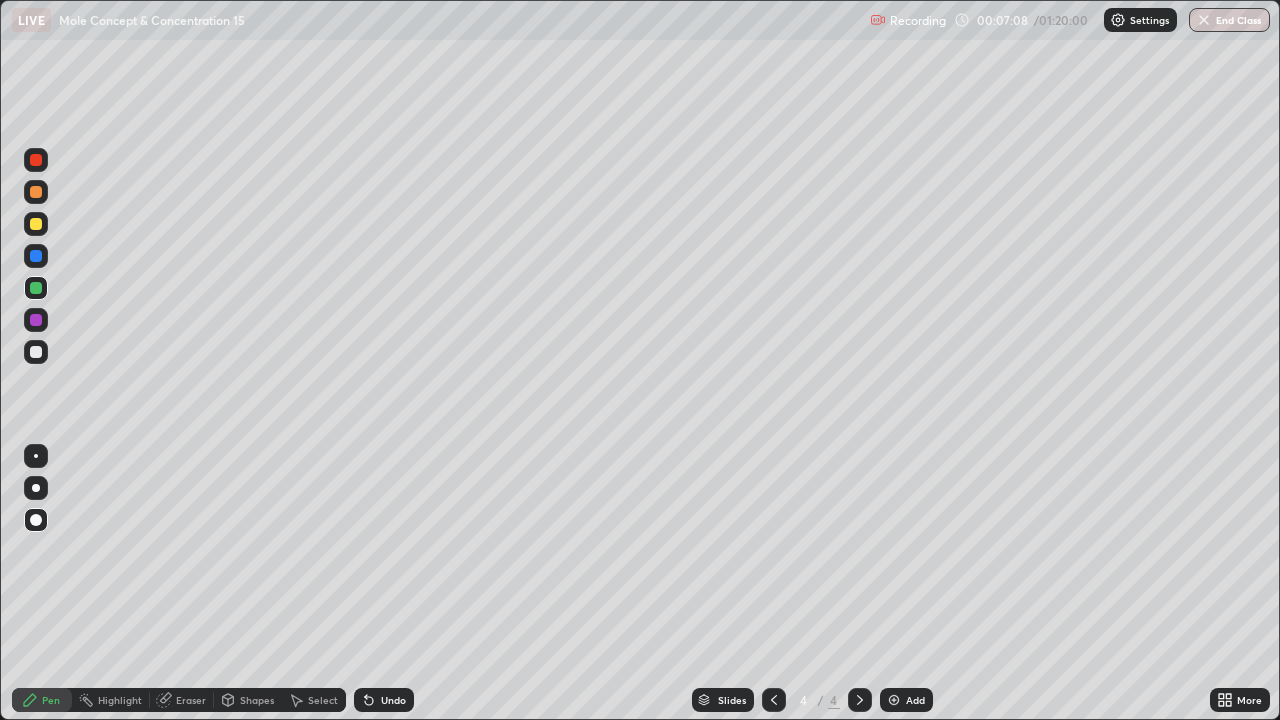 click at bounding box center (36, 352) 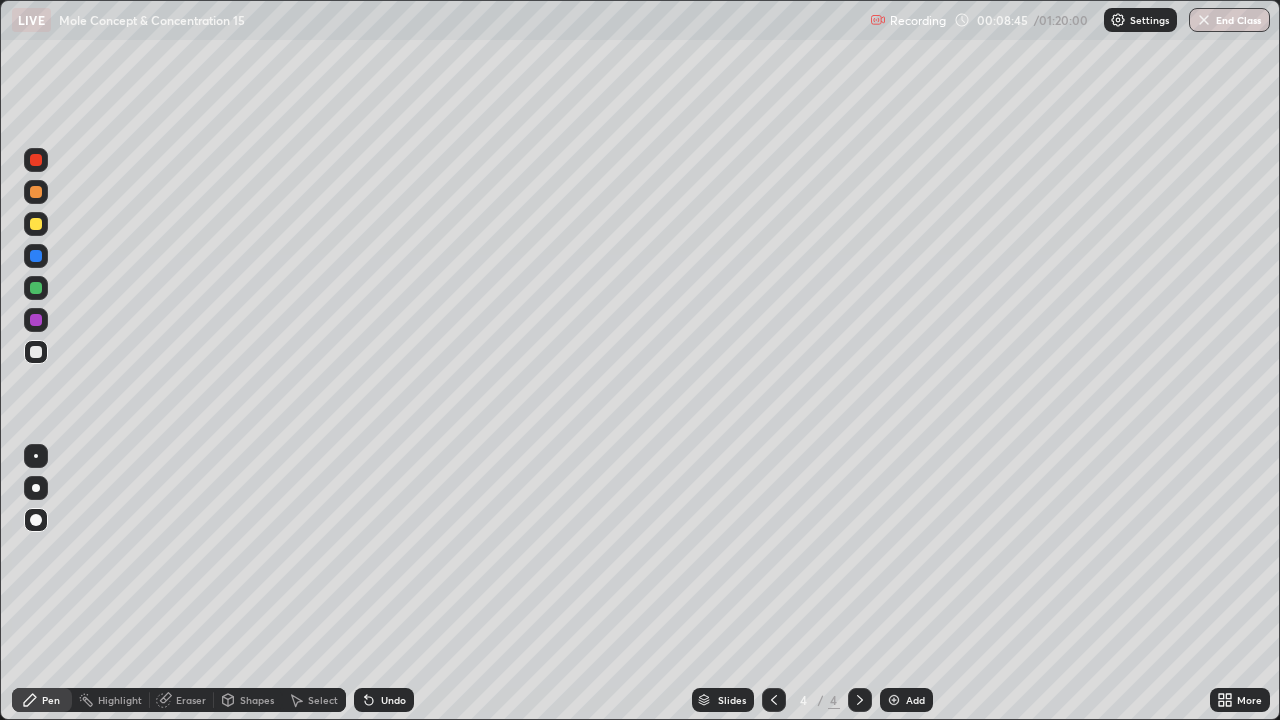 click at bounding box center (36, 224) 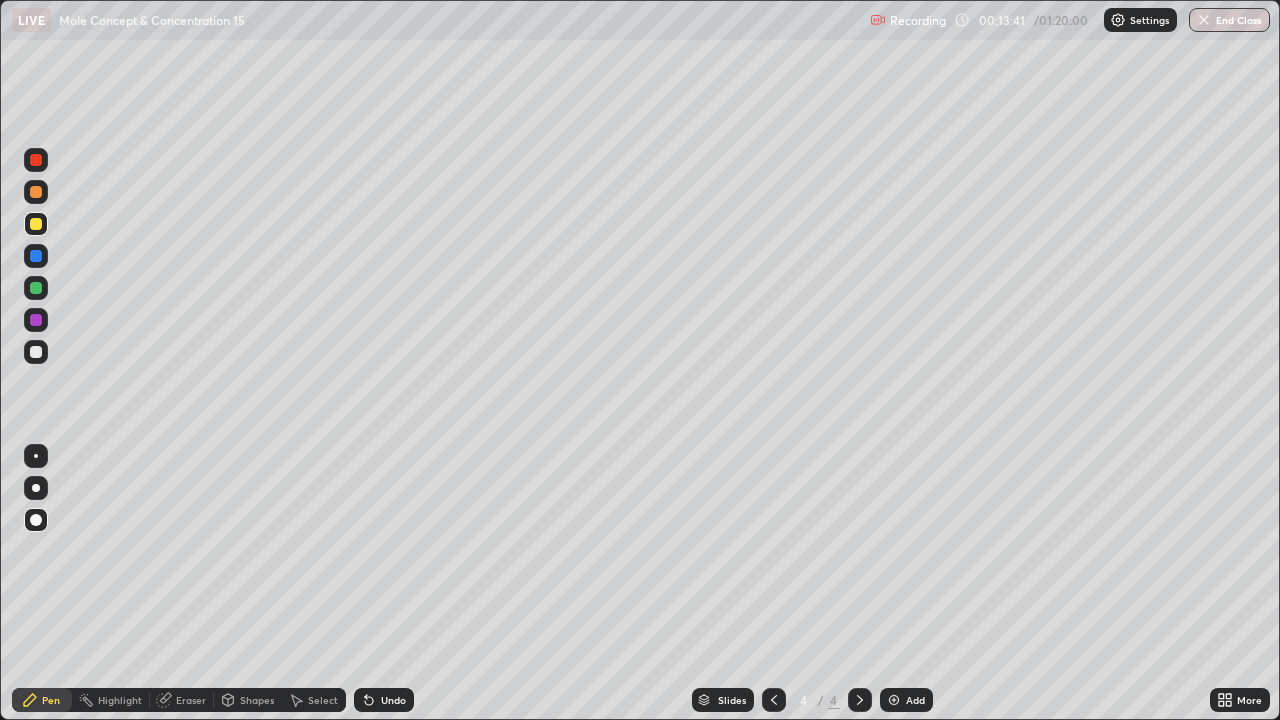click on "Slides 4 / 4 Add" at bounding box center [812, 700] 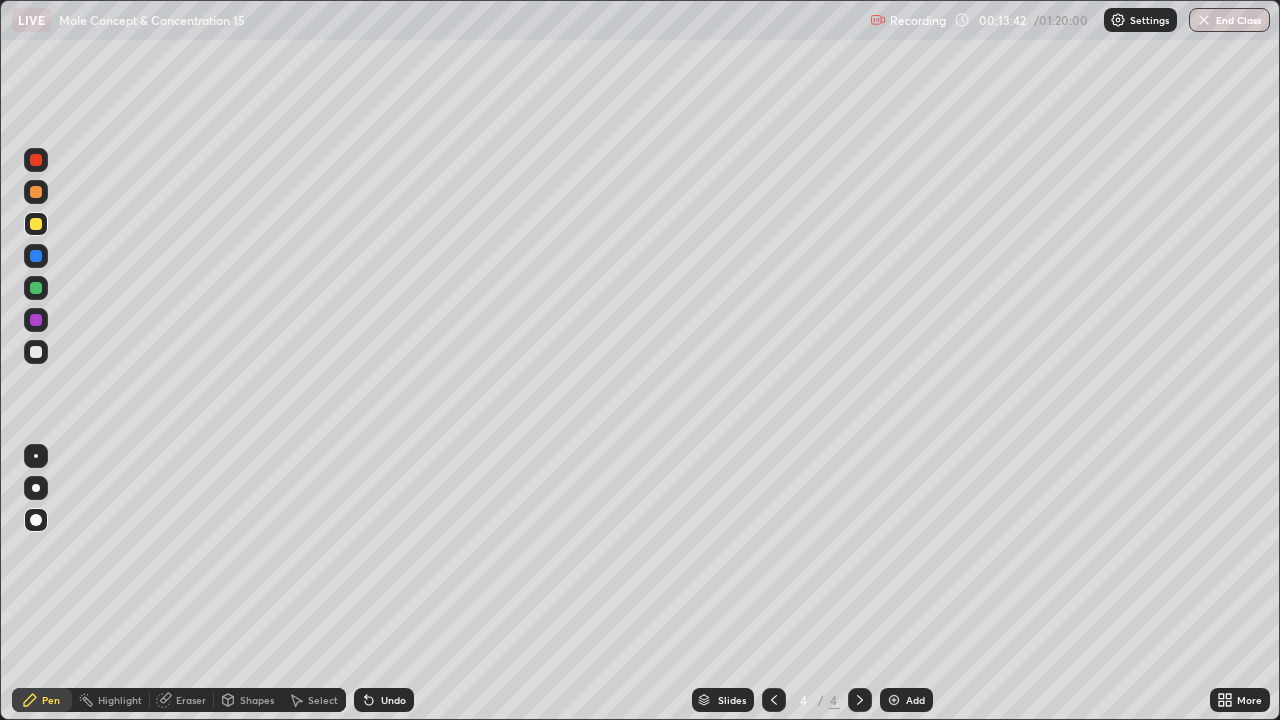 click at bounding box center [894, 700] 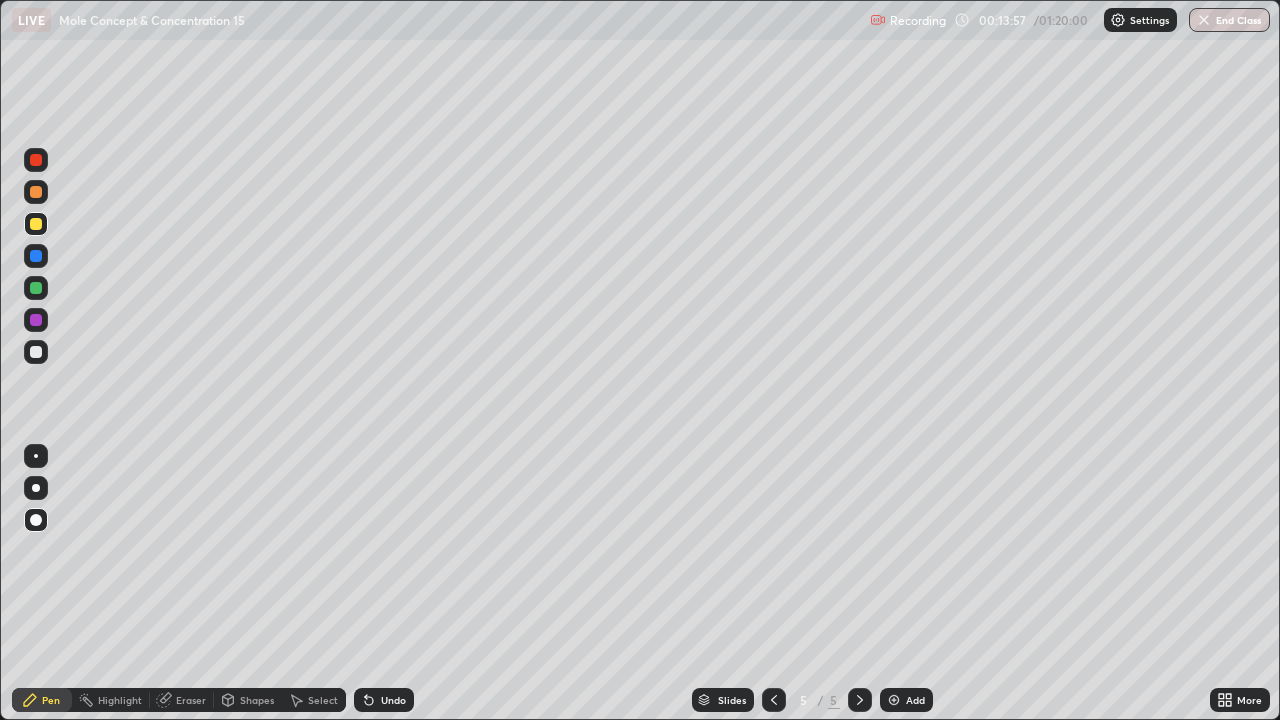 click at bounding box center (36, 352) 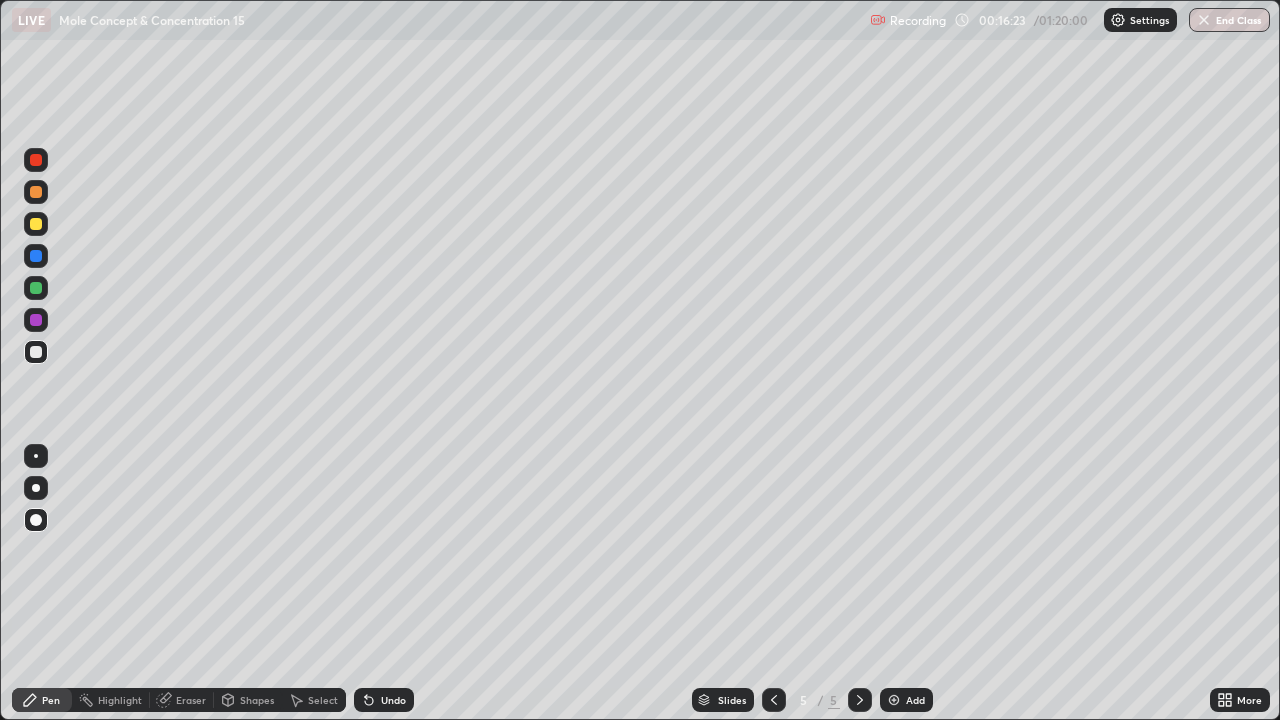 click at bounding box center (894, 700) 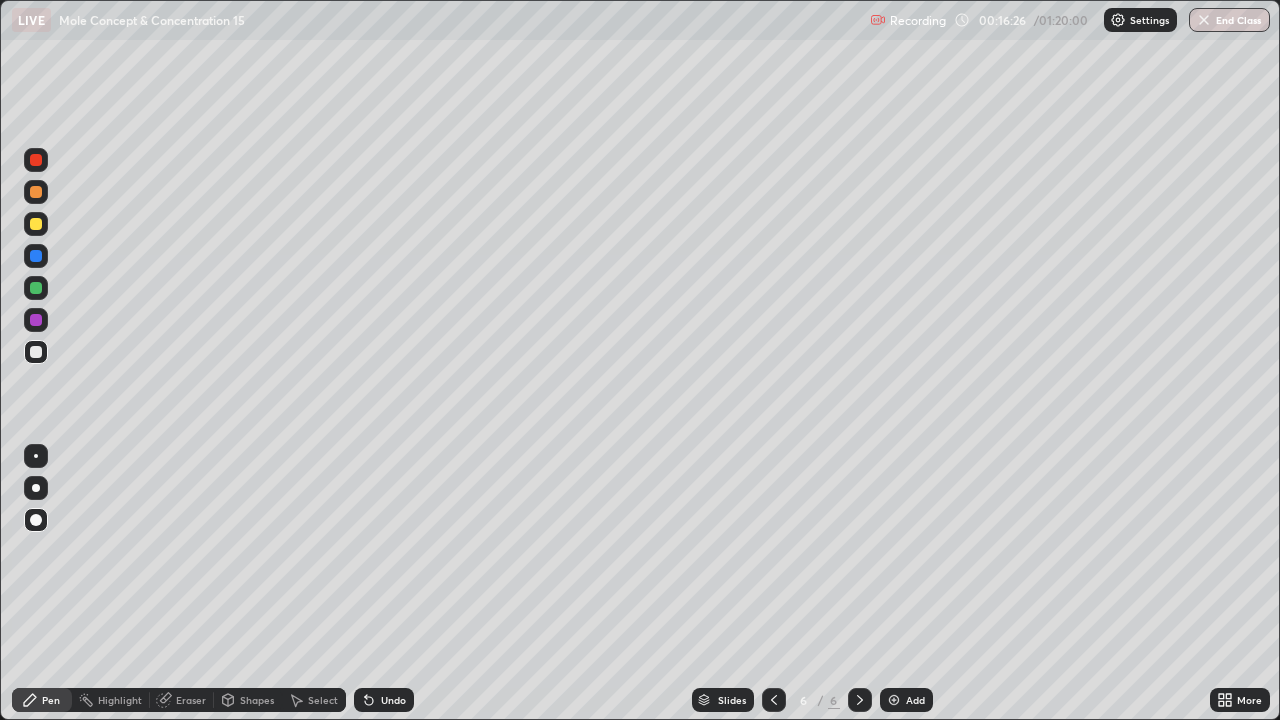 click at bounding box center (36, 224) 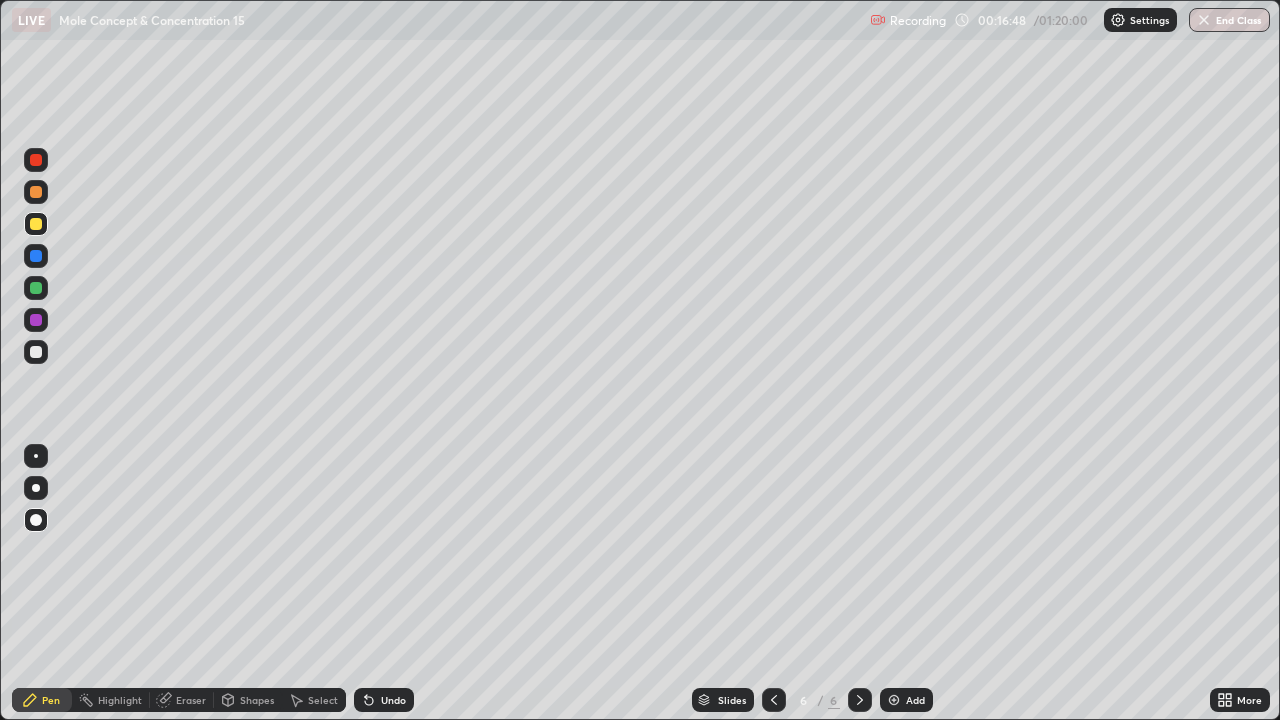 click at bounding box center (36, 352) 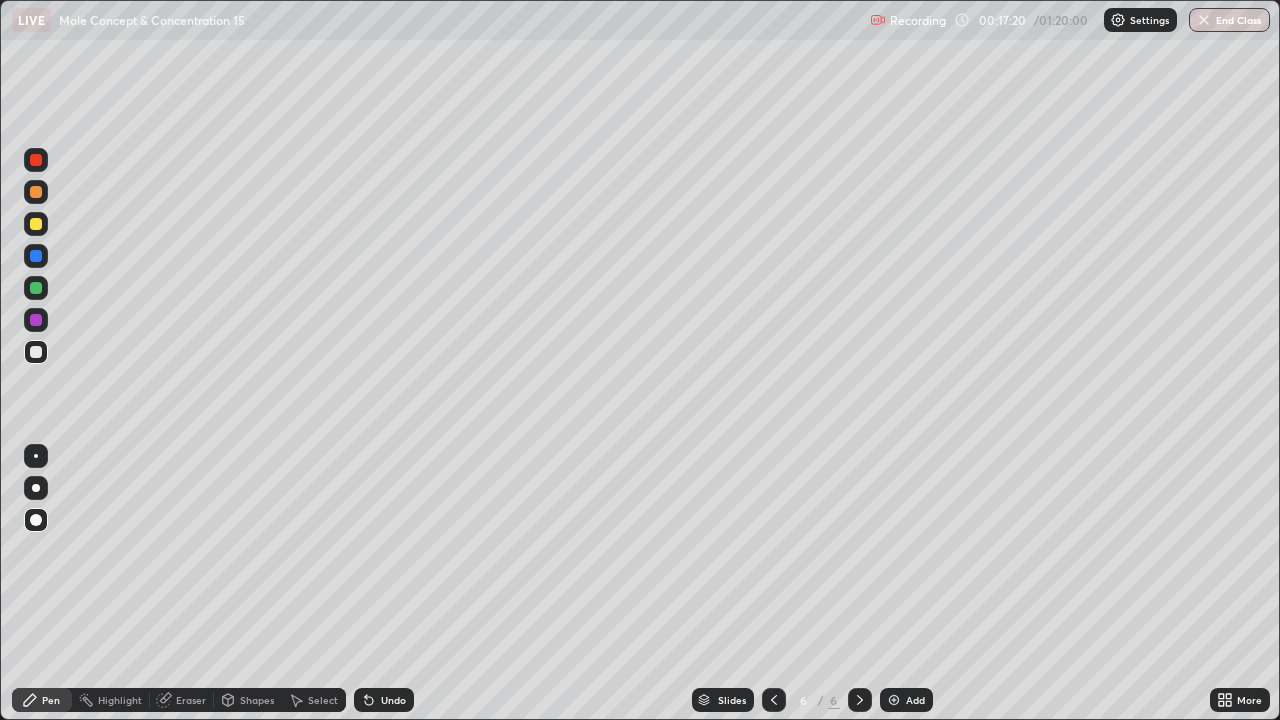 click 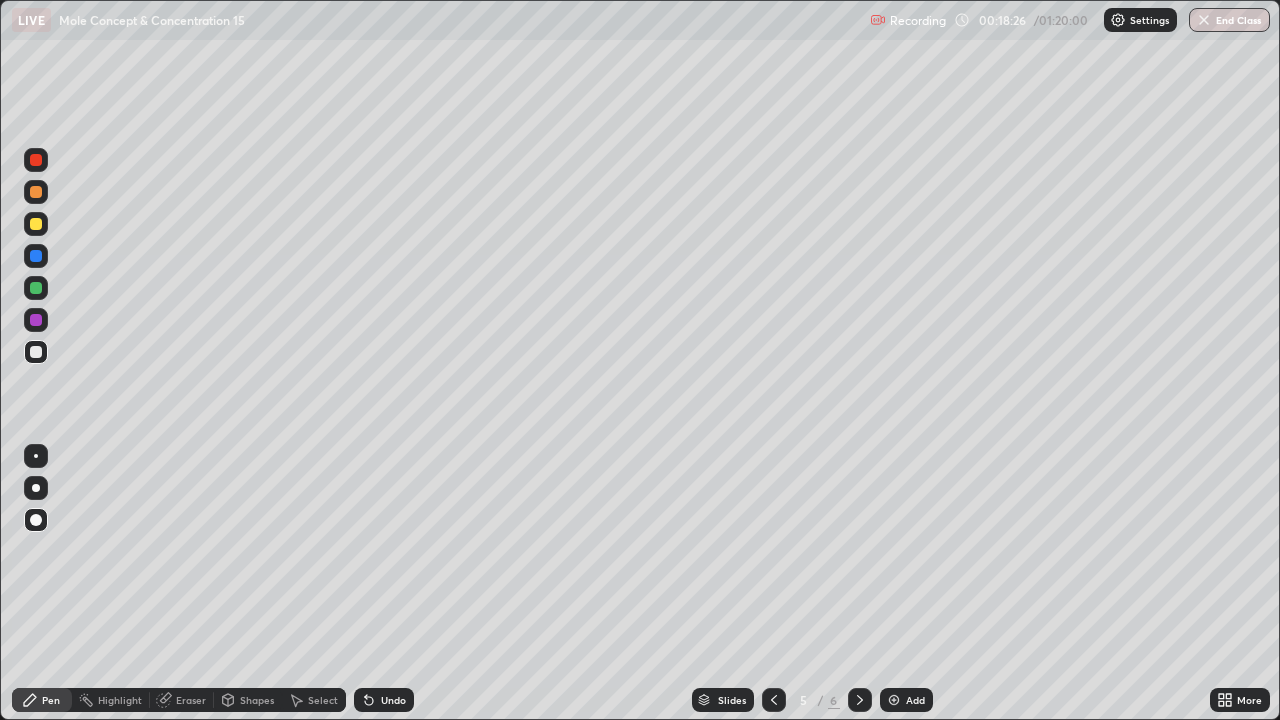 click 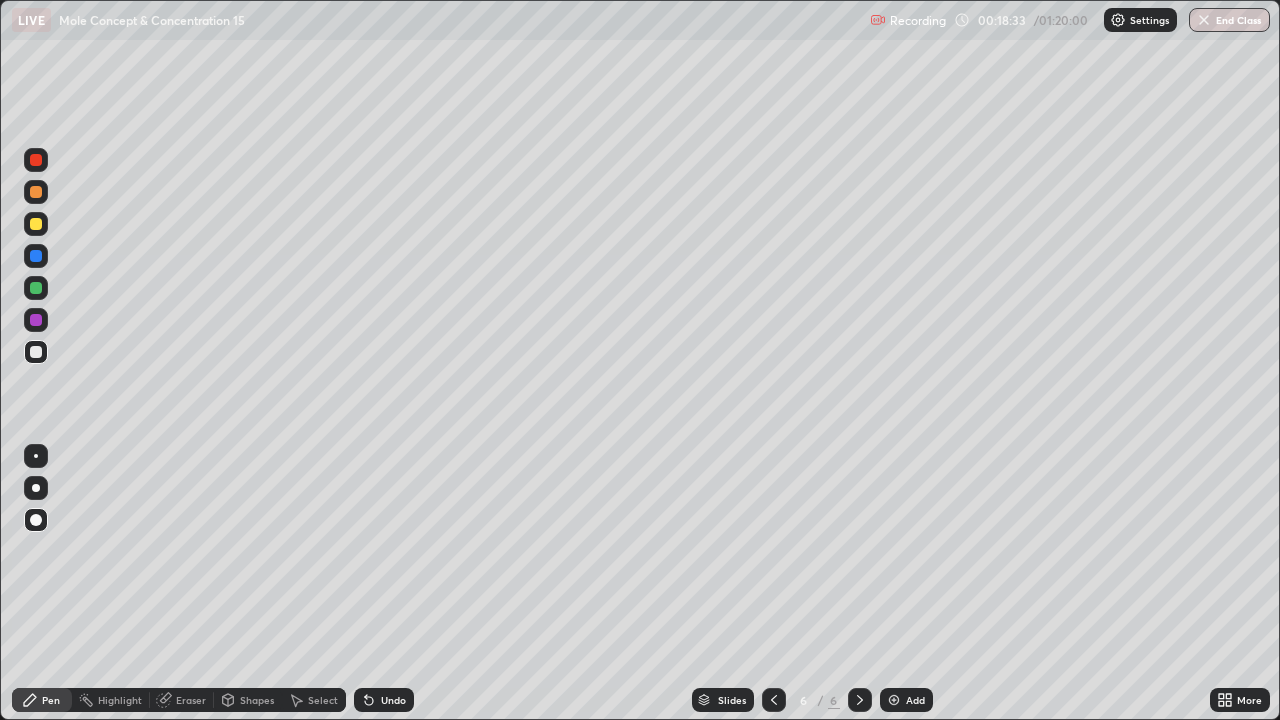 click 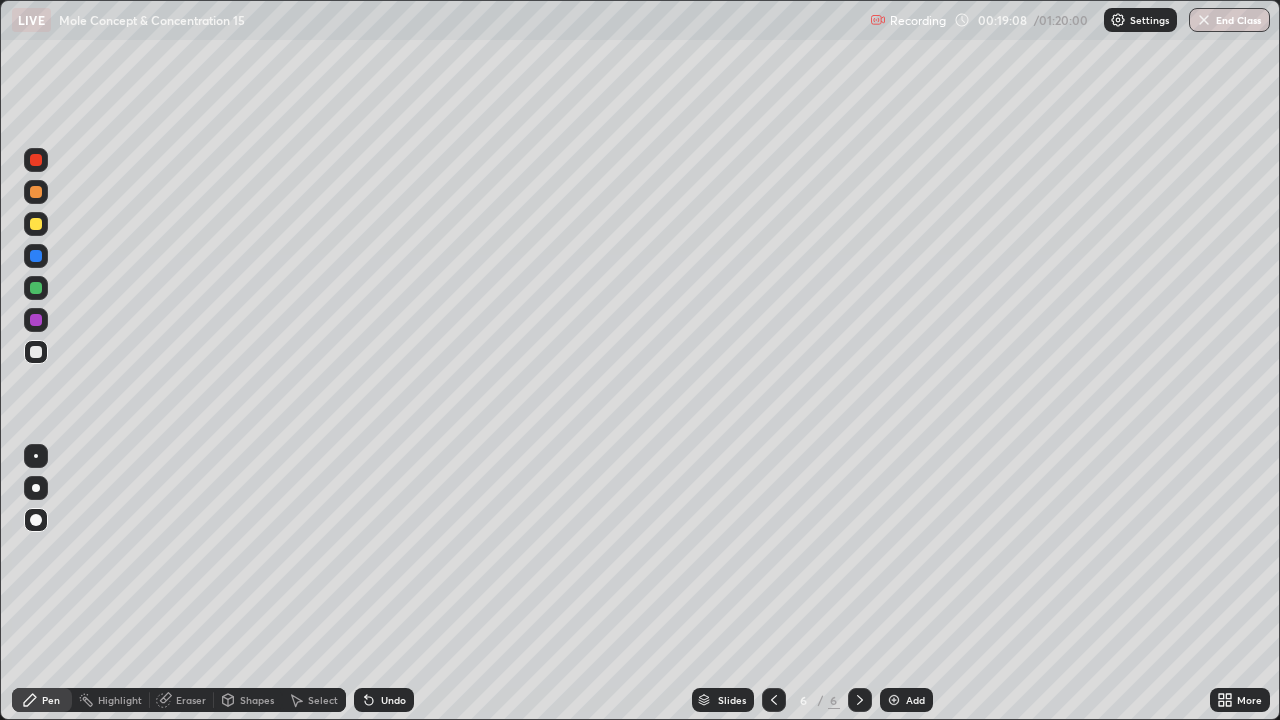 click on "Shapes" at bounding box center [257, 700] 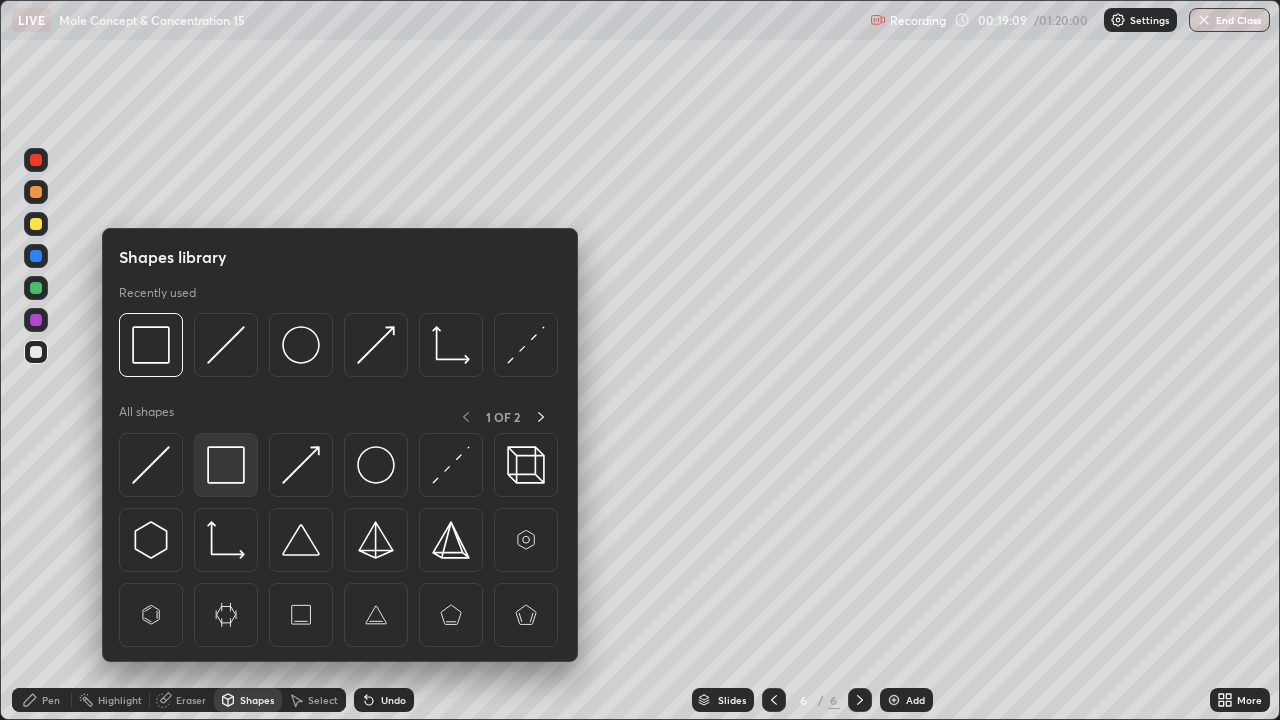 click at bounding box center (226, 465) 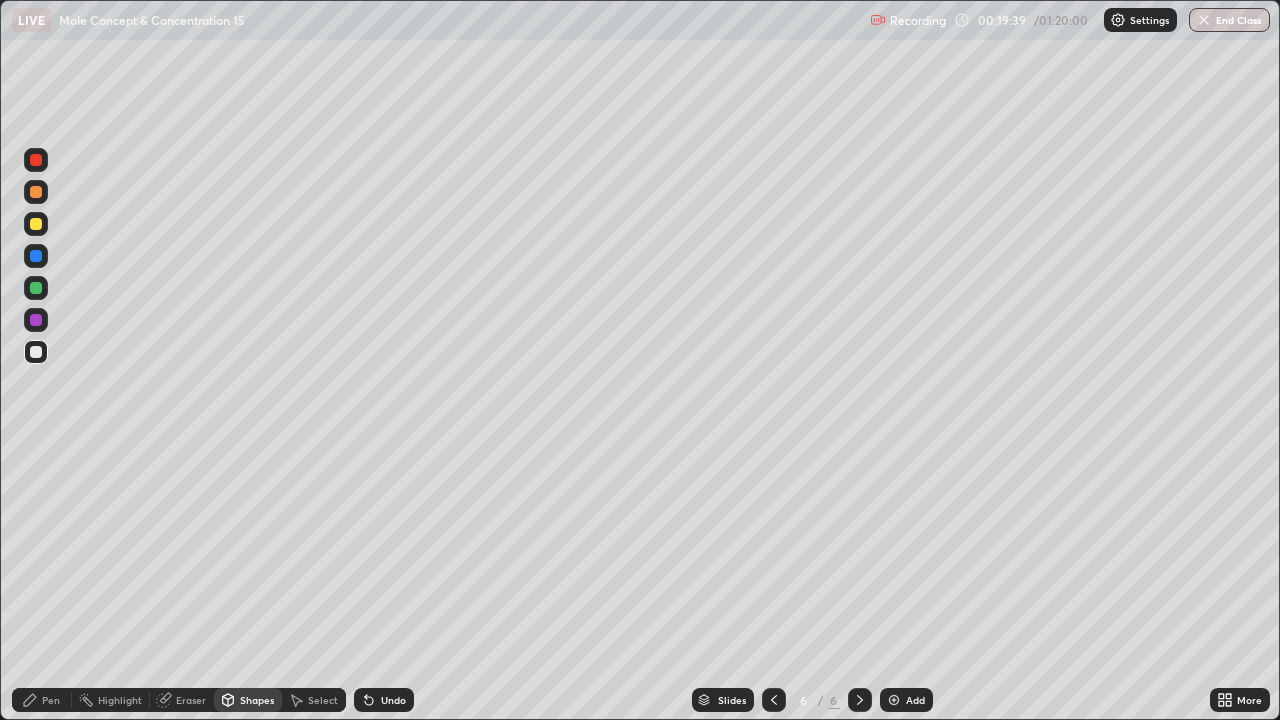click at bounding box center [36, 224] 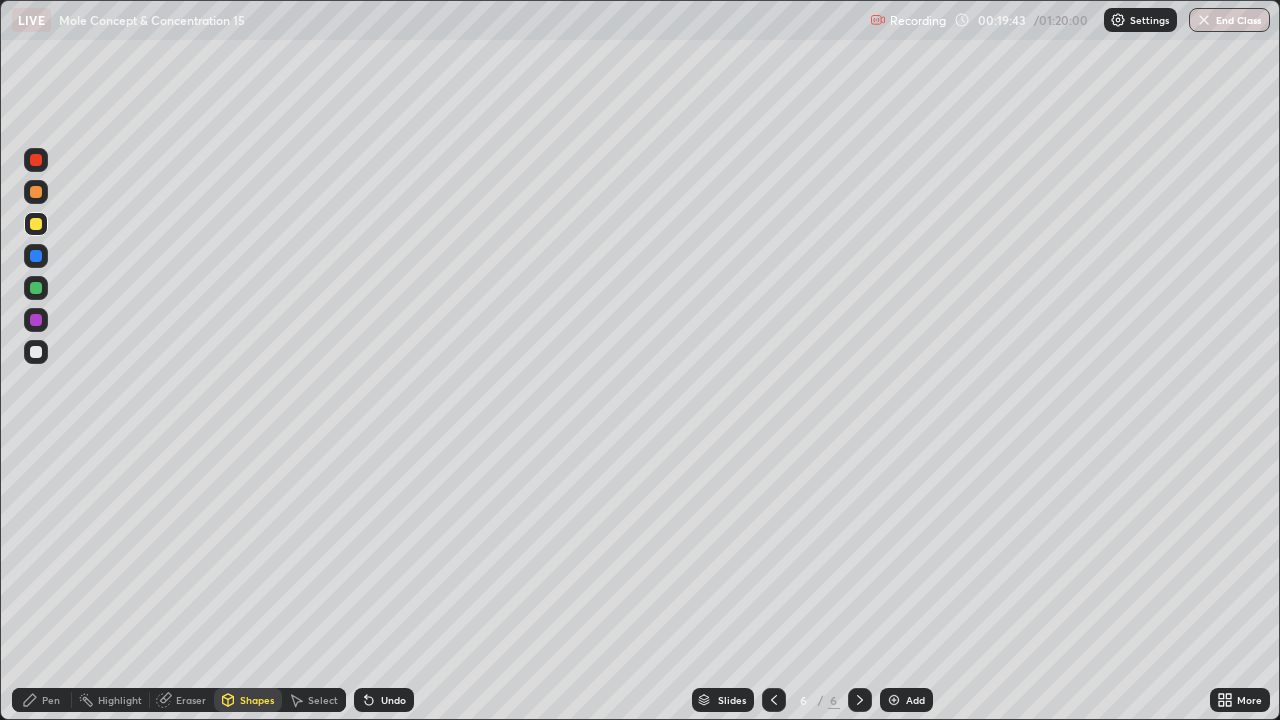 click 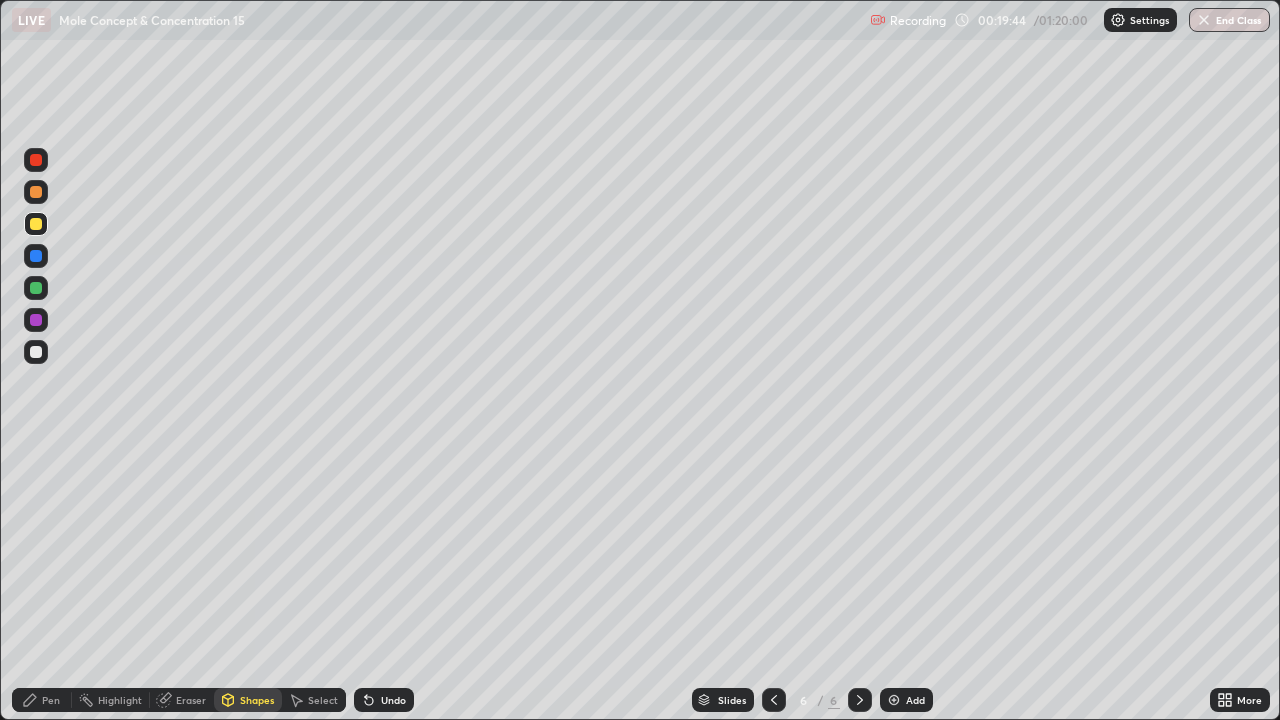 click on "Pen" at bounding box center (51, 700) 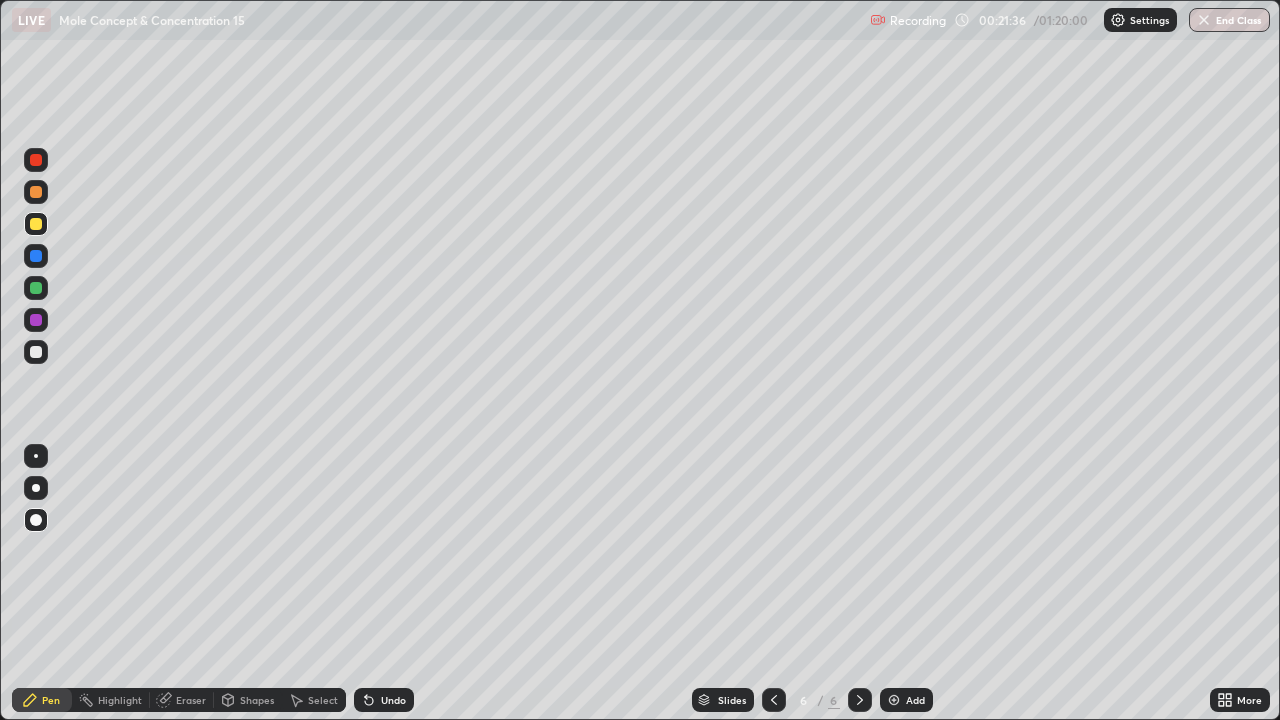 click at bounding box center (894, 700) 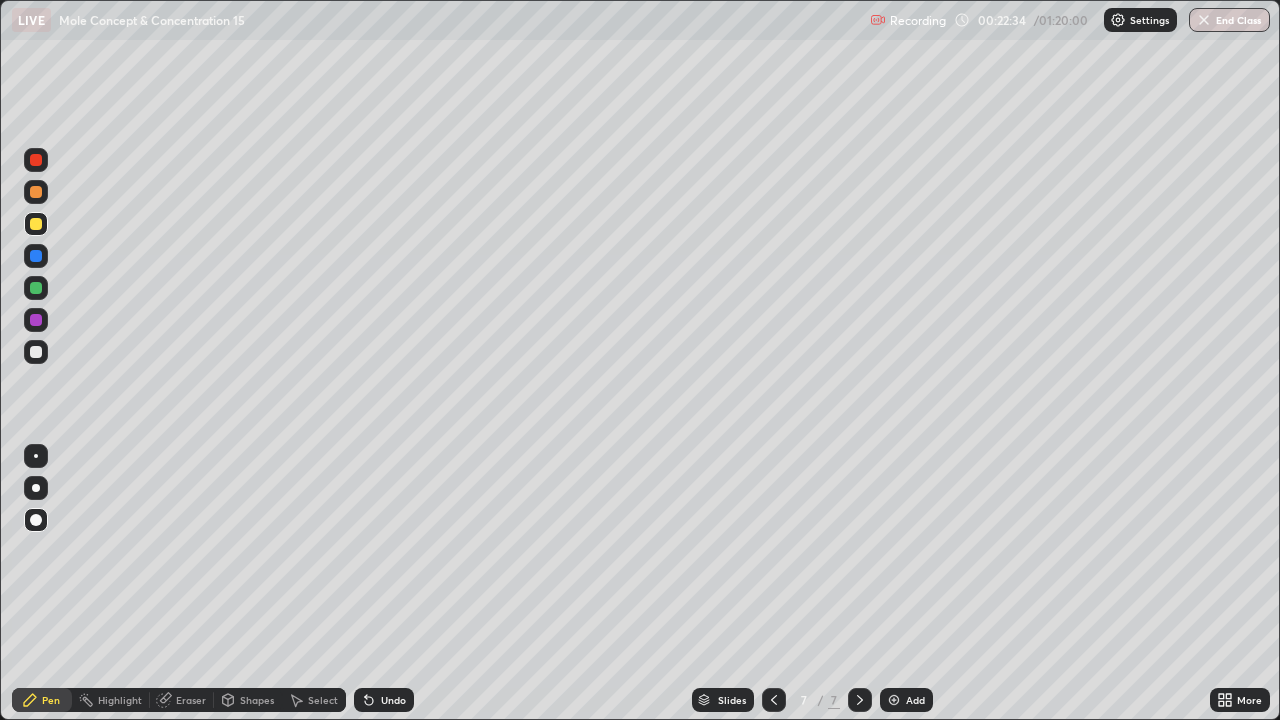 click at bounding box center (36, 352) 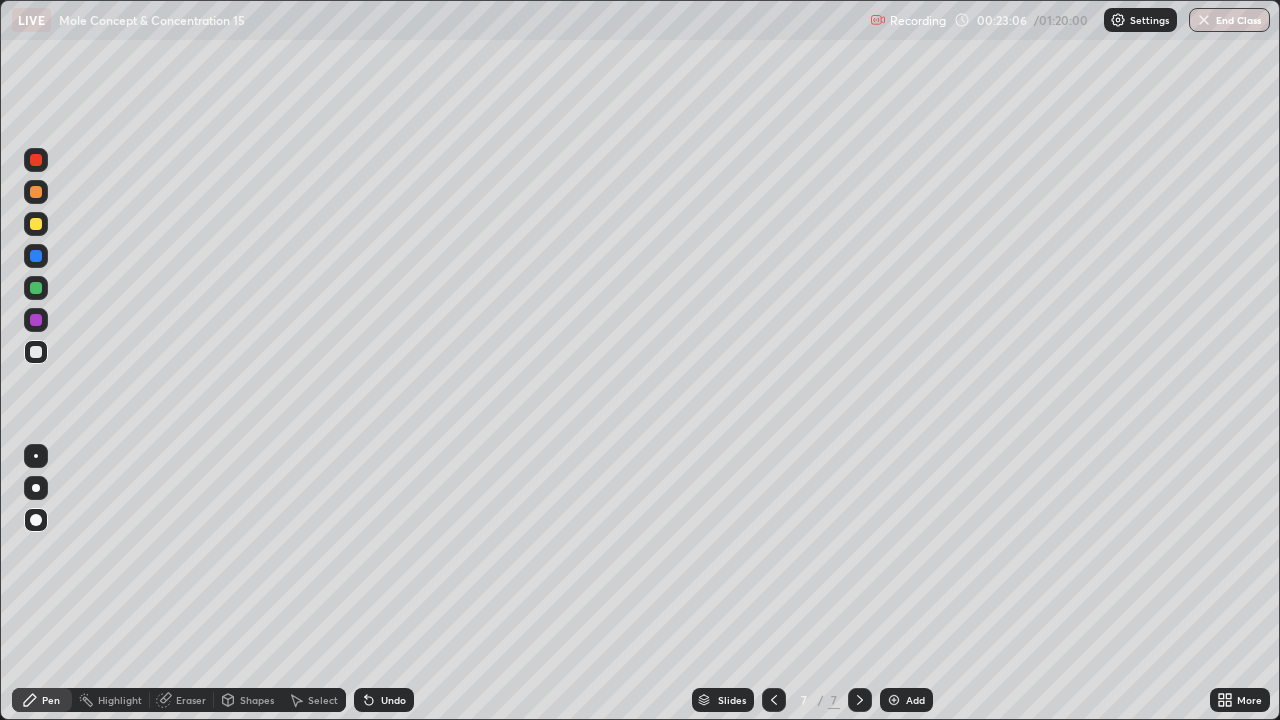 click at bounding box center (36, 320) 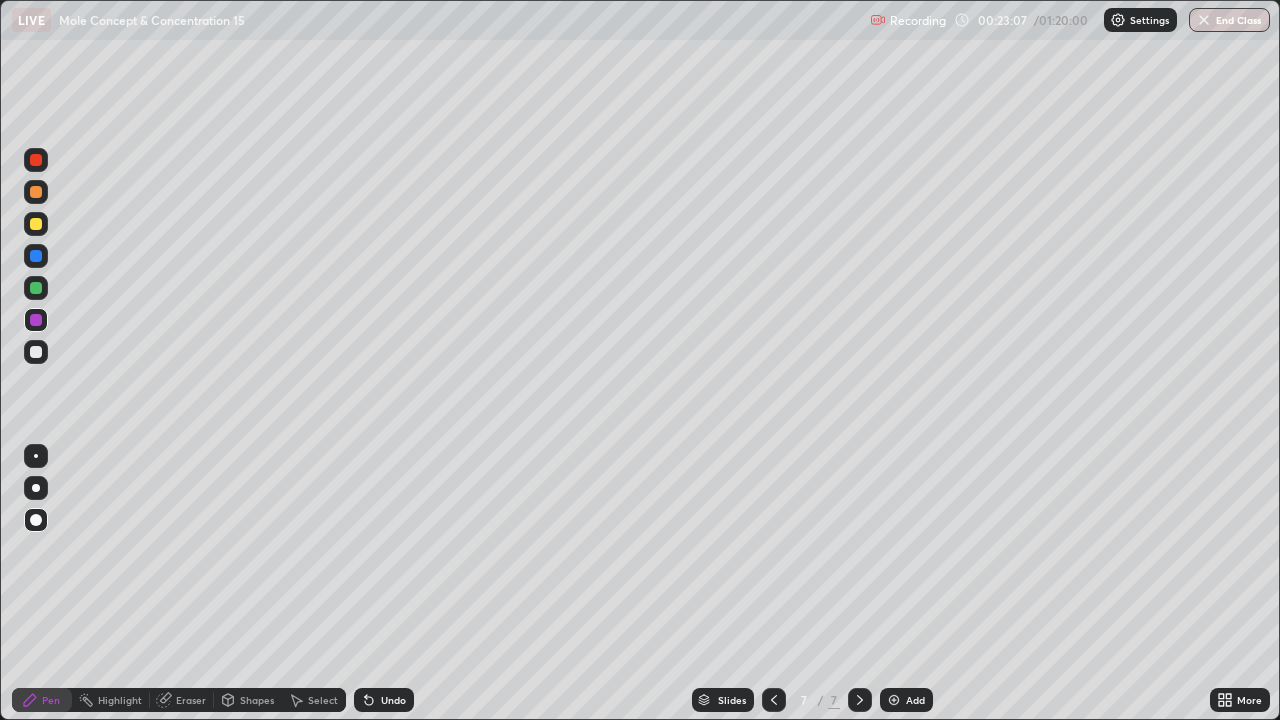 click on "Shapes" at bounding box center (257, 700) 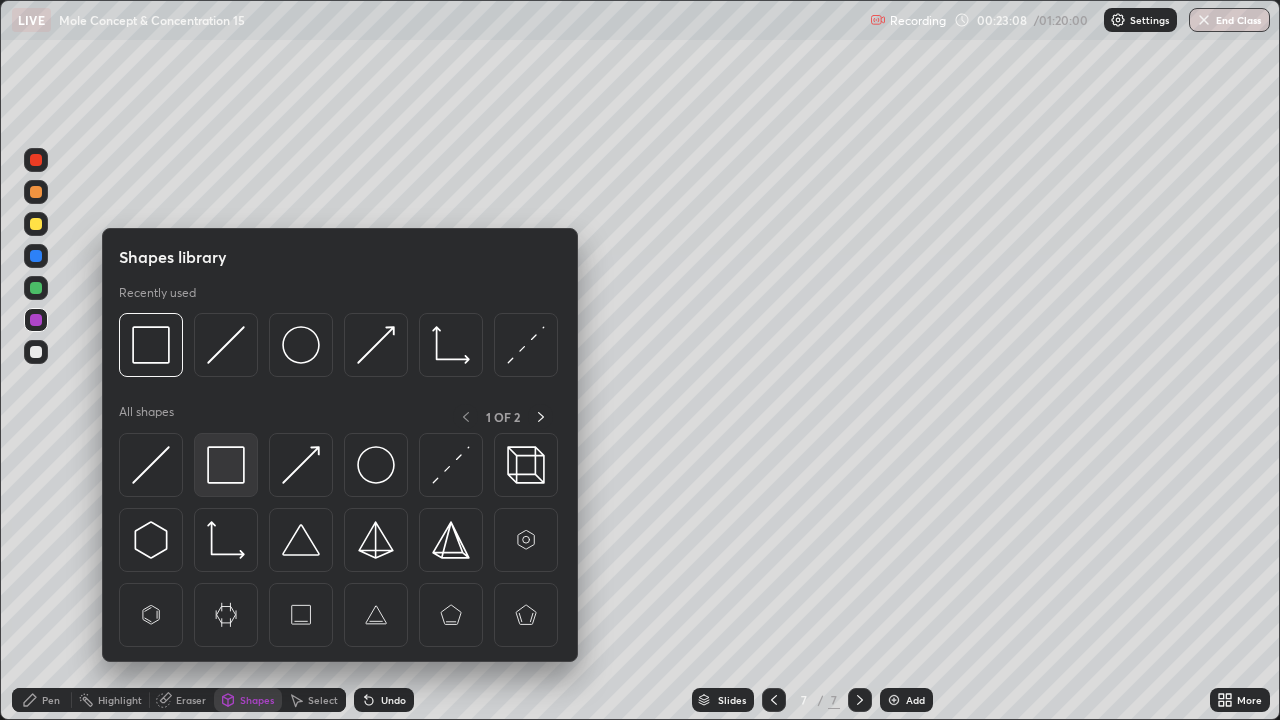 click at bounding box center [226, 465] 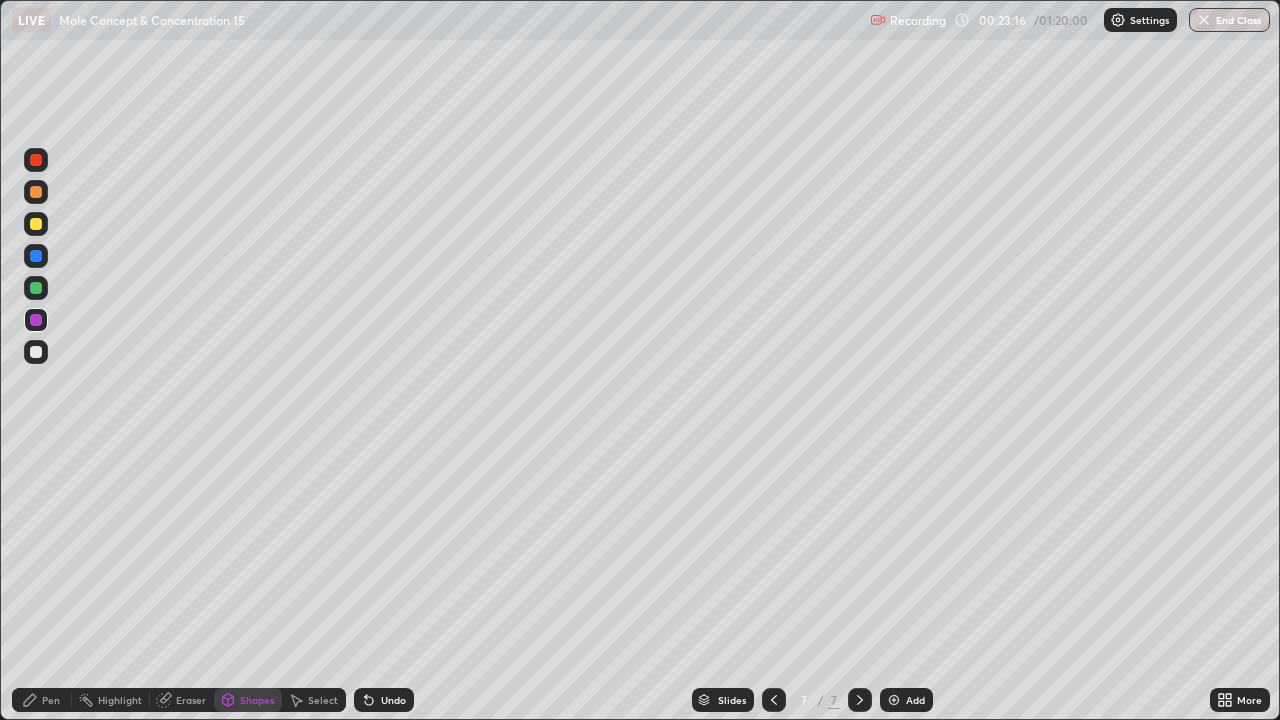 click on "Pen" at bounding box center [51, 700] 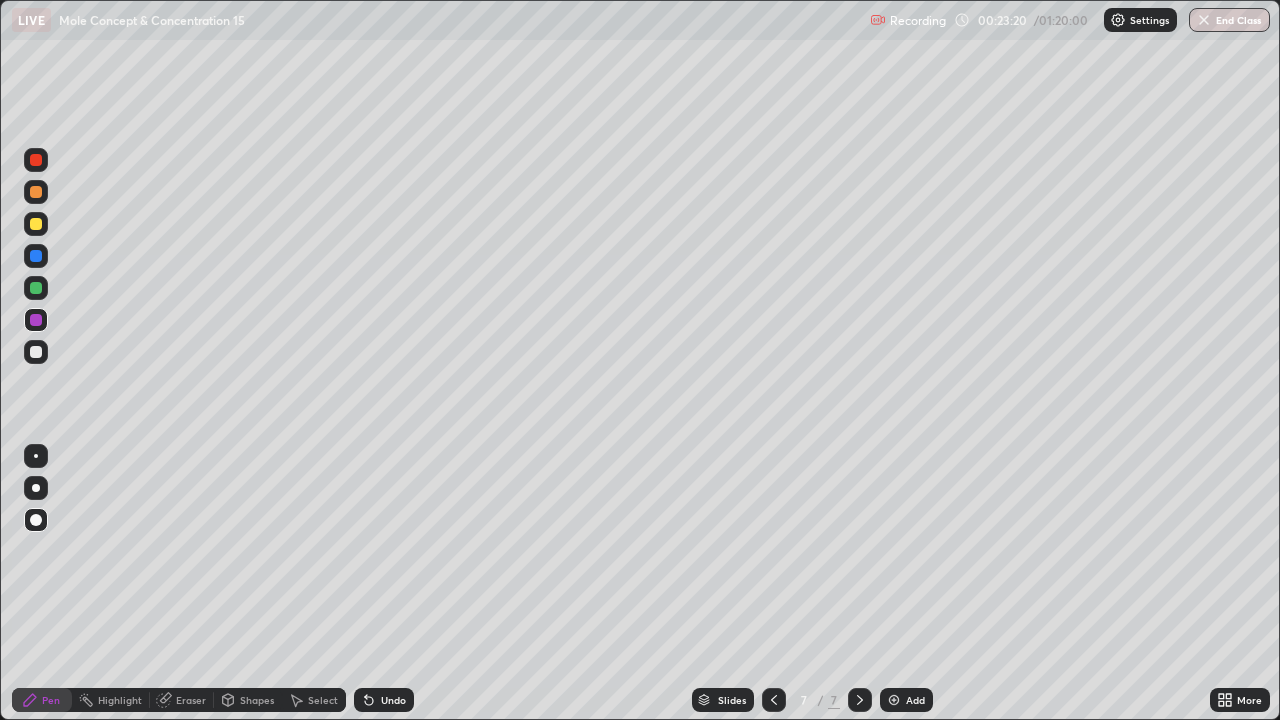 click at bounding box center (36, 224) 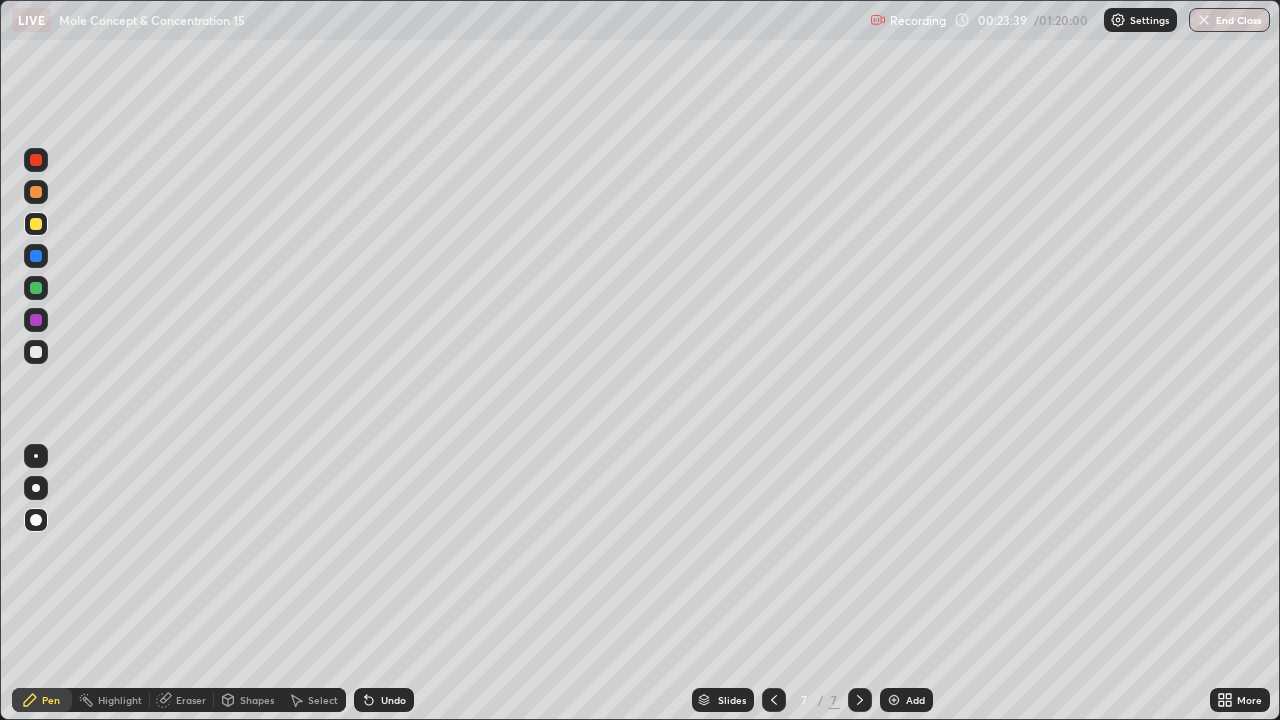 click at bounding box center (36, 224) 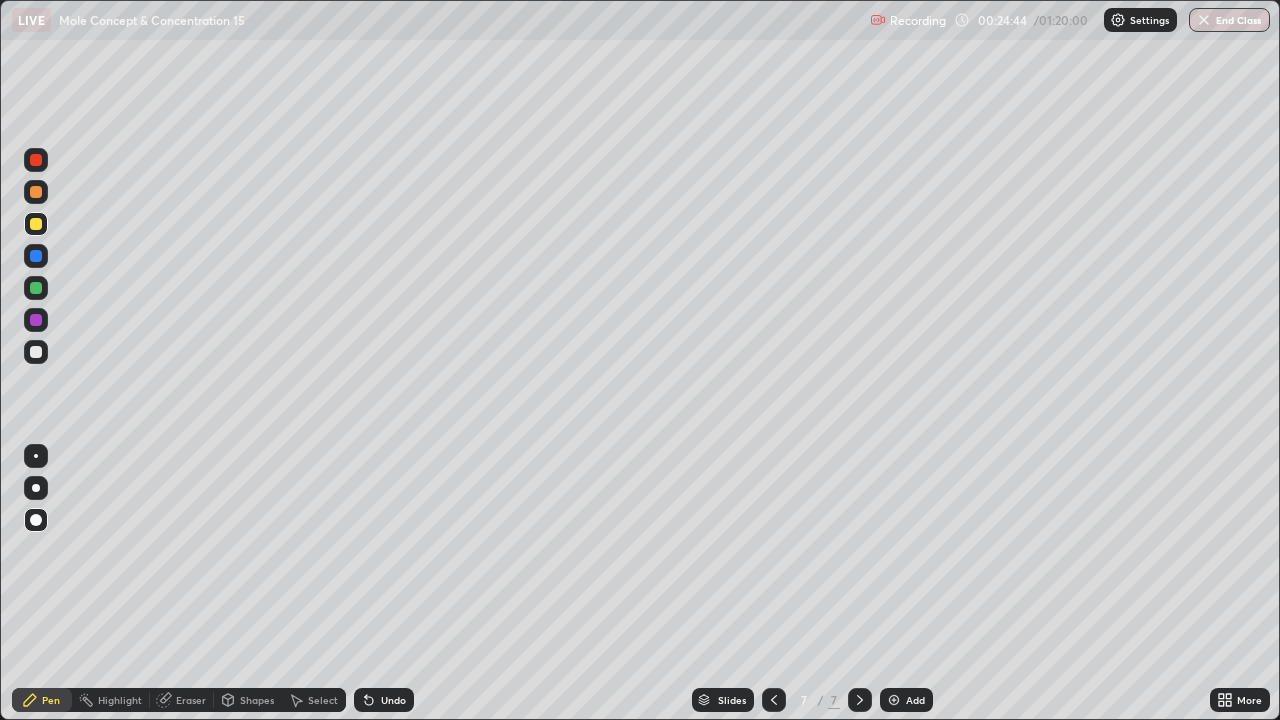click on "Add" at bounding box center (906, 700) 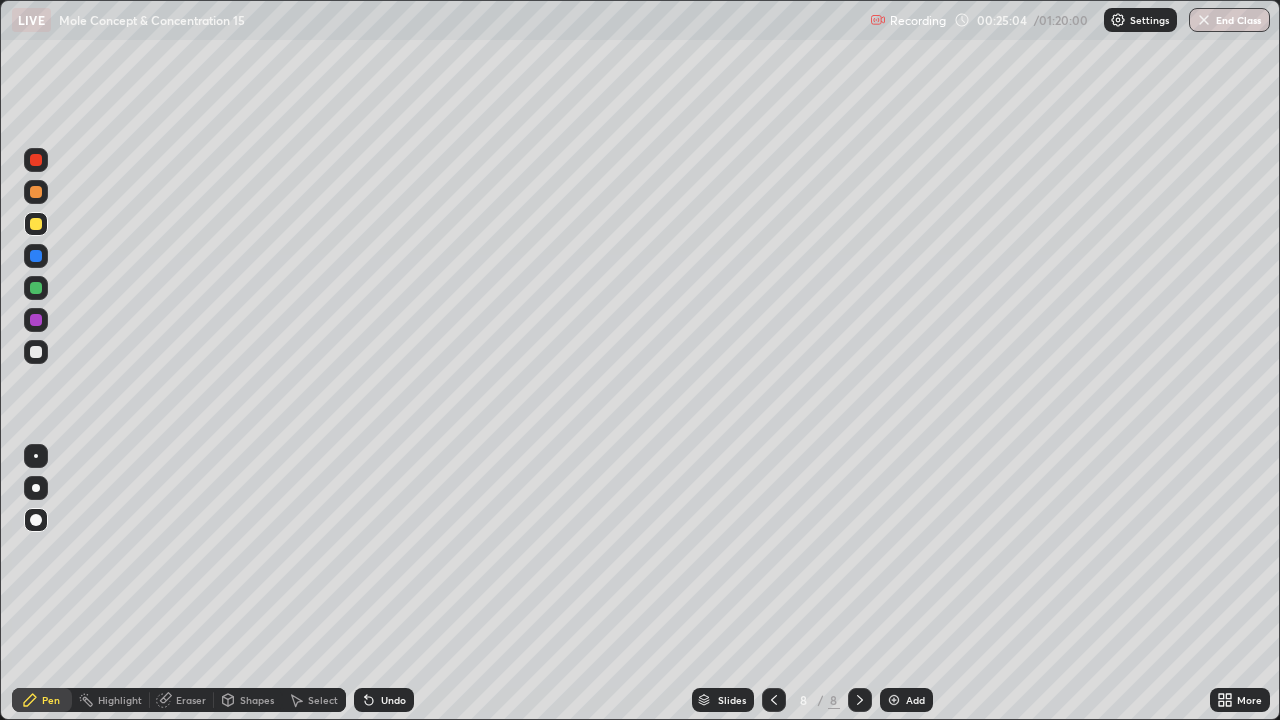 click at bounding box center [36, 352] 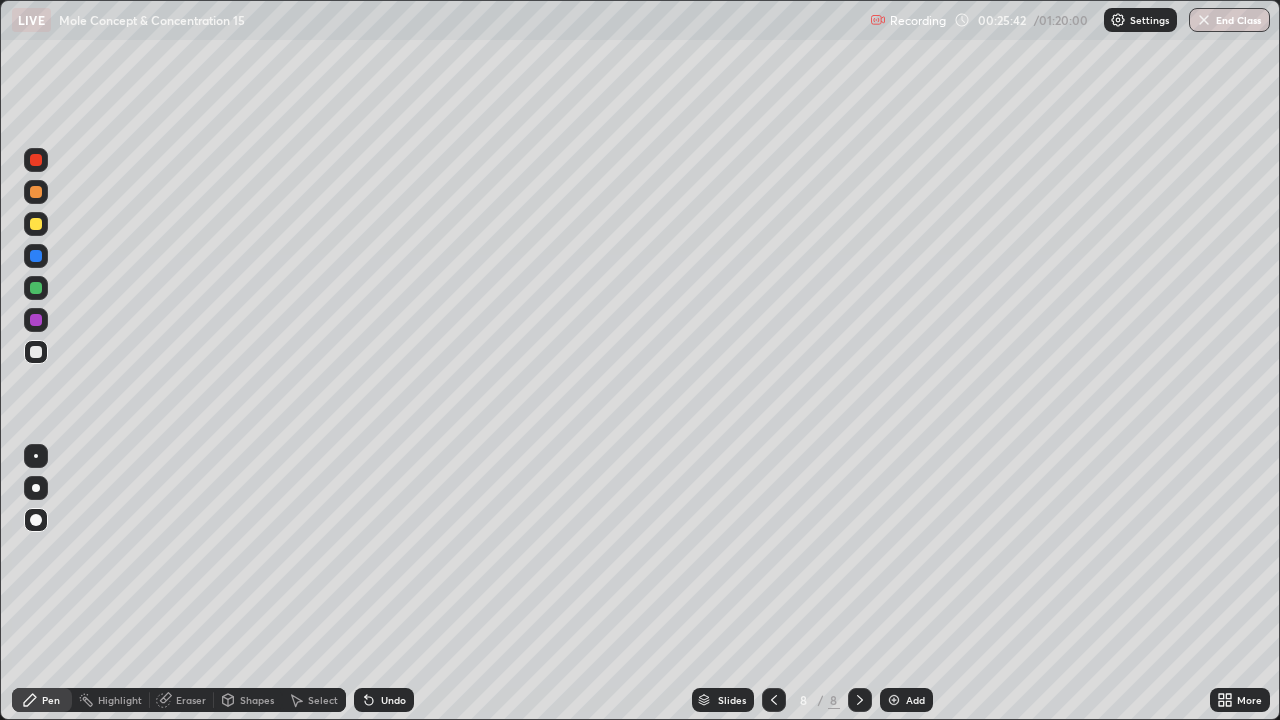 click at bounding box center [36, 320] 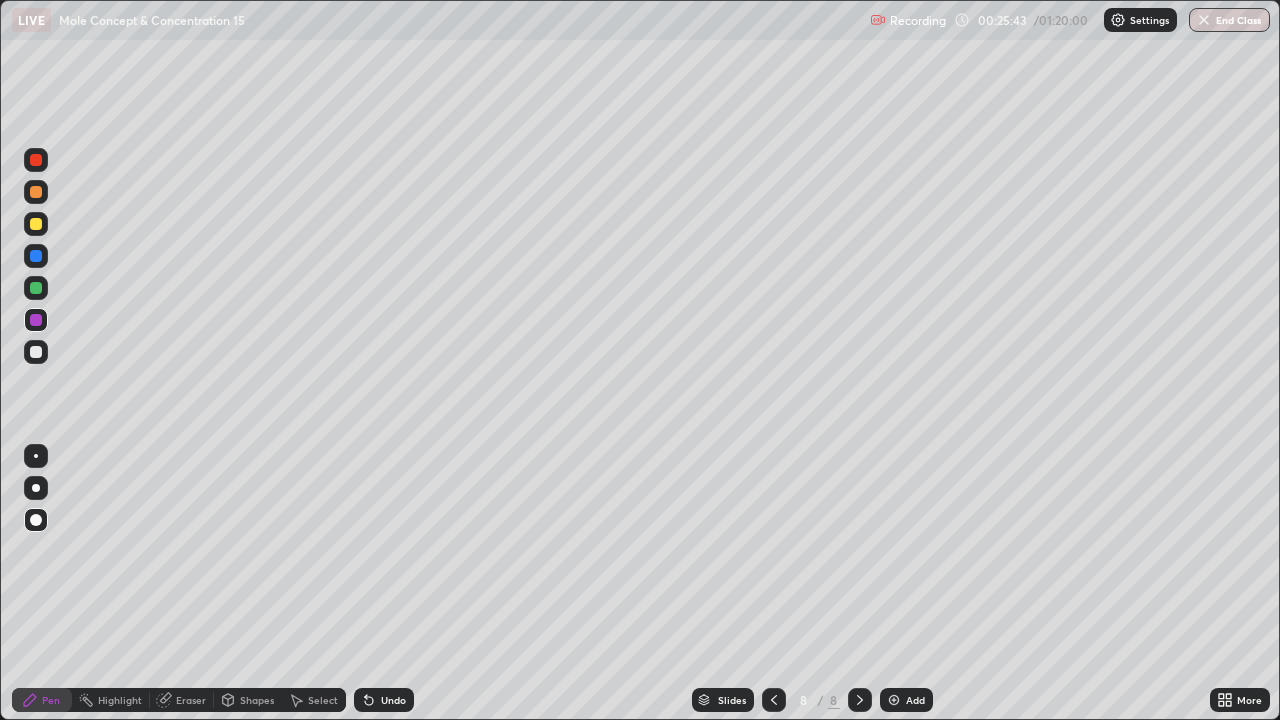 click on "Shapes" at bounding box center [257, 700] 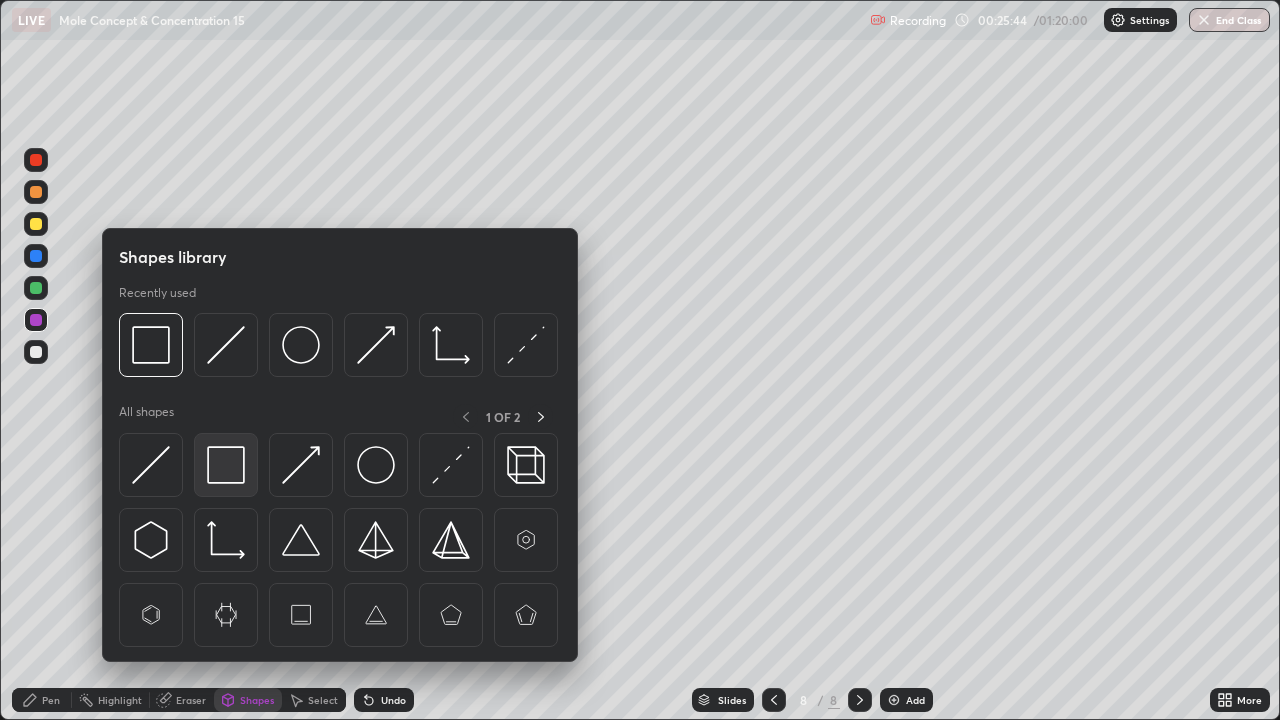 click at bounding box center (226, 465) 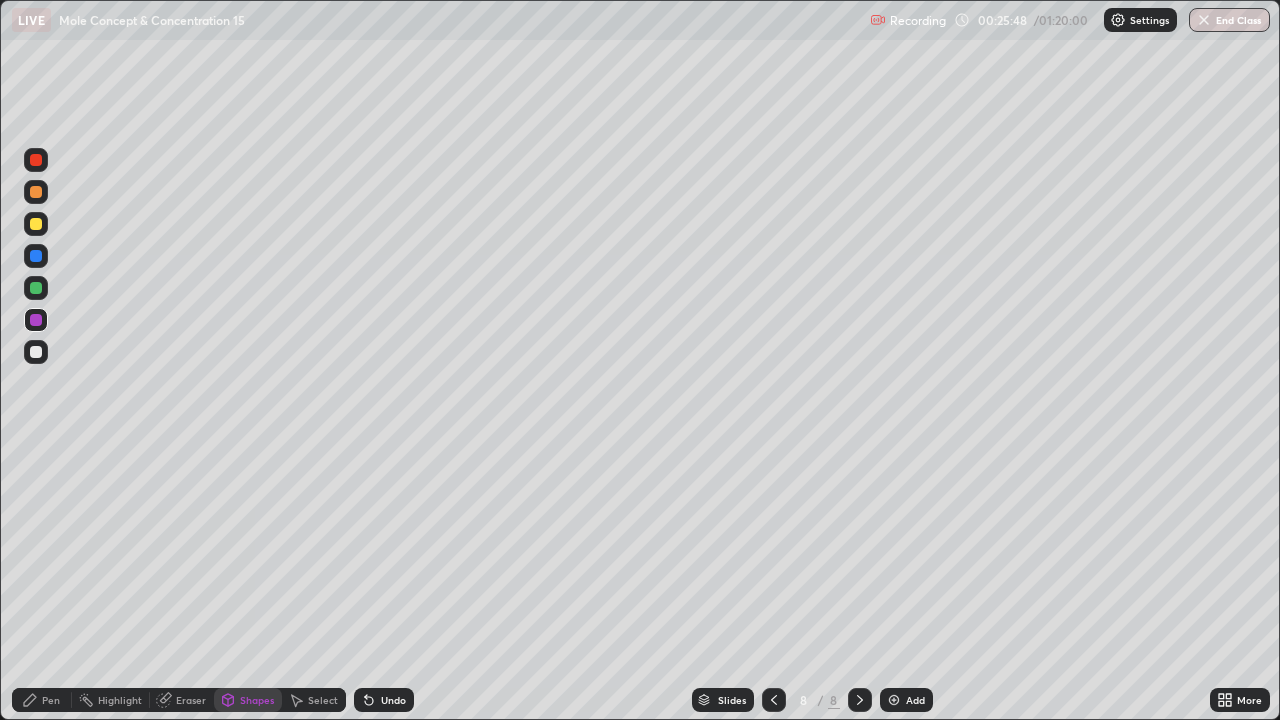 click on "Pen" at bounding box center [51, 700] 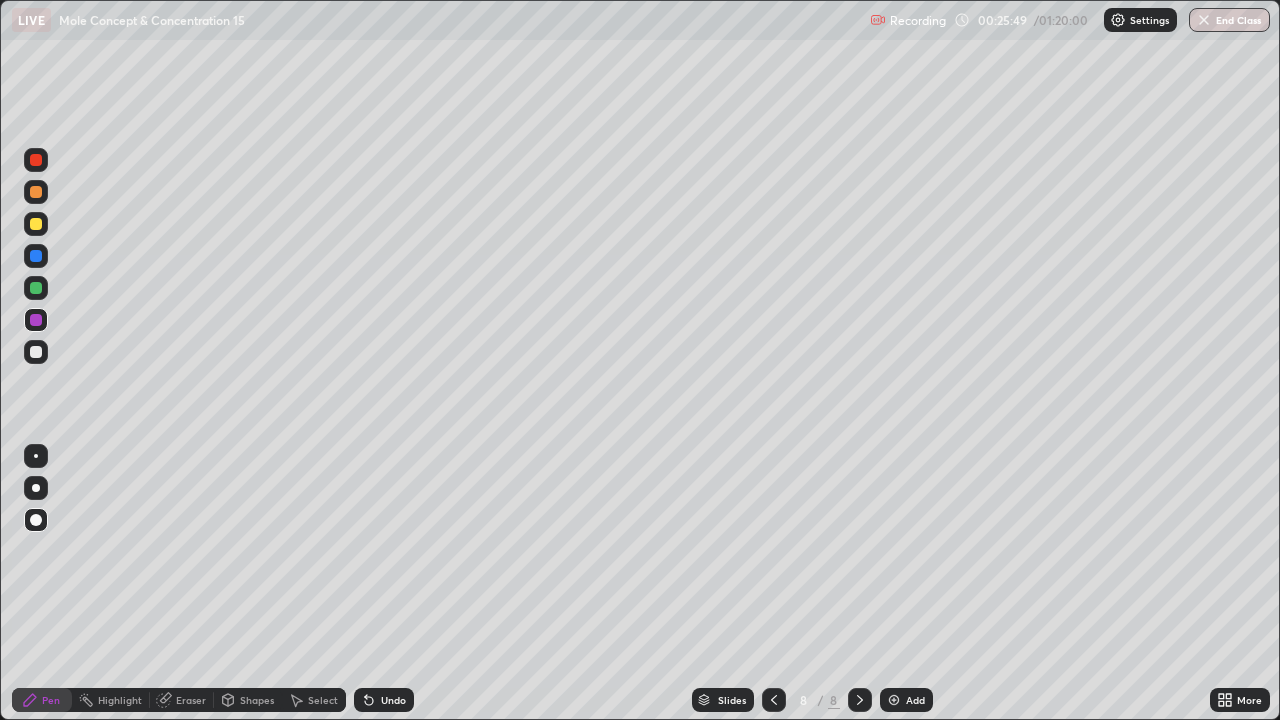 click at bounding box center (36, 352) 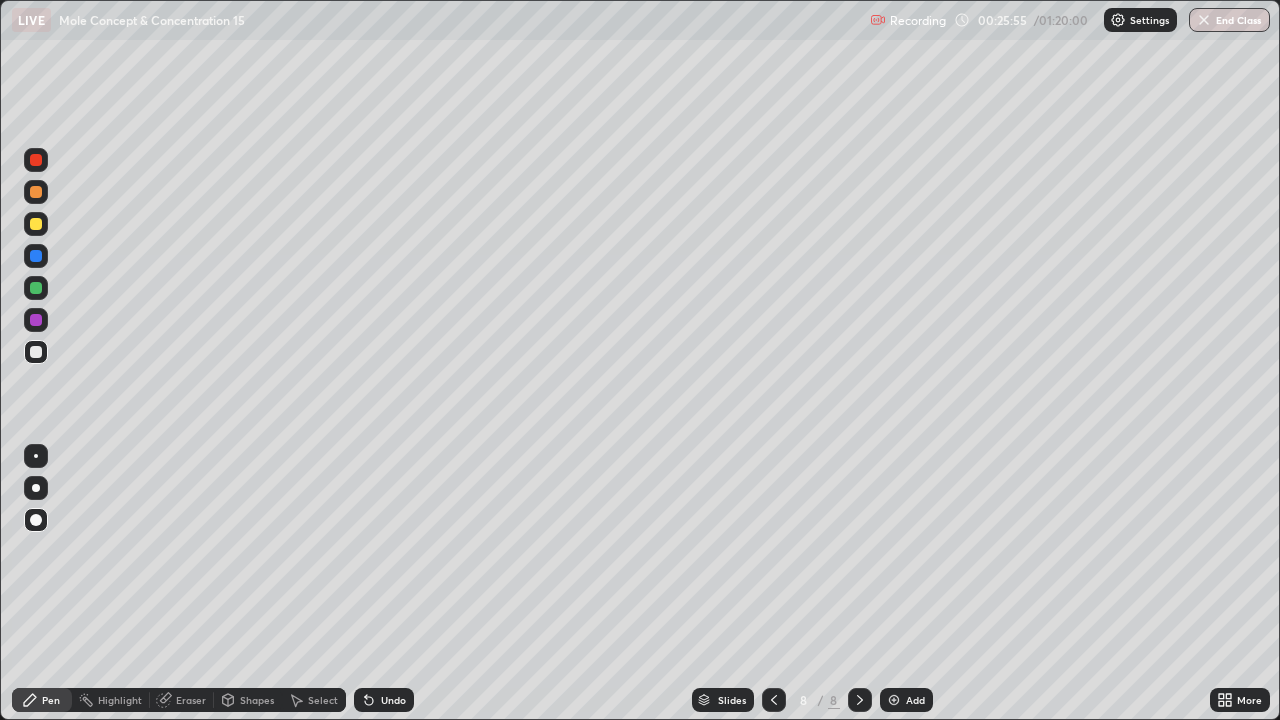 click on "Eraser" at bounding box center (191, 700) 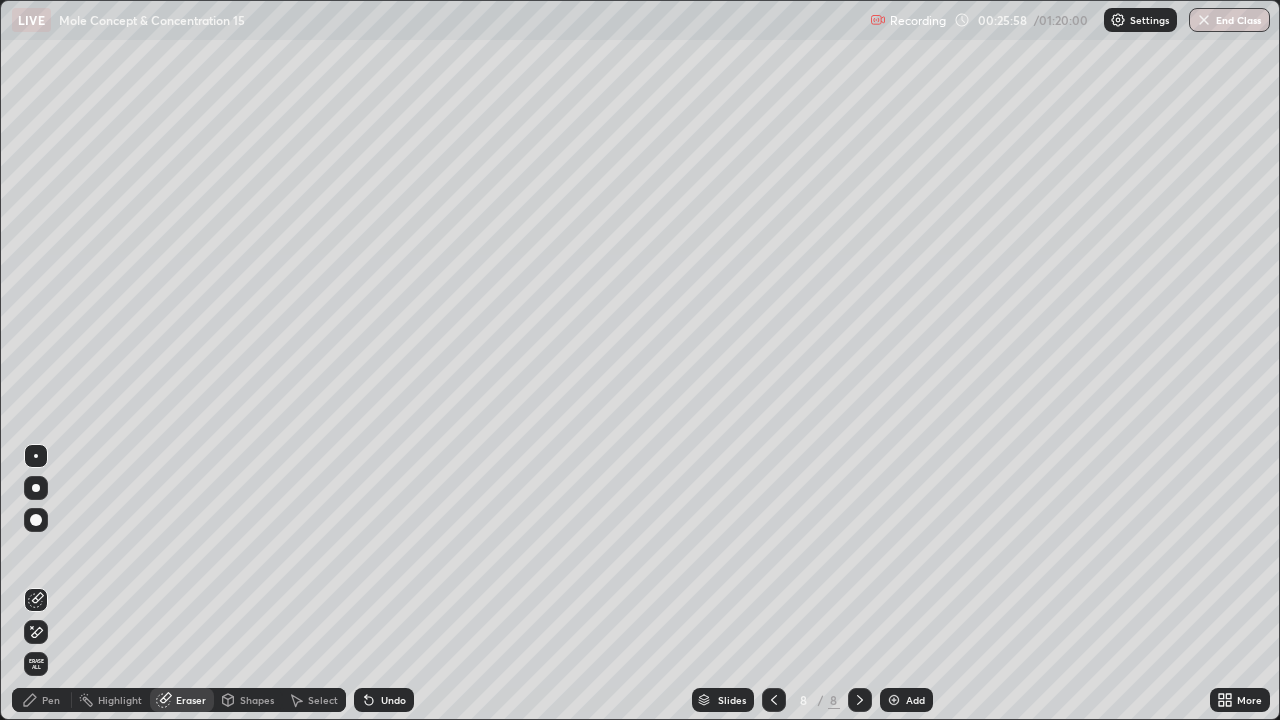click on "Pen" at bounding box center [51, 700] 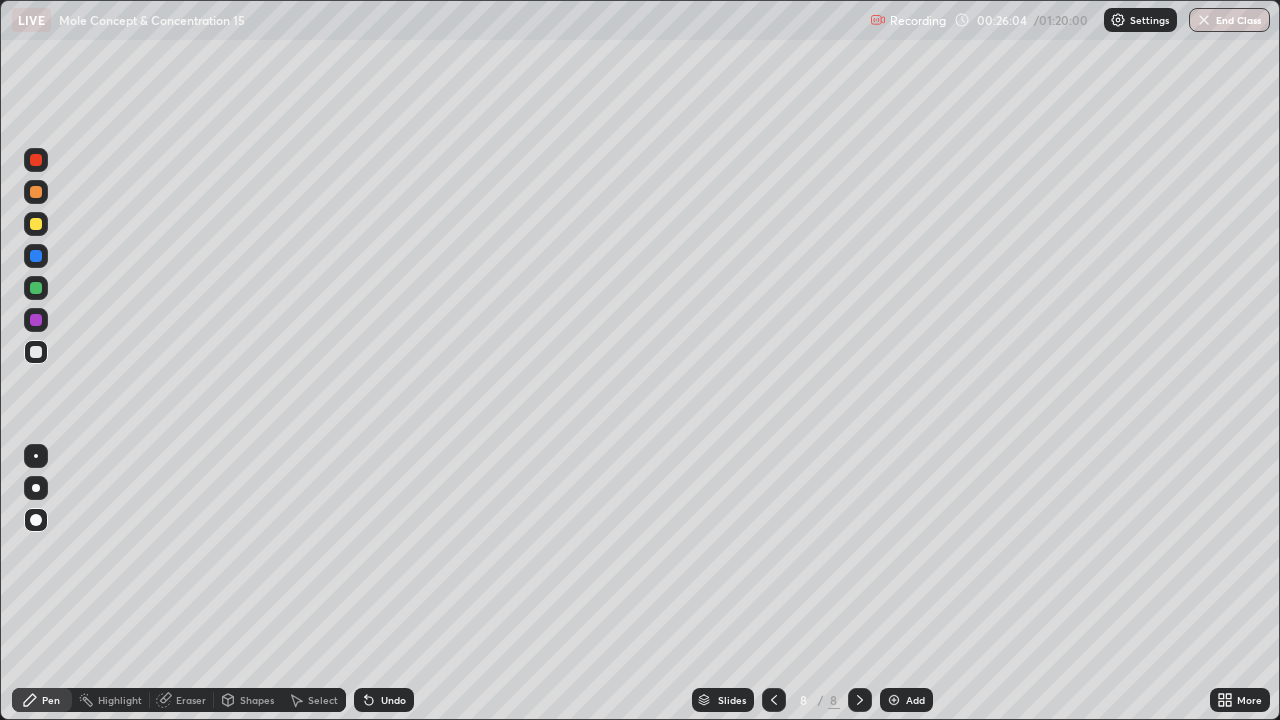 click at bounding box center (36, 224) 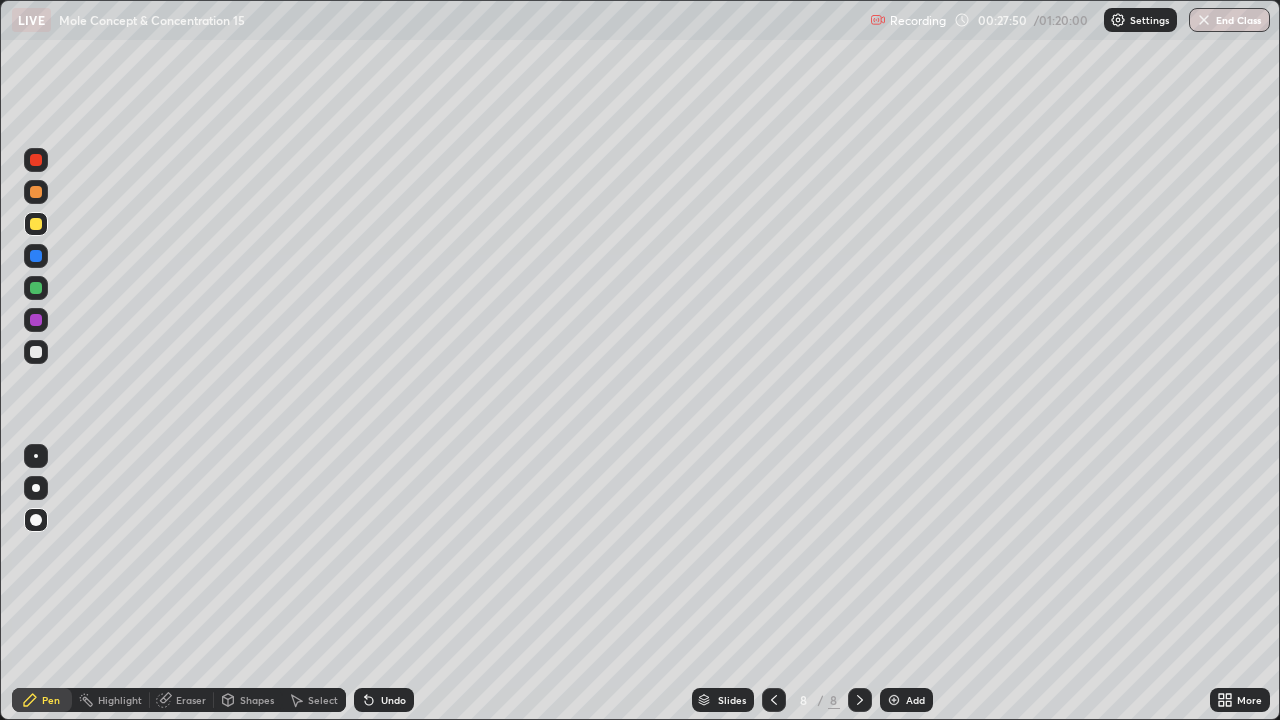 click at bounding box center [894, 700] 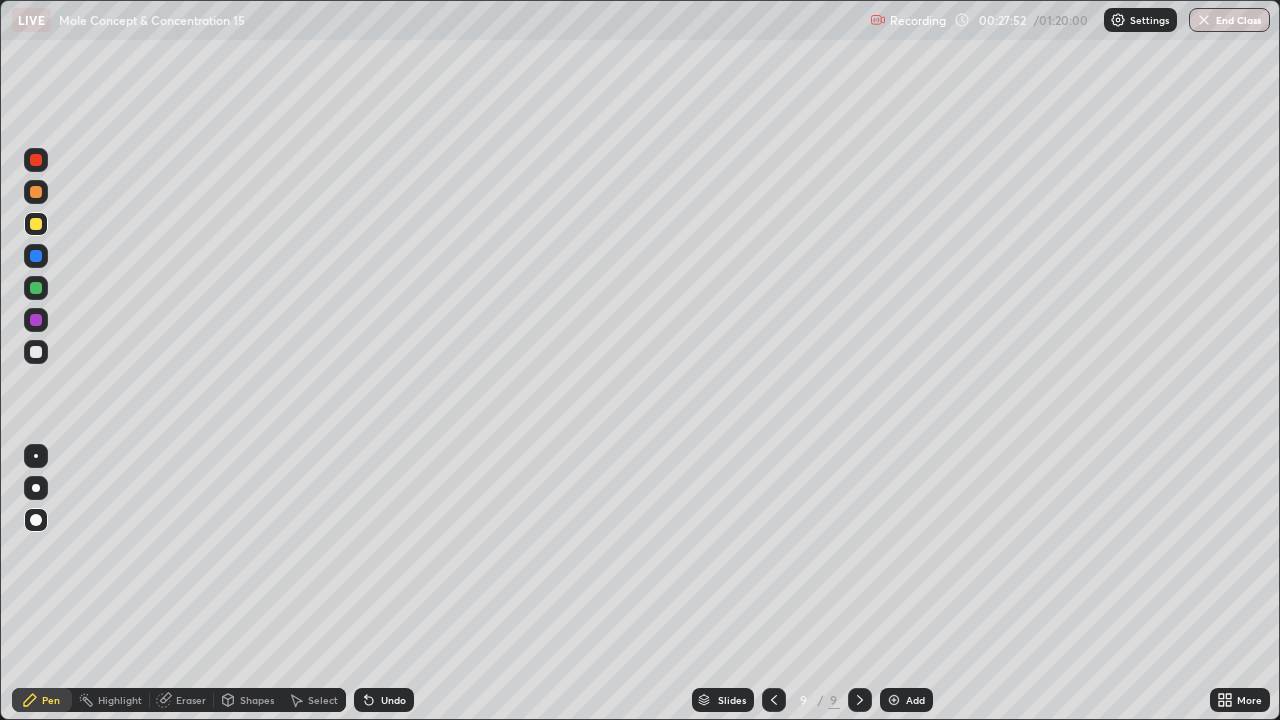 click at bounding box center (36, 224) 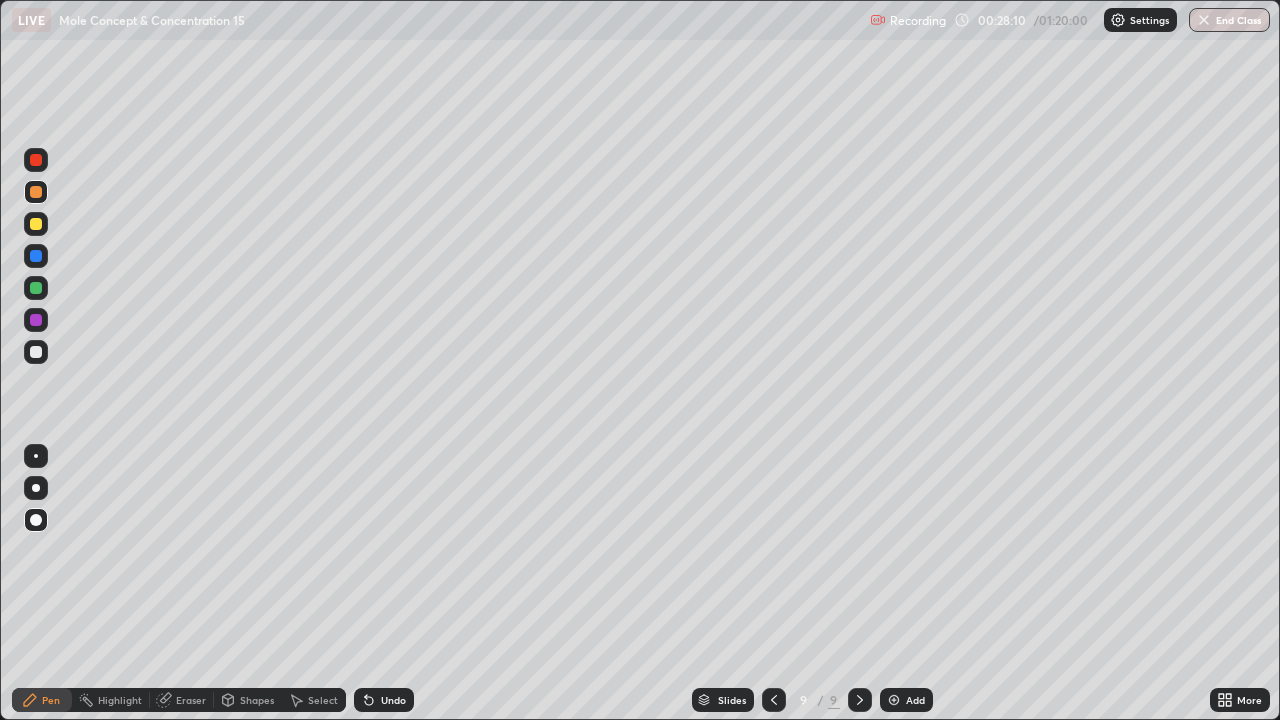 click at bounding box center (36, 352) 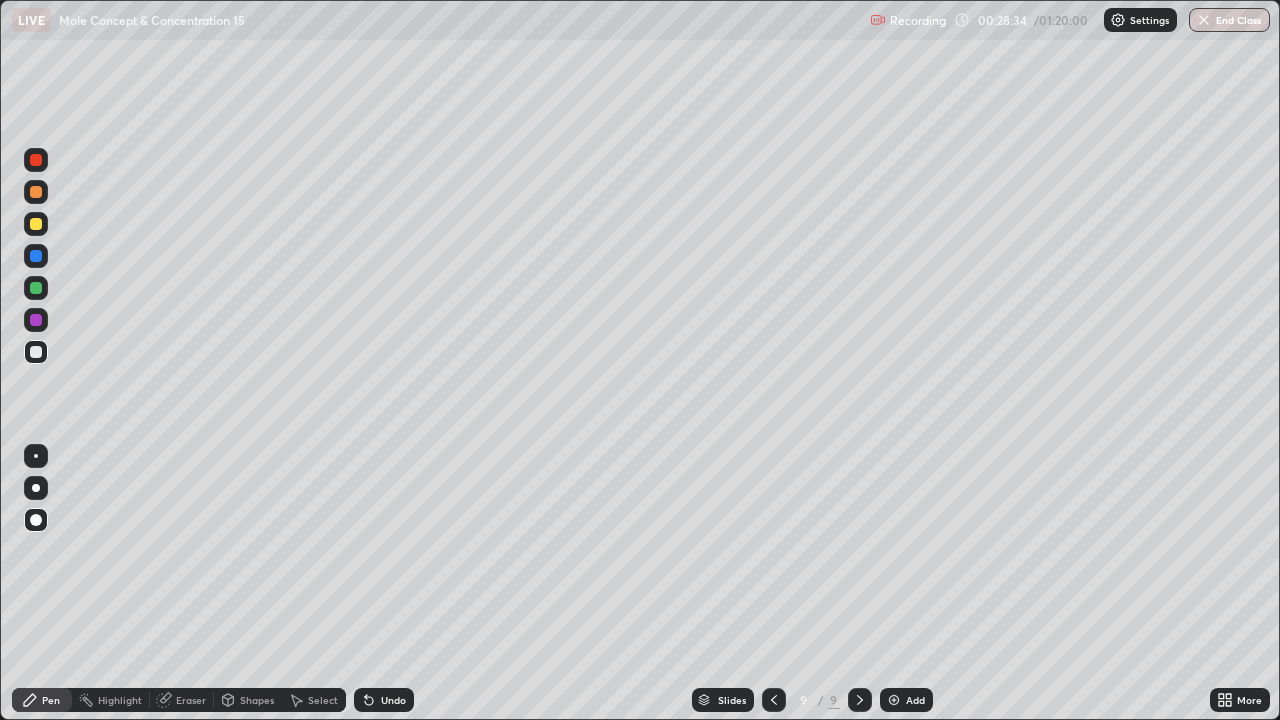 click at bounding box center [36, 288] 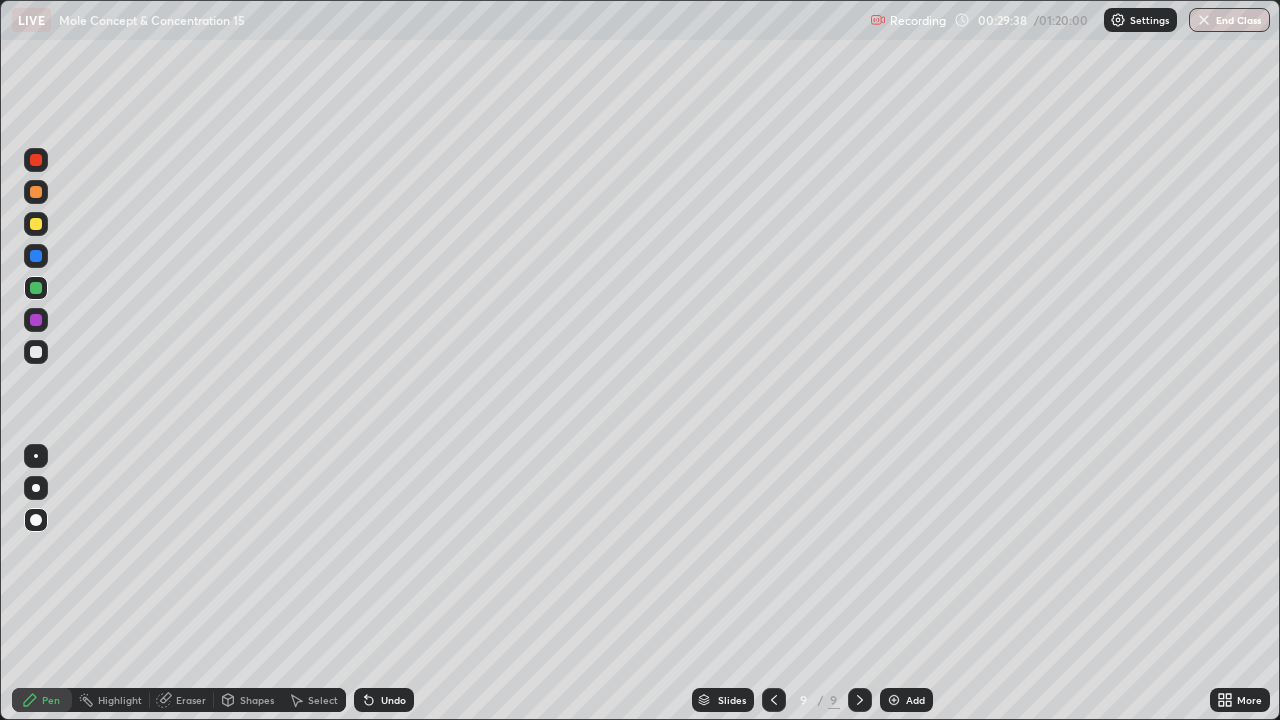 click on "Shapes" at bounding box center [257, 700] 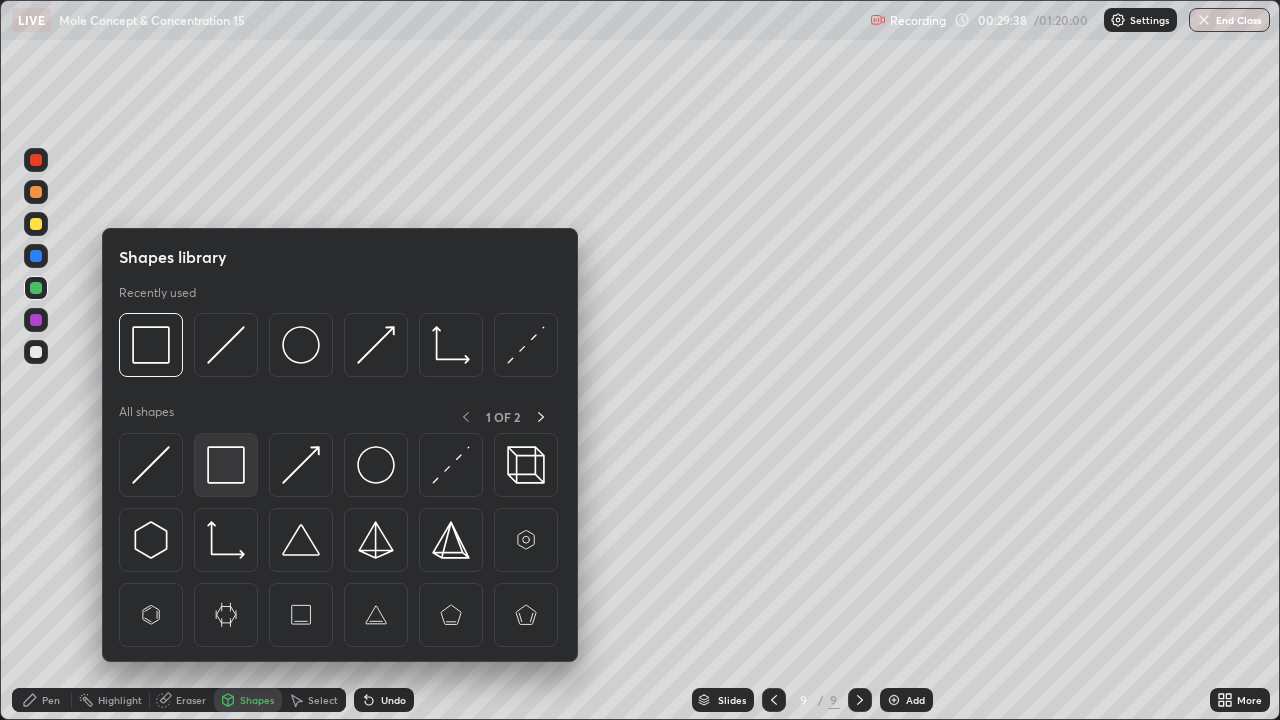 click at bounding box center (226, 465) 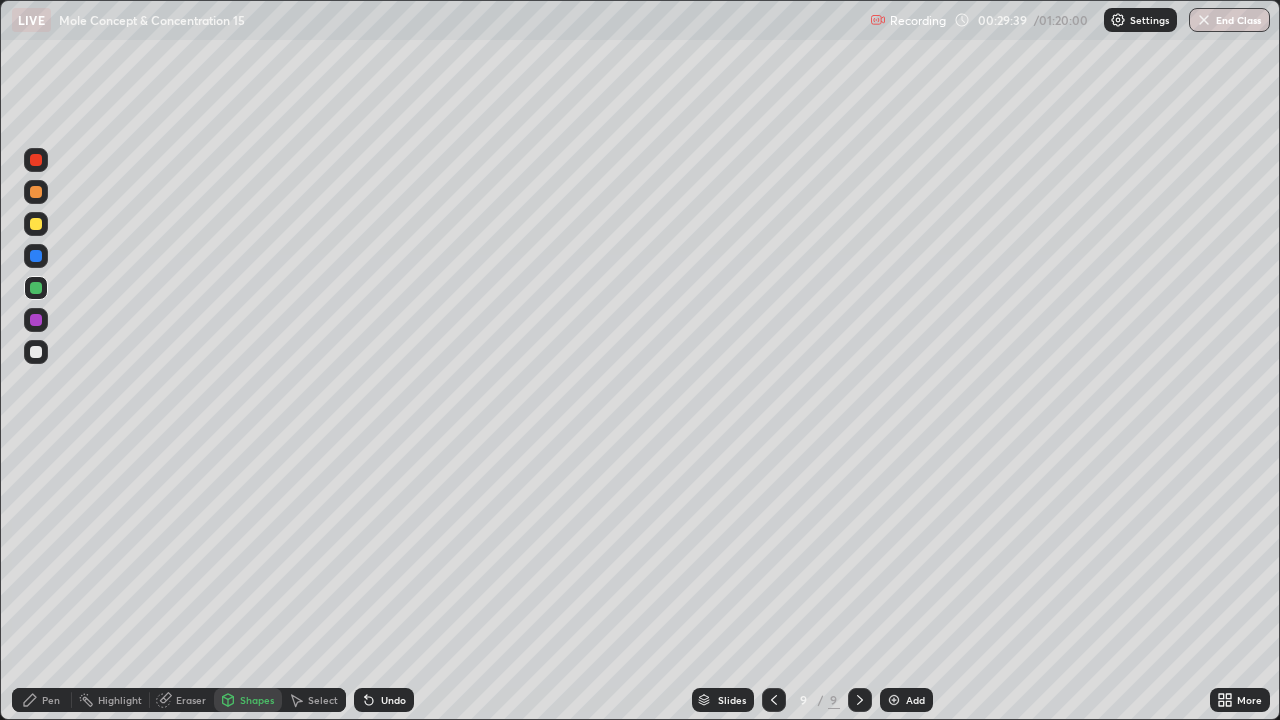 click at bounding box center (36, 256) 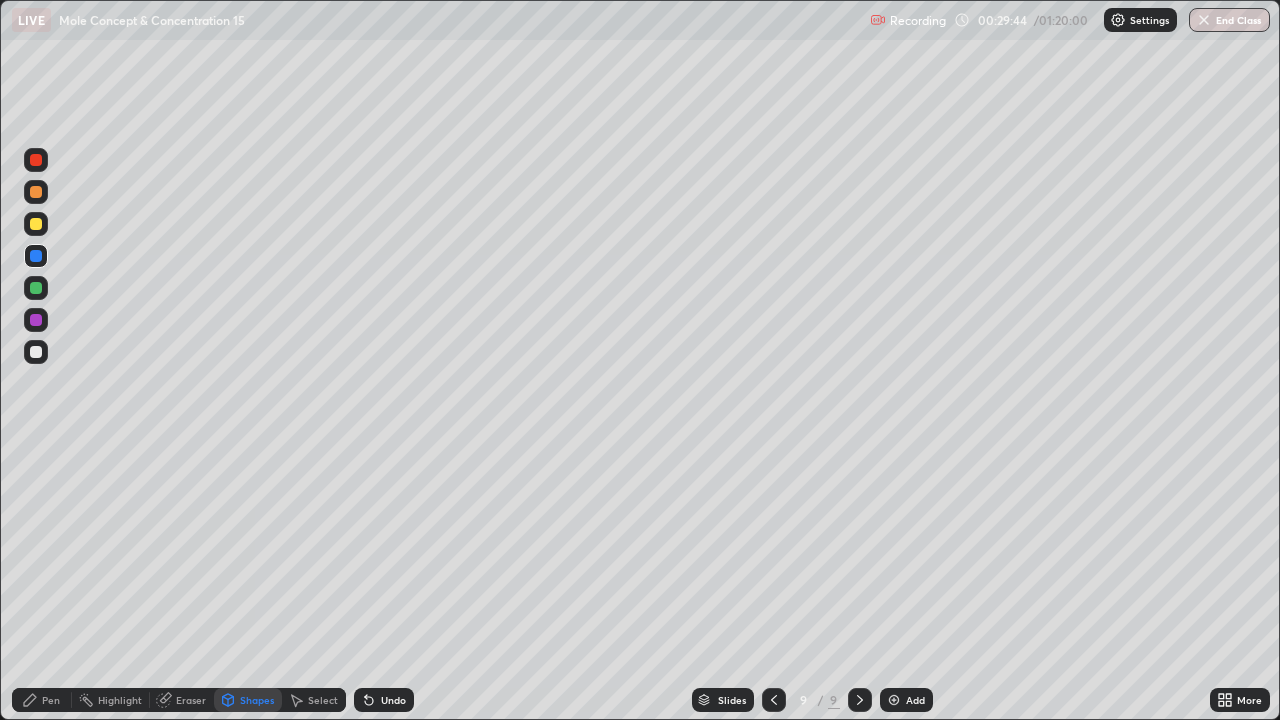 click on "Pen" at bounding box center [51, 700] 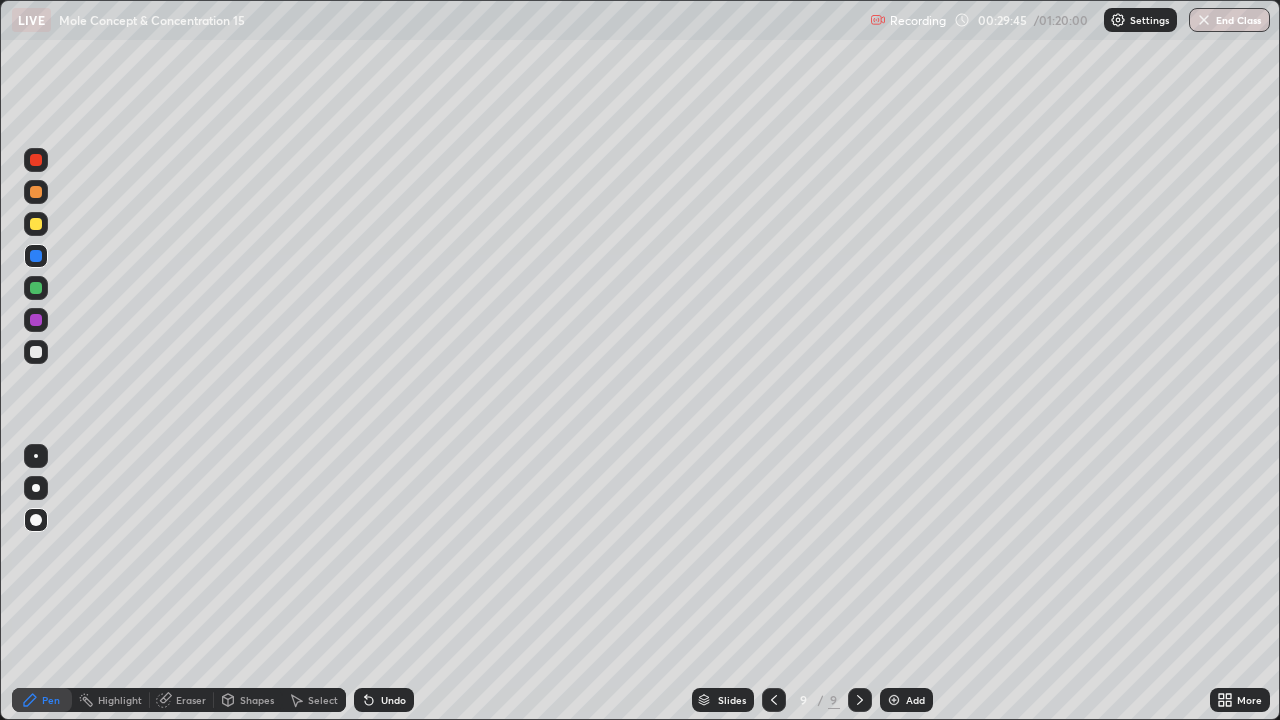 click at bounding box center [36, 352] 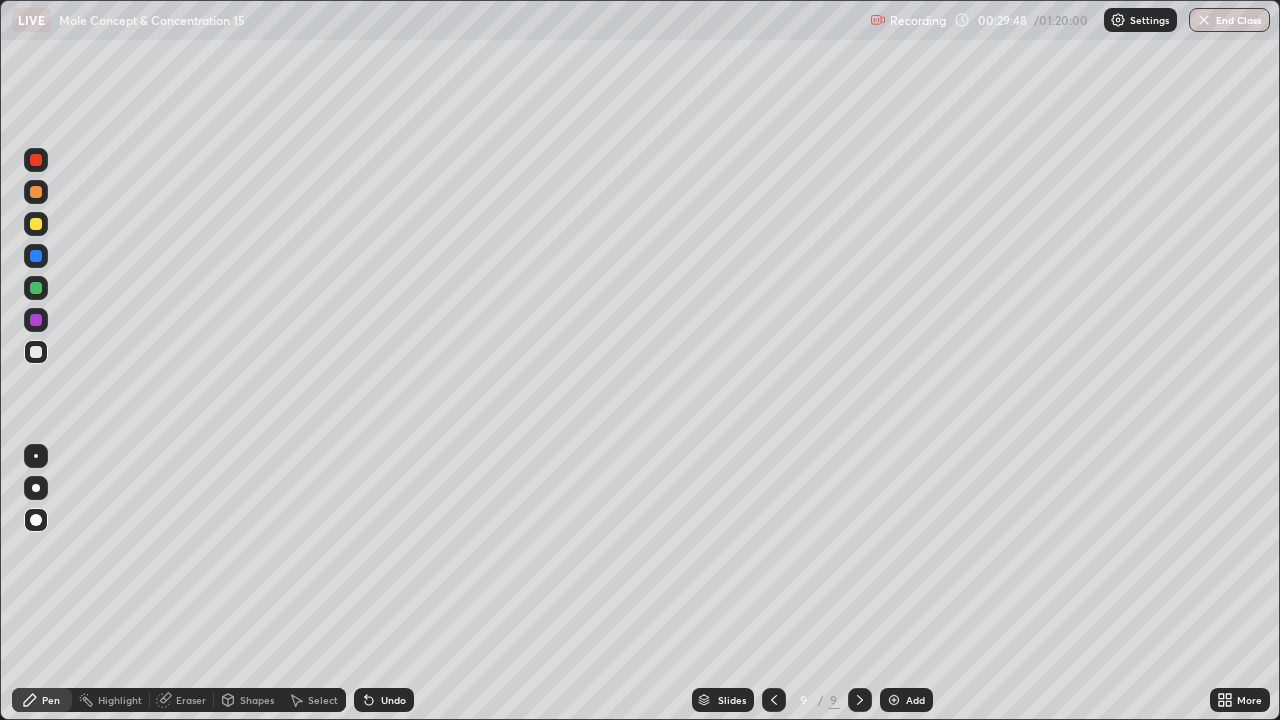 click at bounding box center [36, 224] 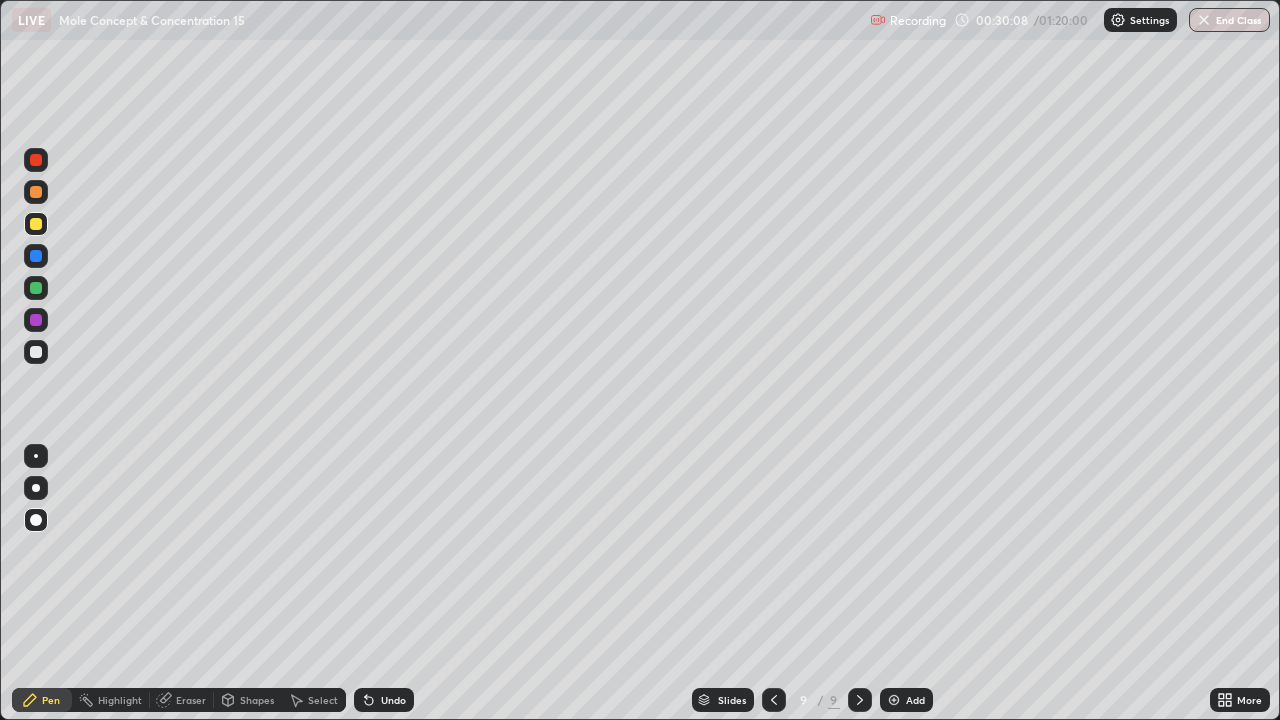 click at bounding box center [36, 352] 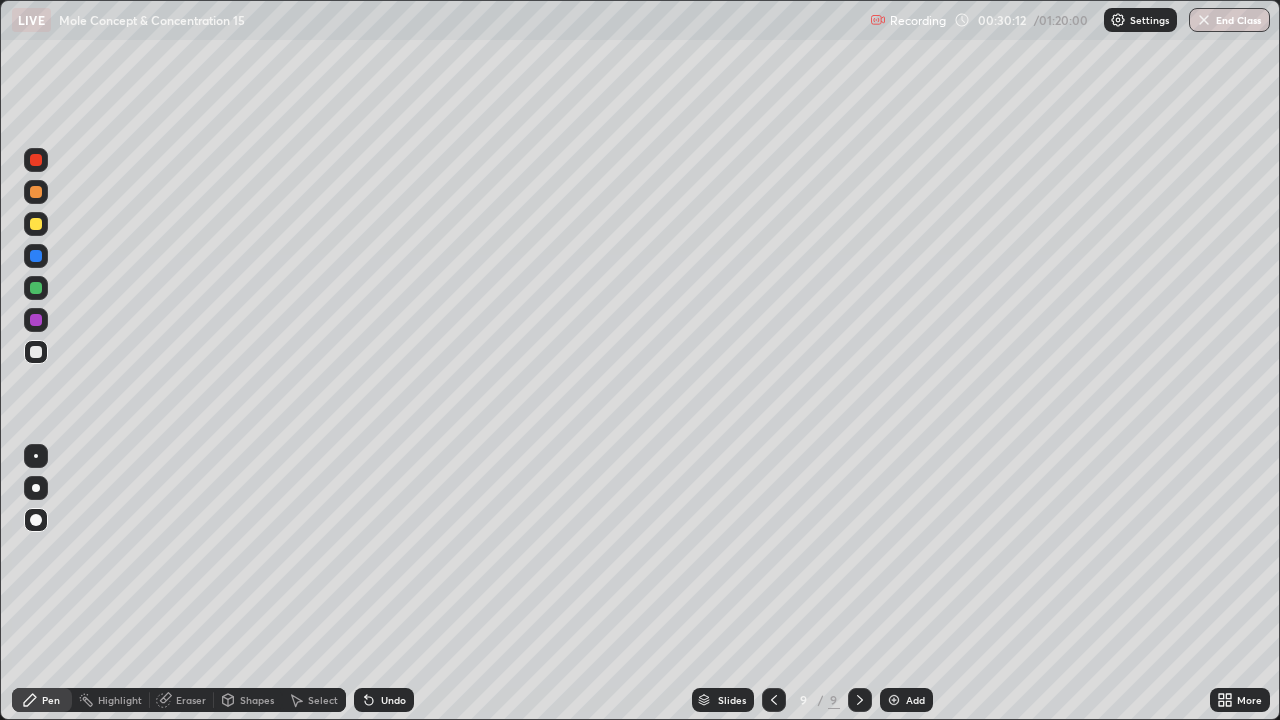click at bounding box center (36, 352) 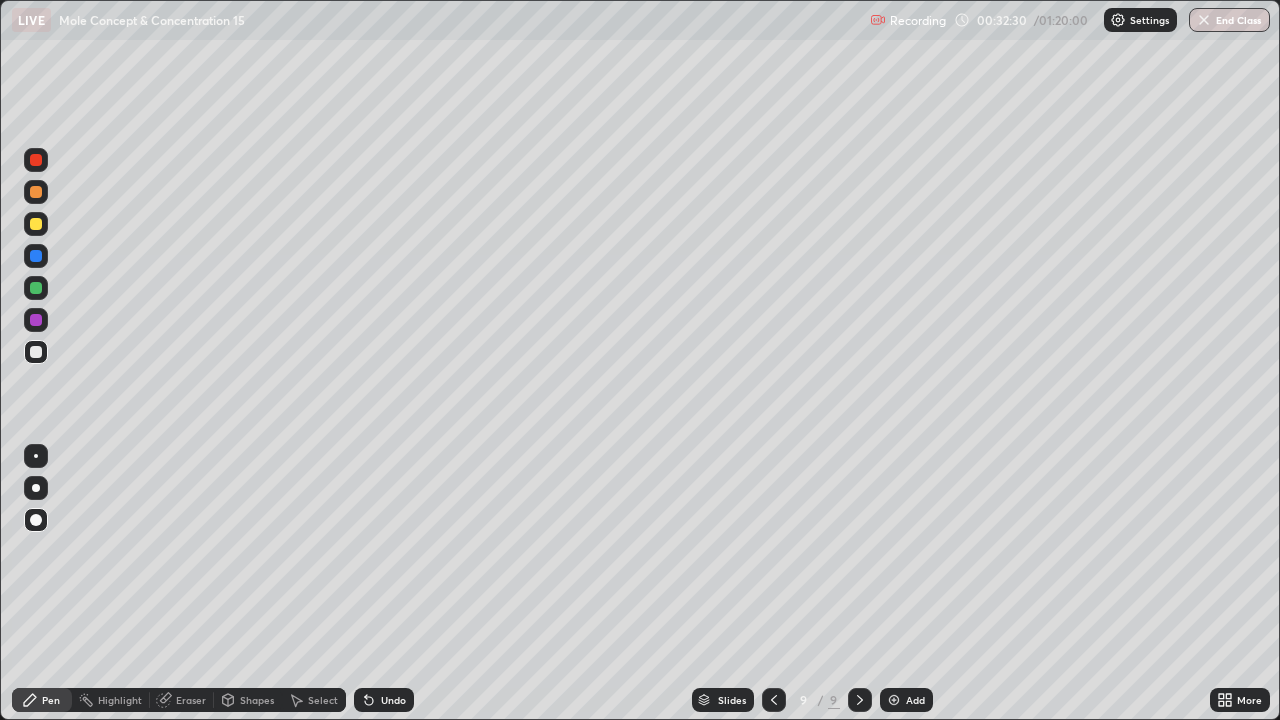 click at bounding box center [894, 700] 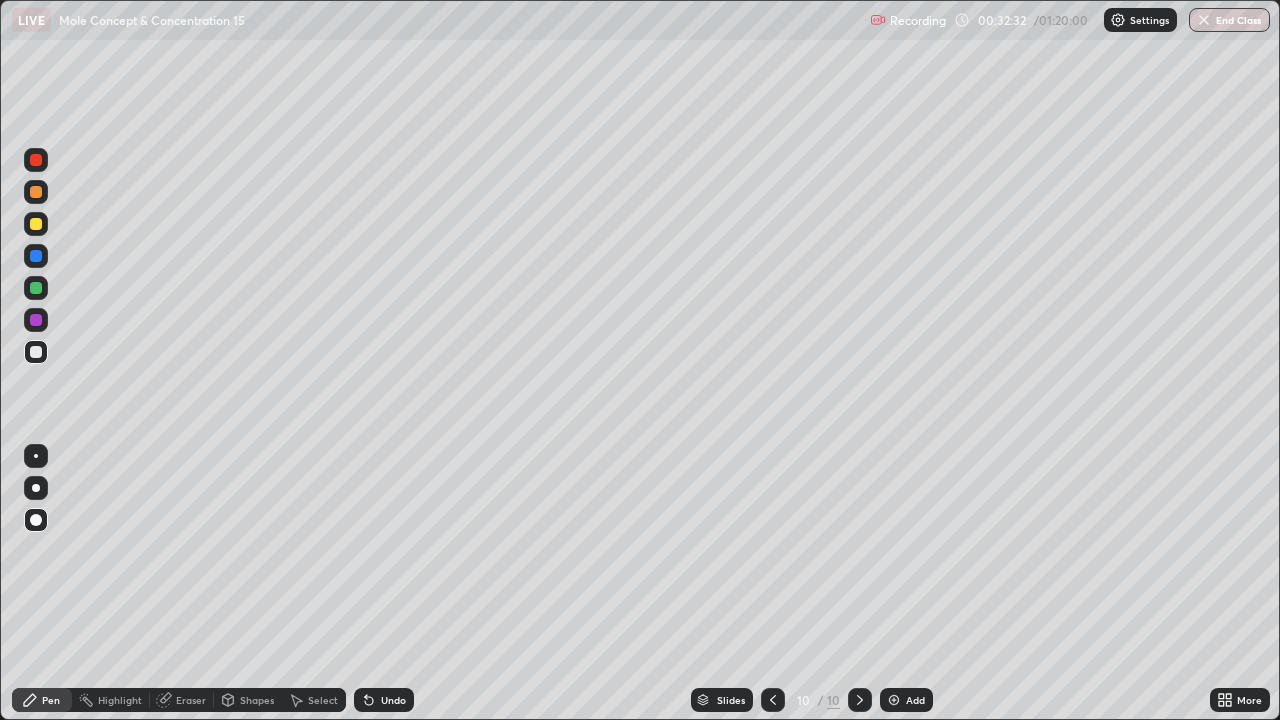 click at bounding box center (36, 224) 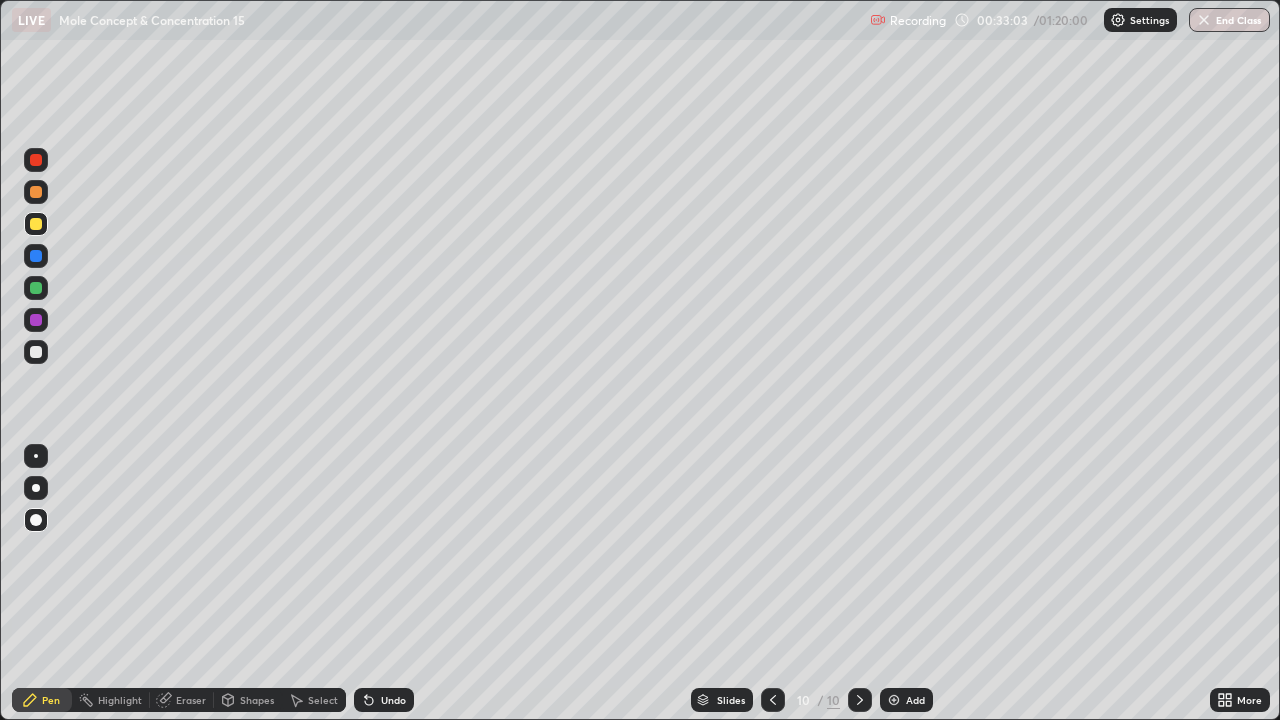 click at bounding box center (36, 352) 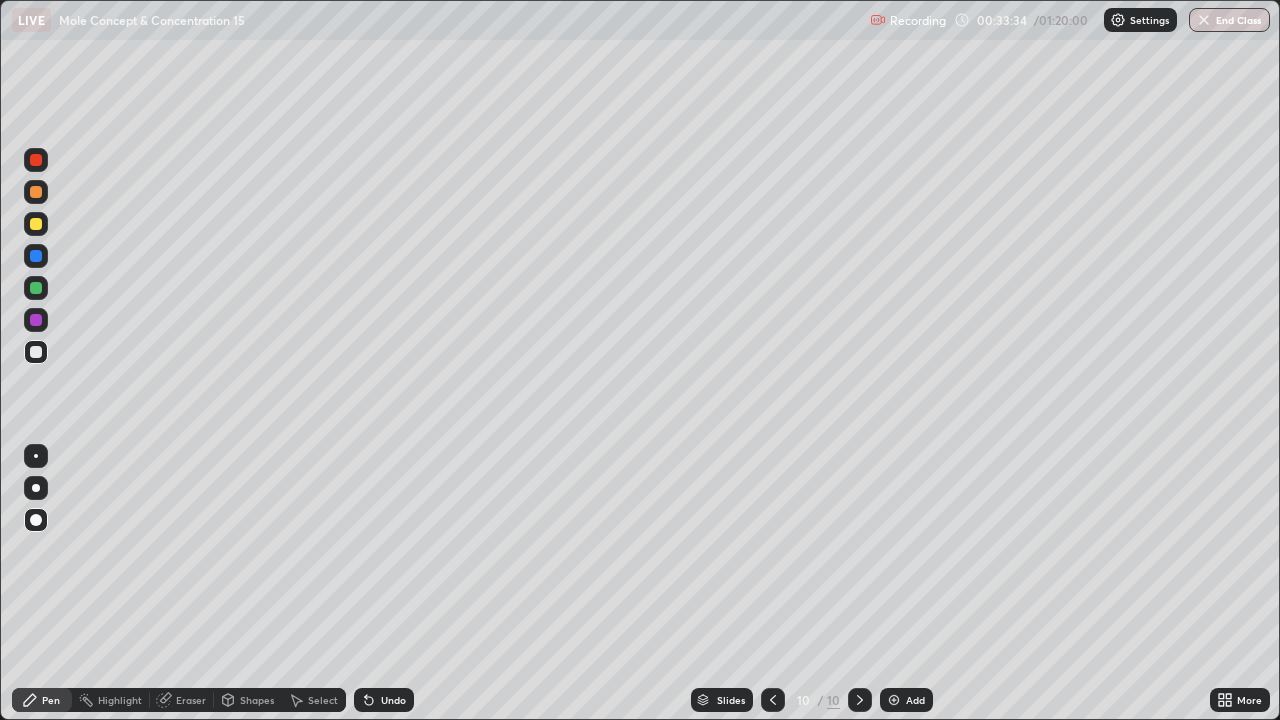 click at bounding box center [36, 224] 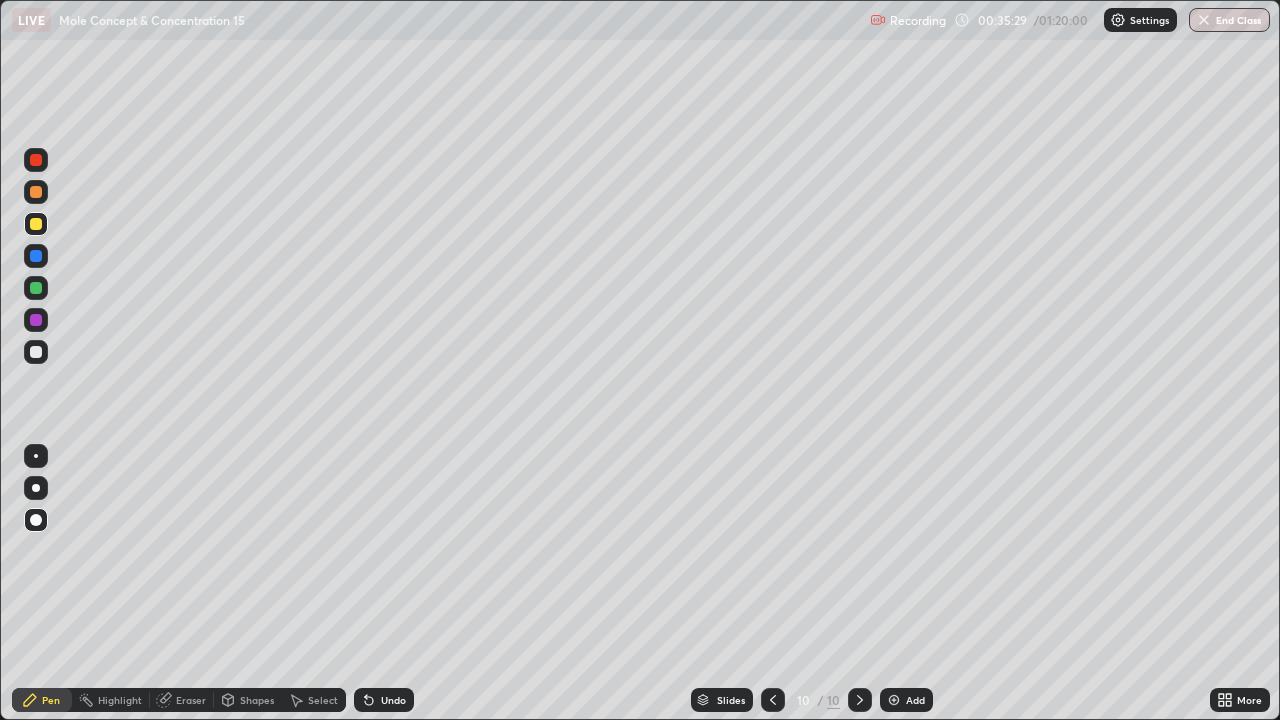 click at bounding box center (894, 700) 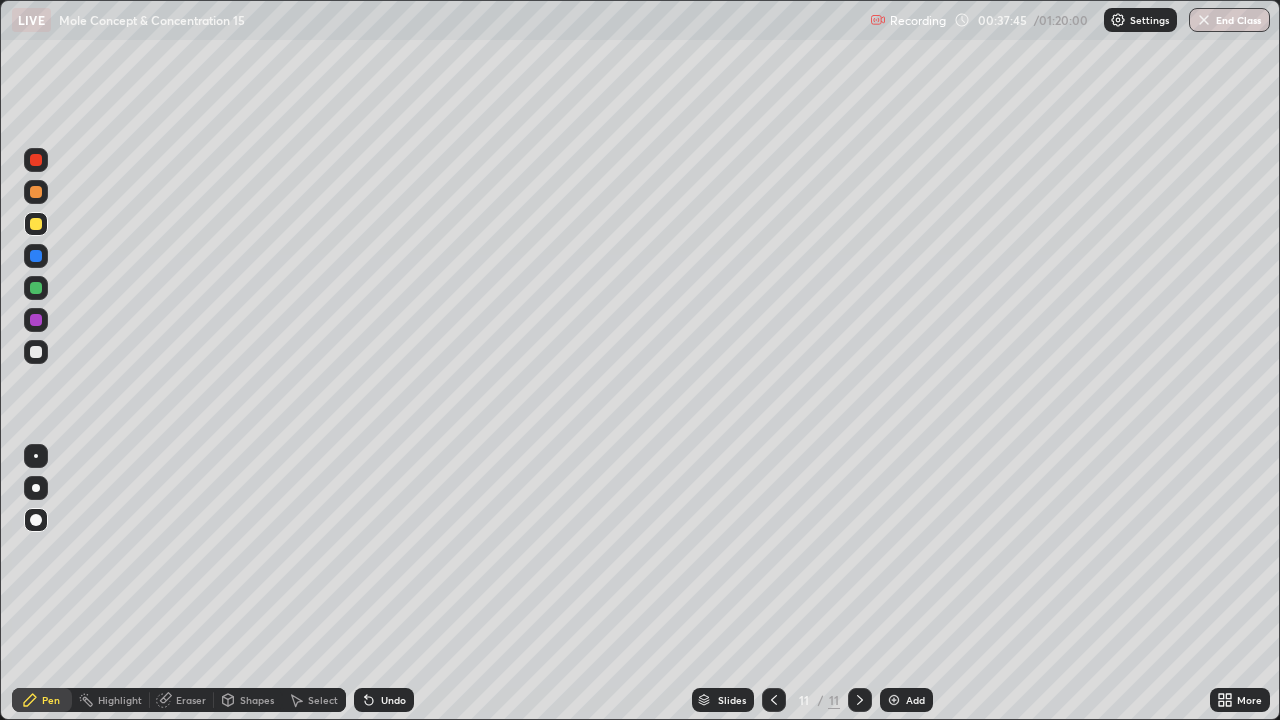 click at bounding box center (894, 700) 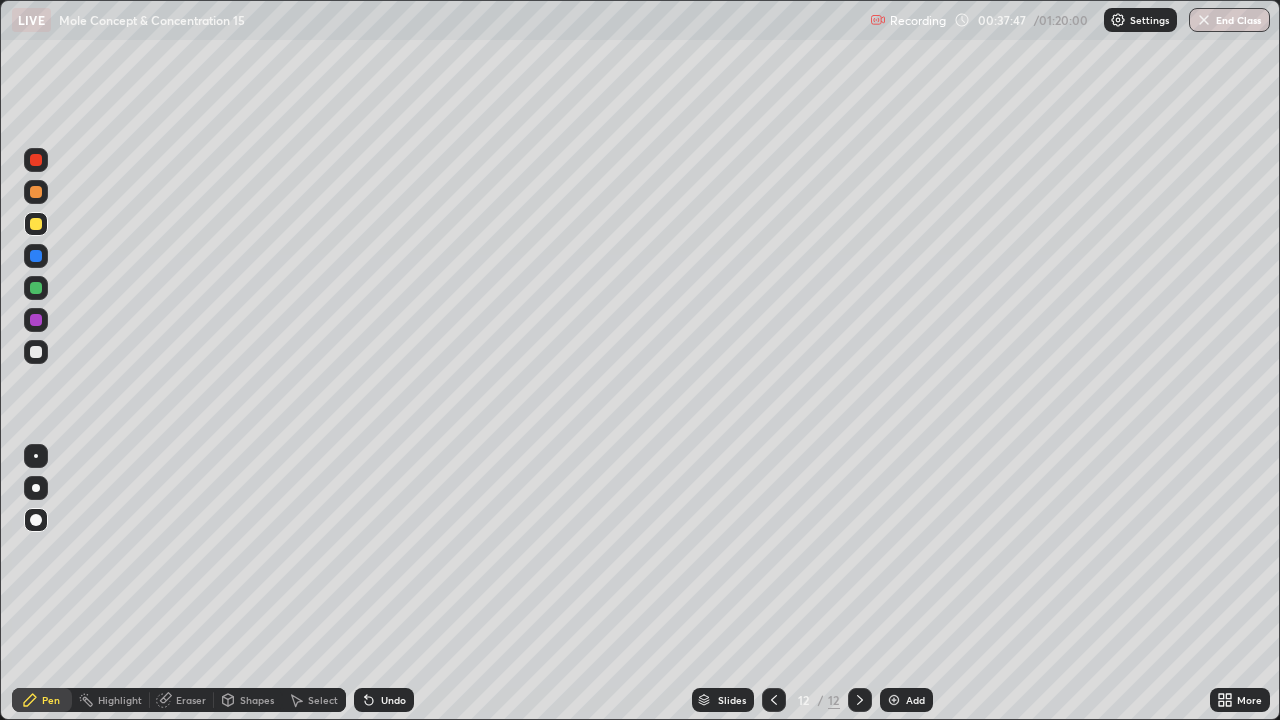 click at bounding box center (36, 352) 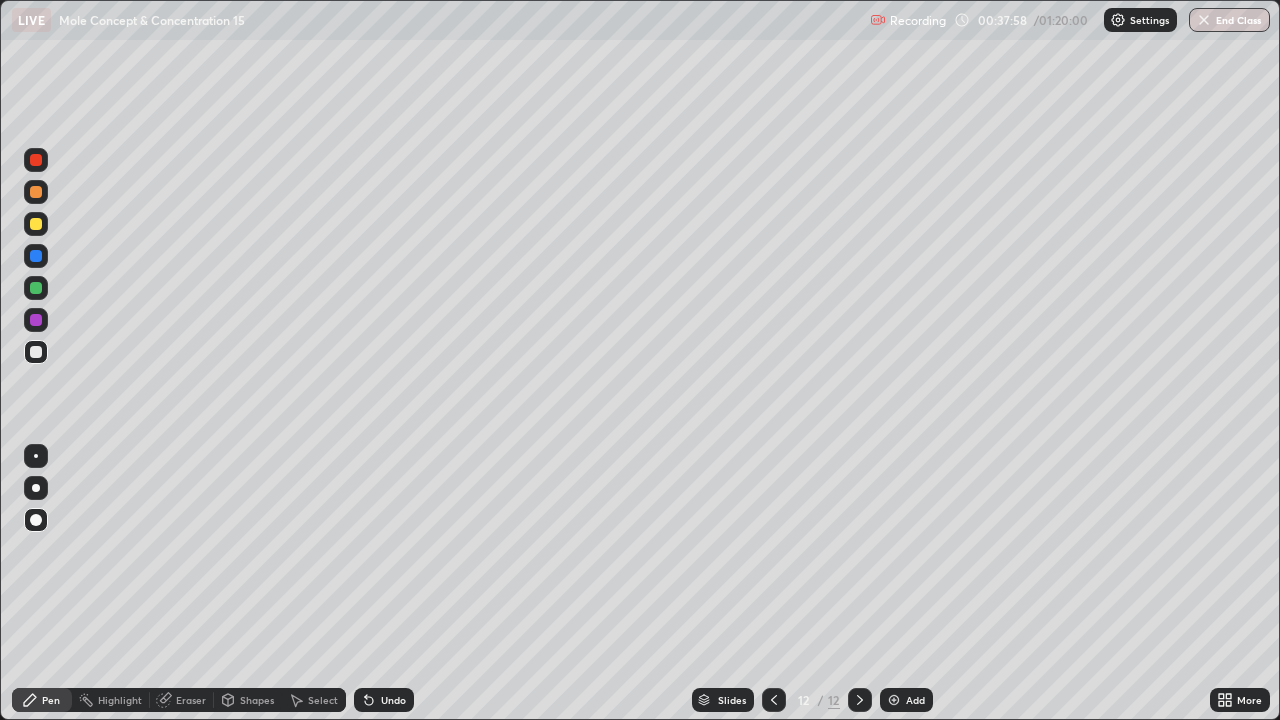 click 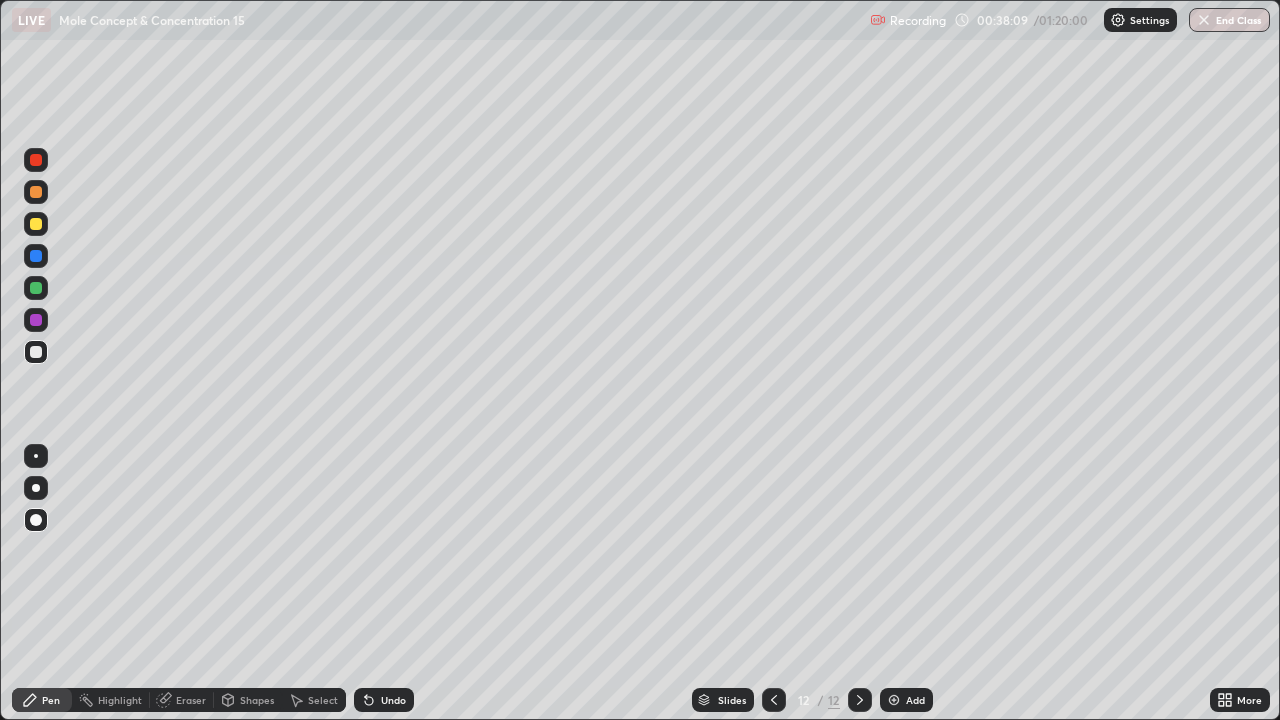 click at bounding box center (36, 224) 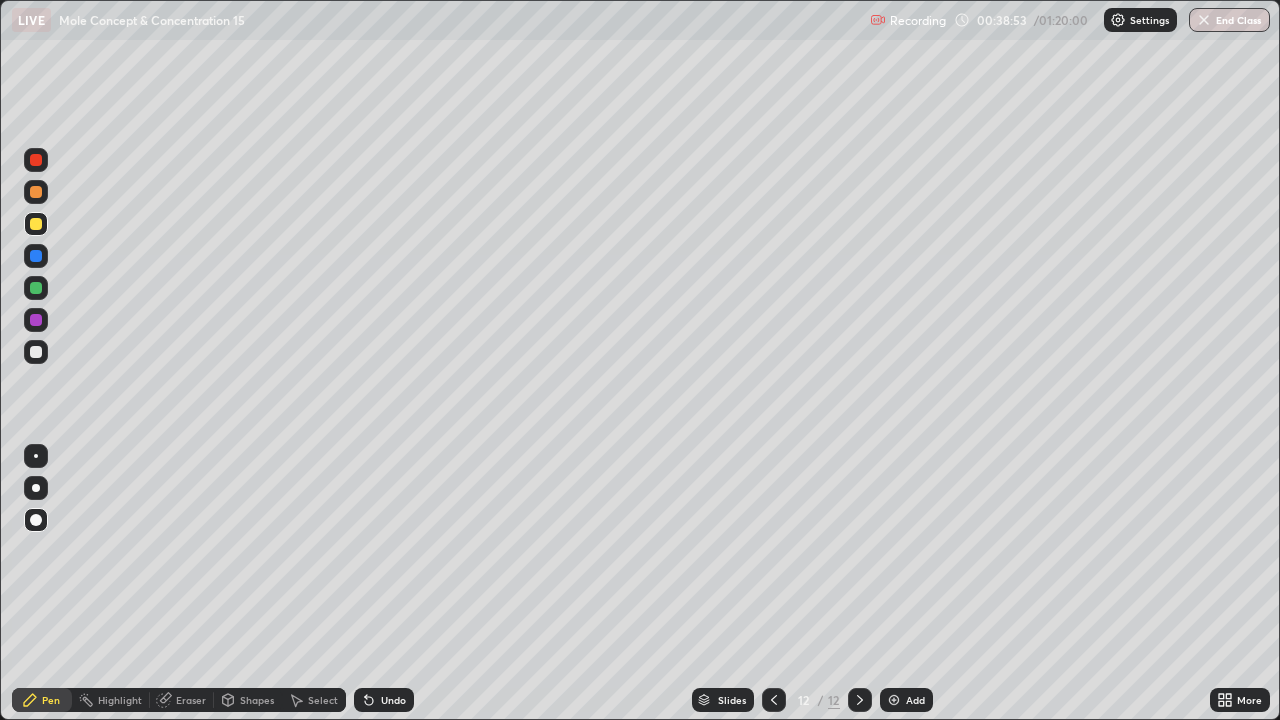 click at bounding box center [36, 288] 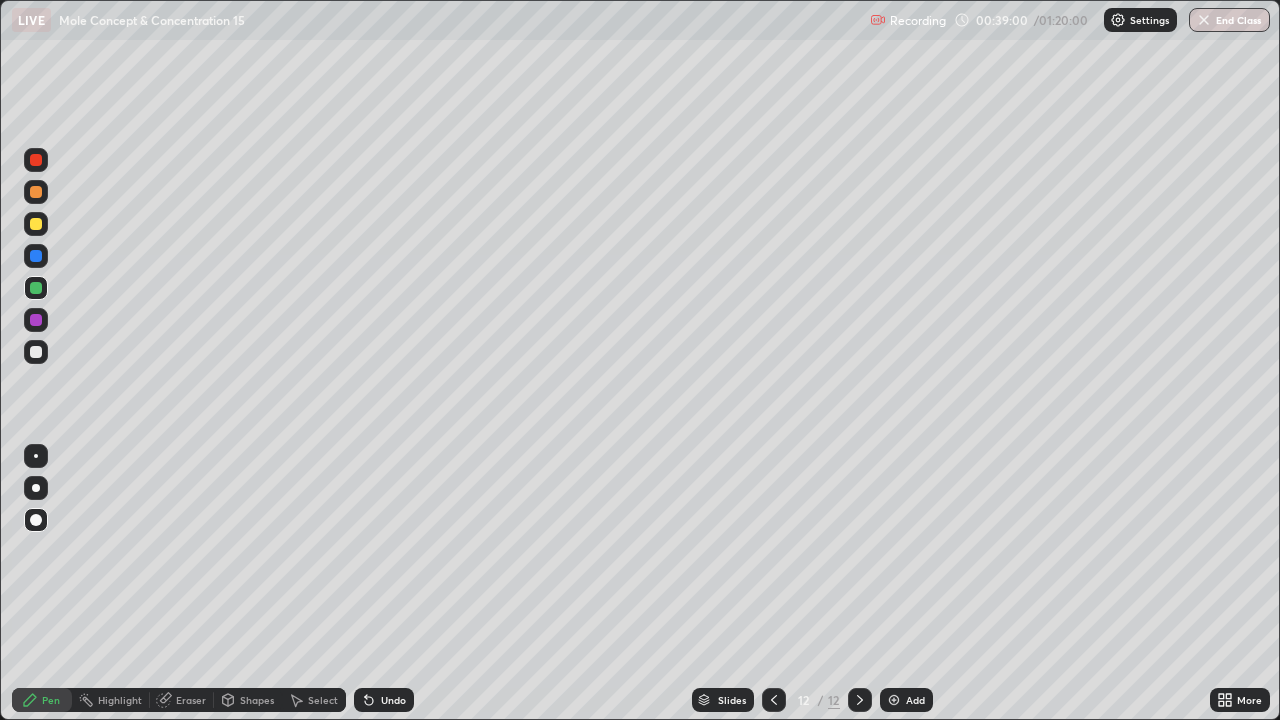 click at bounding box center (36, 352) 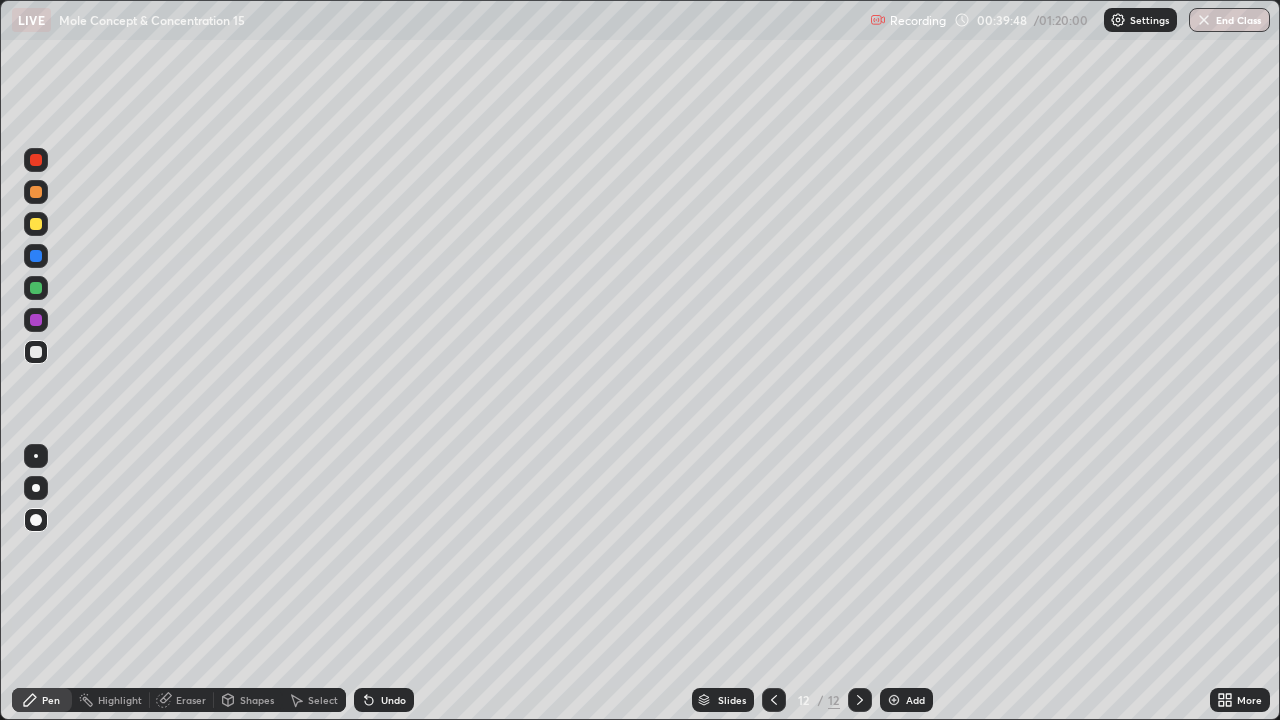 click at bounding box center [36, 288] 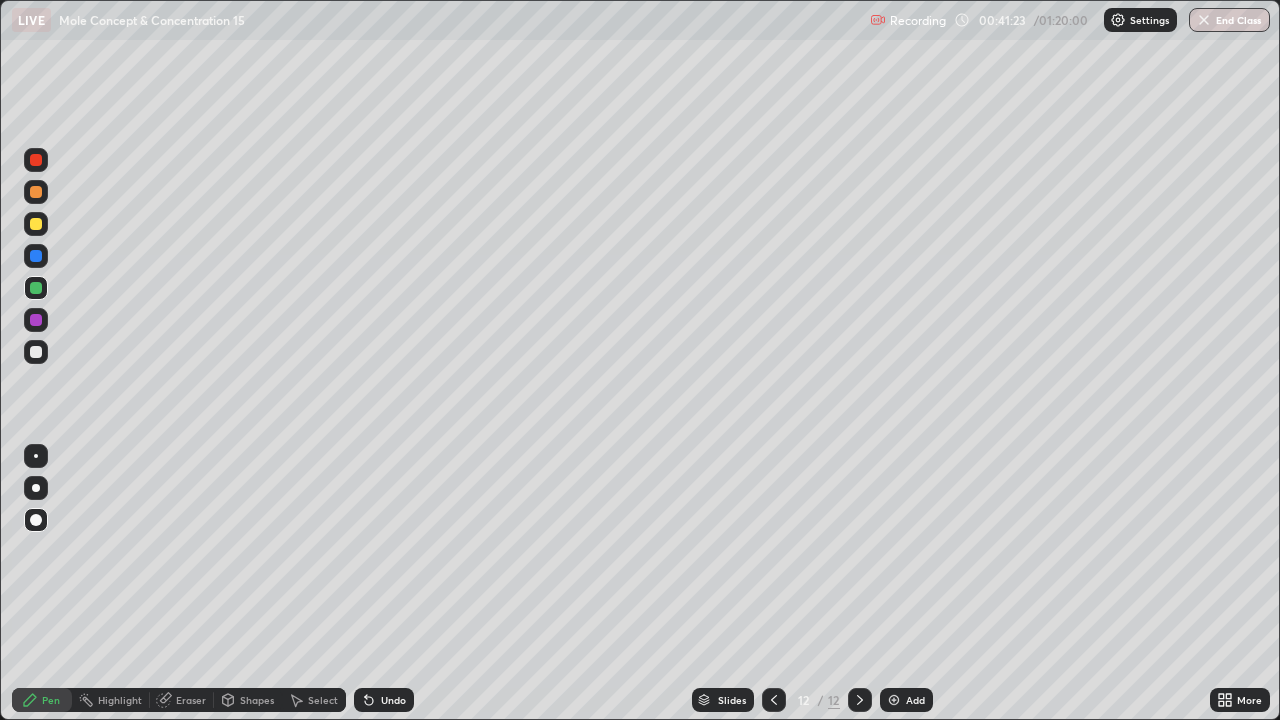 click at bounding box center (894, 700) 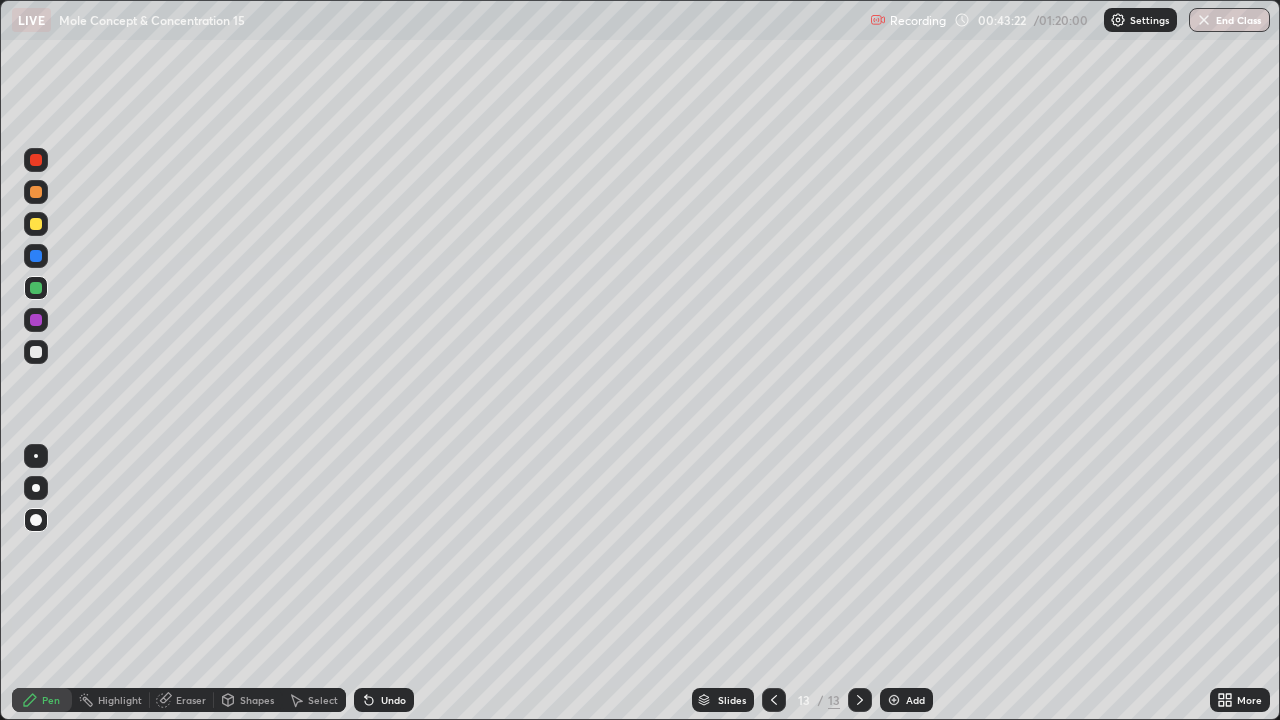 click at bounding box center [894, 700] 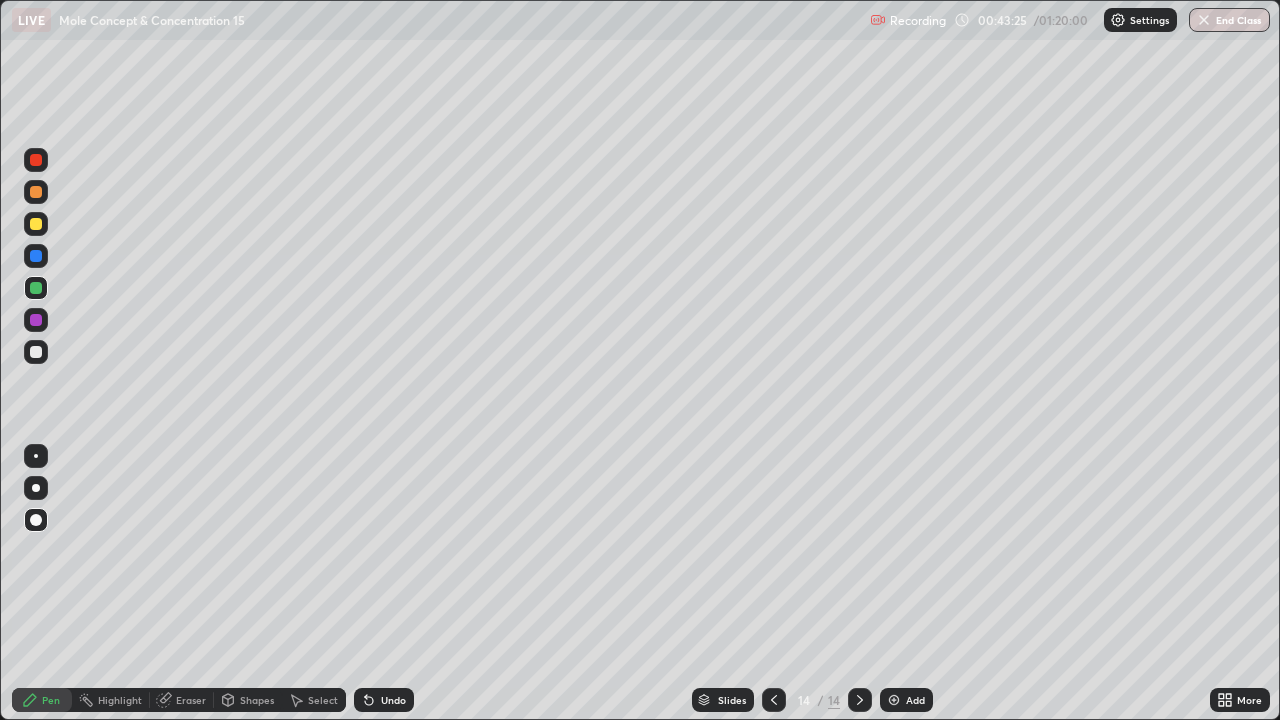 click at bounding box center [36, 288] 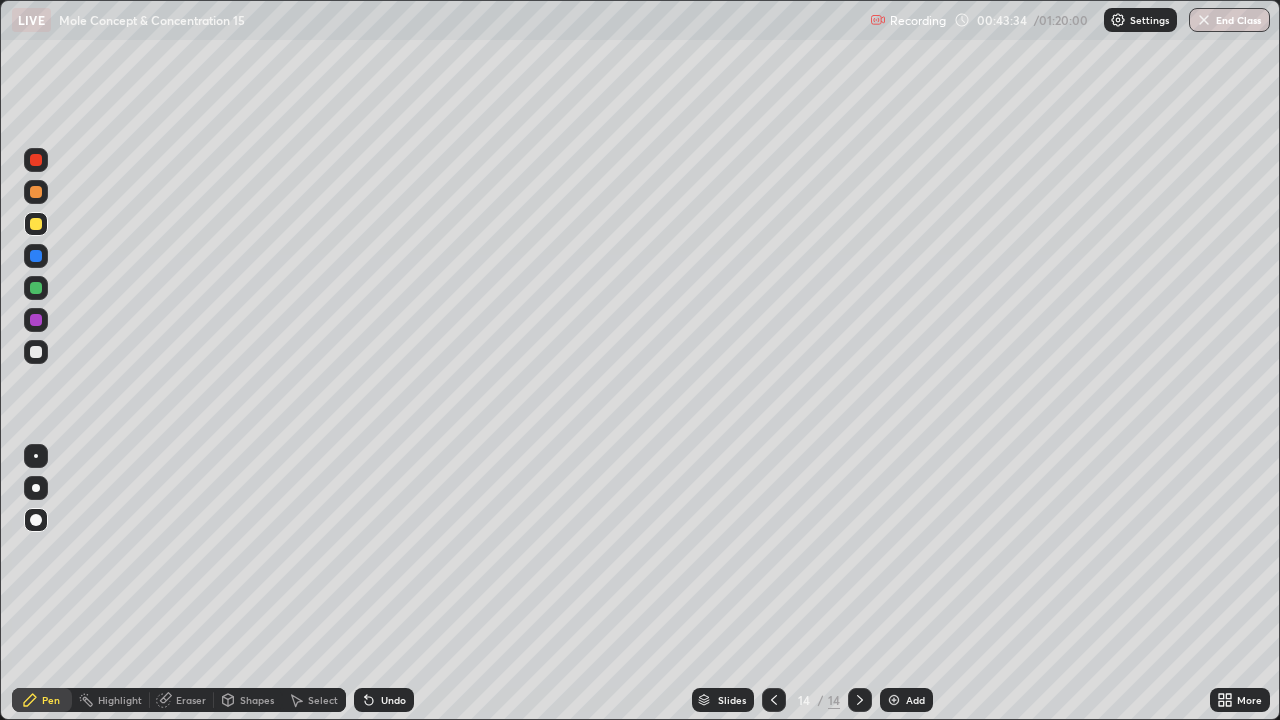 click at bounding box center [36, 352] 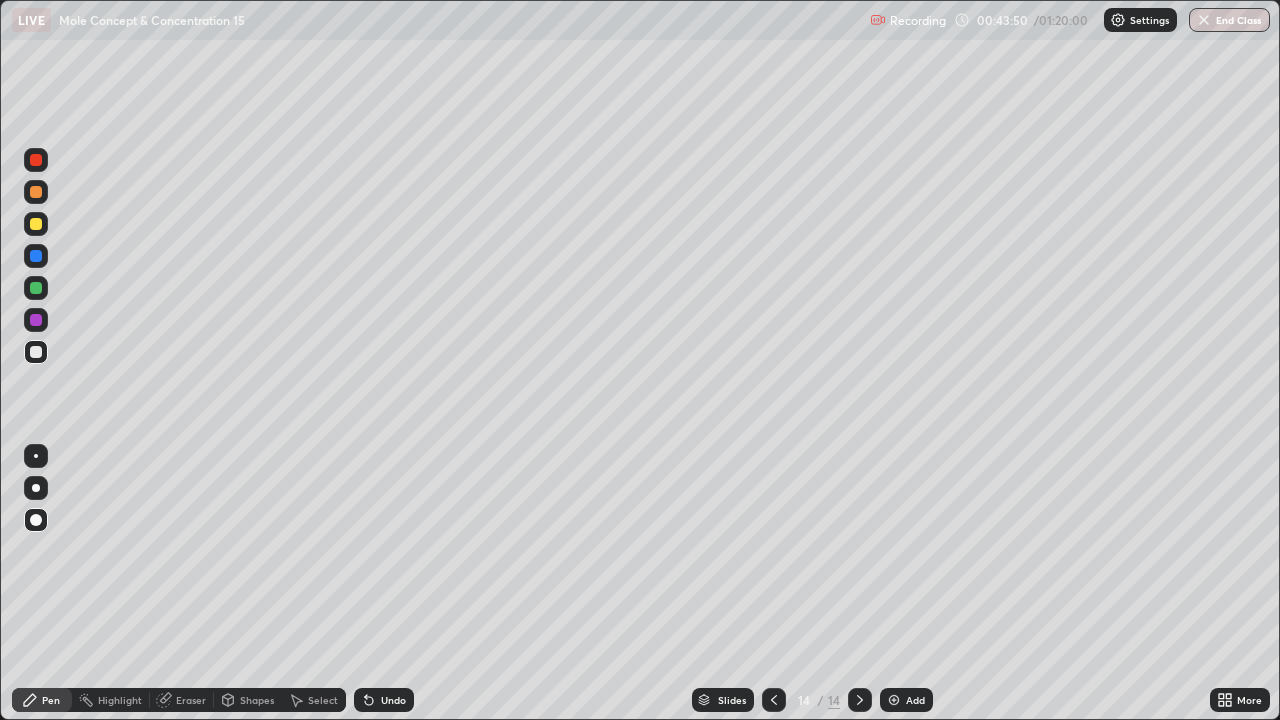 click at bounding box center (36, 288) 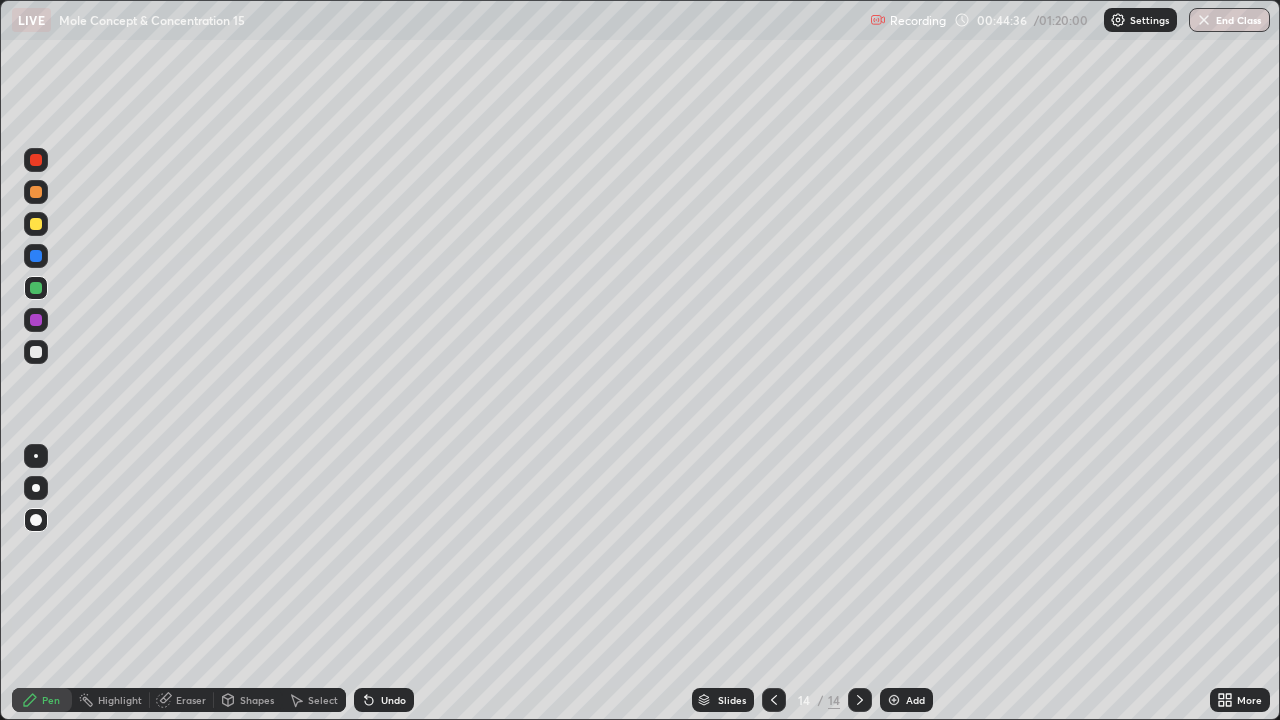 click at bounding box center (36, 352) 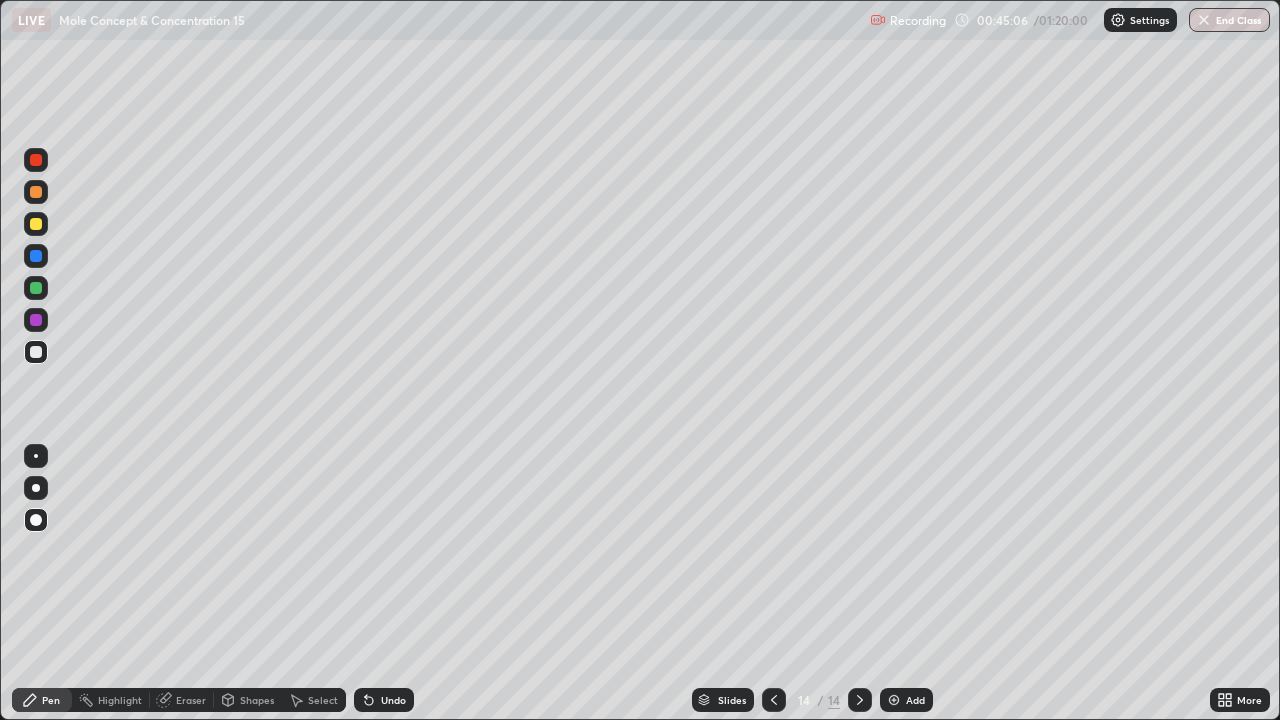 click at bounding box center [36, 288] 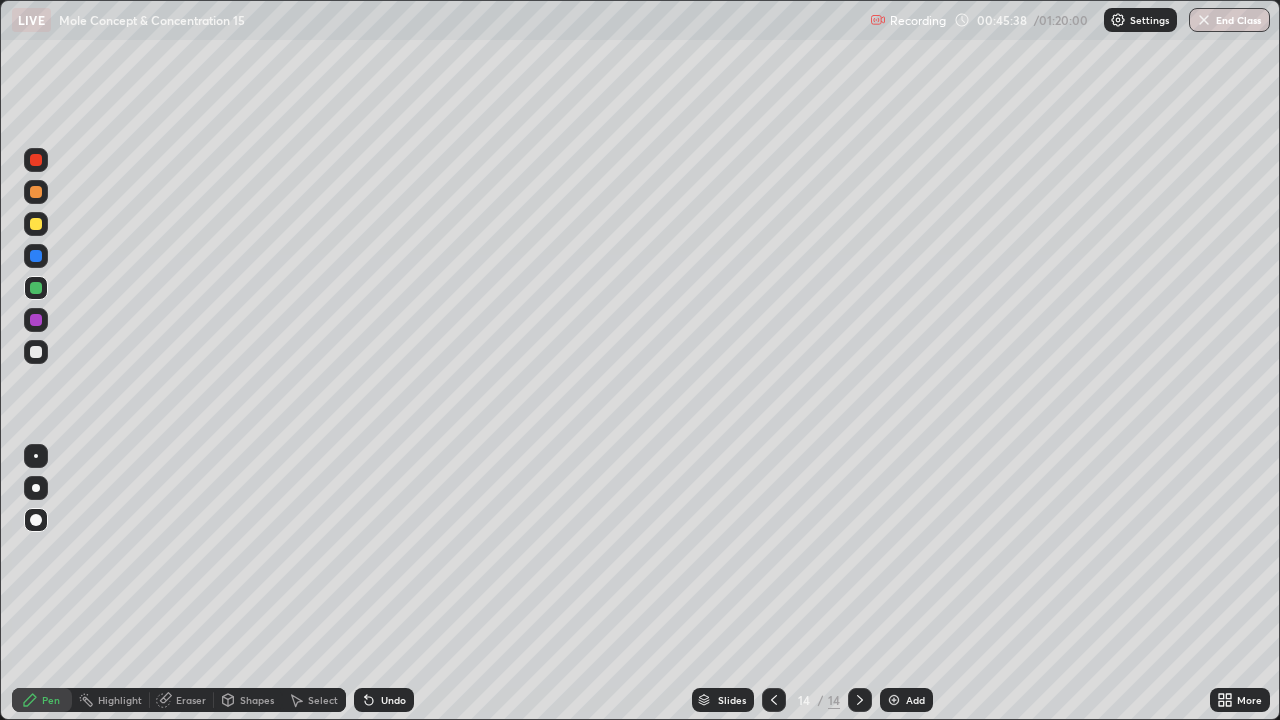 click at bounding box center (36, 352) 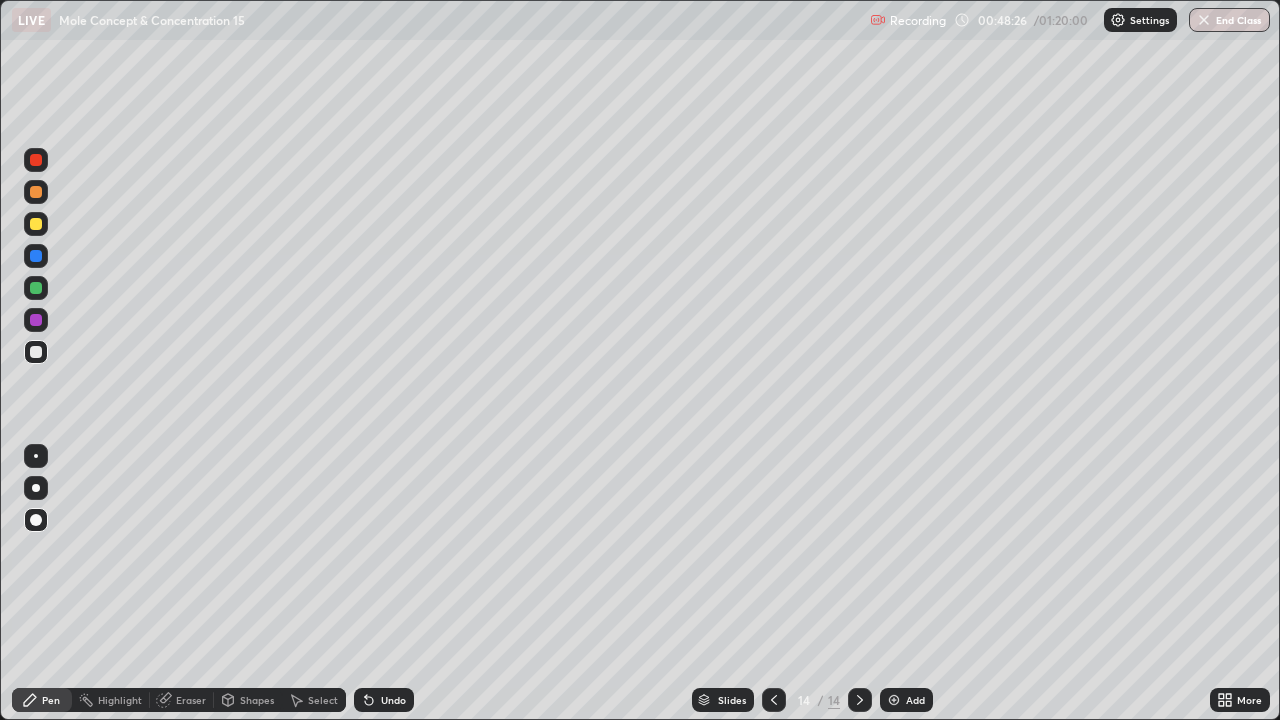 click at bounding box center [894, 700] 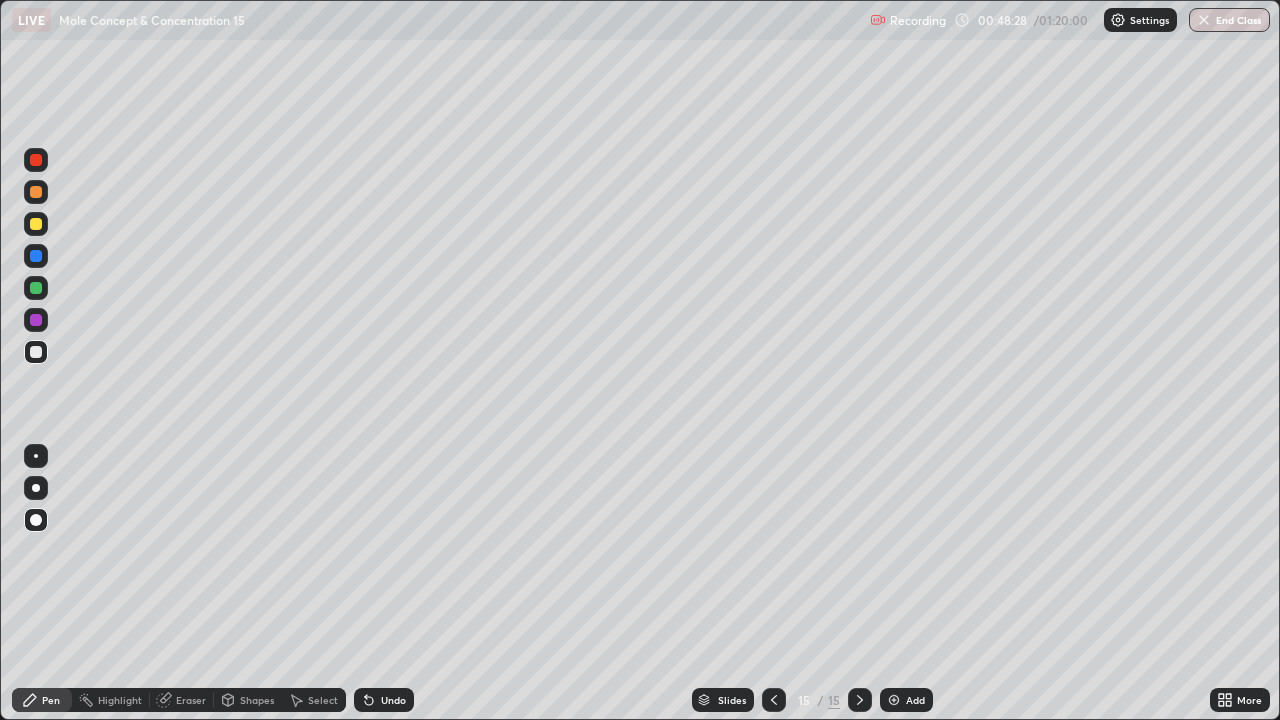 click at bounding box center (36, 224) 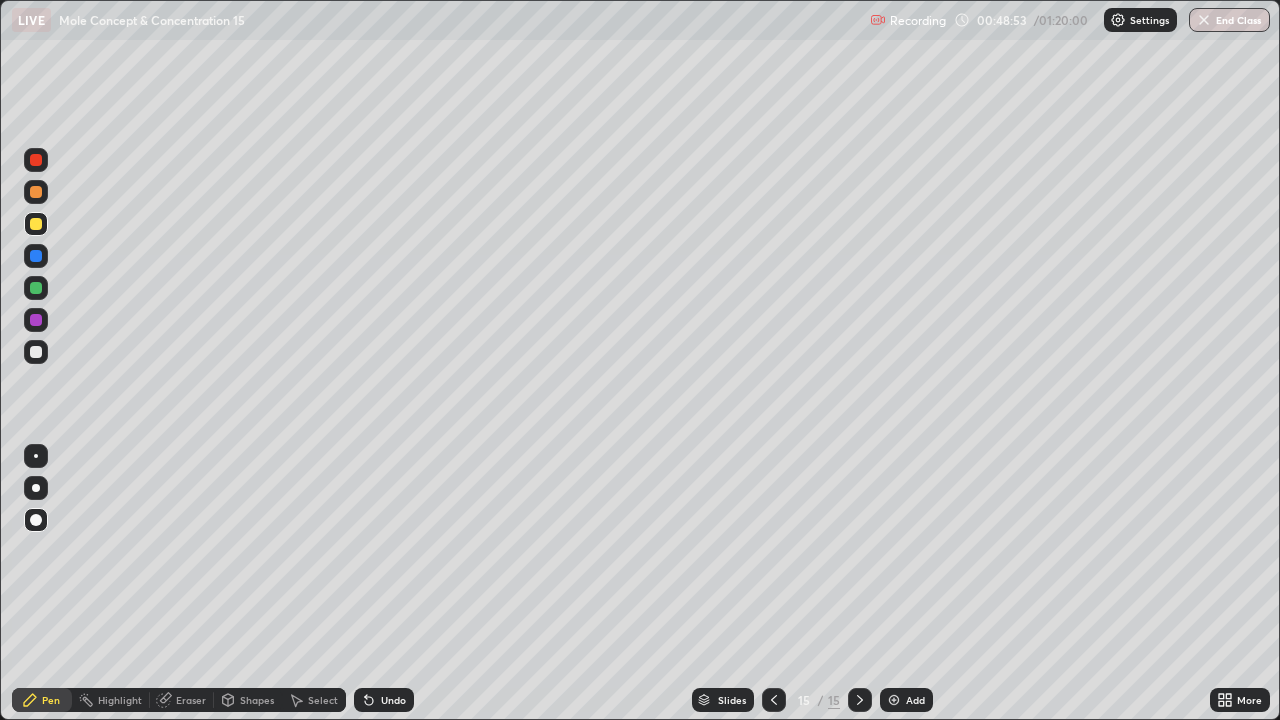 click at bounding box center (36, 352) 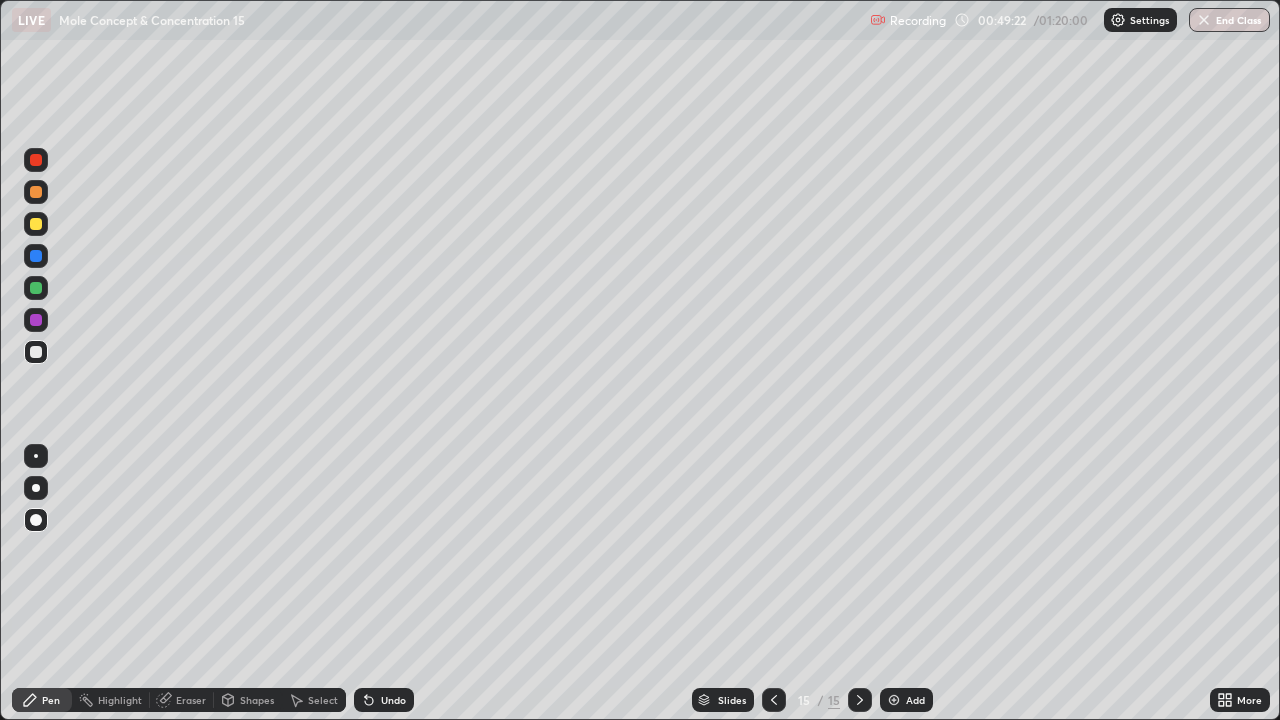 click at bounding box center [36, 288] 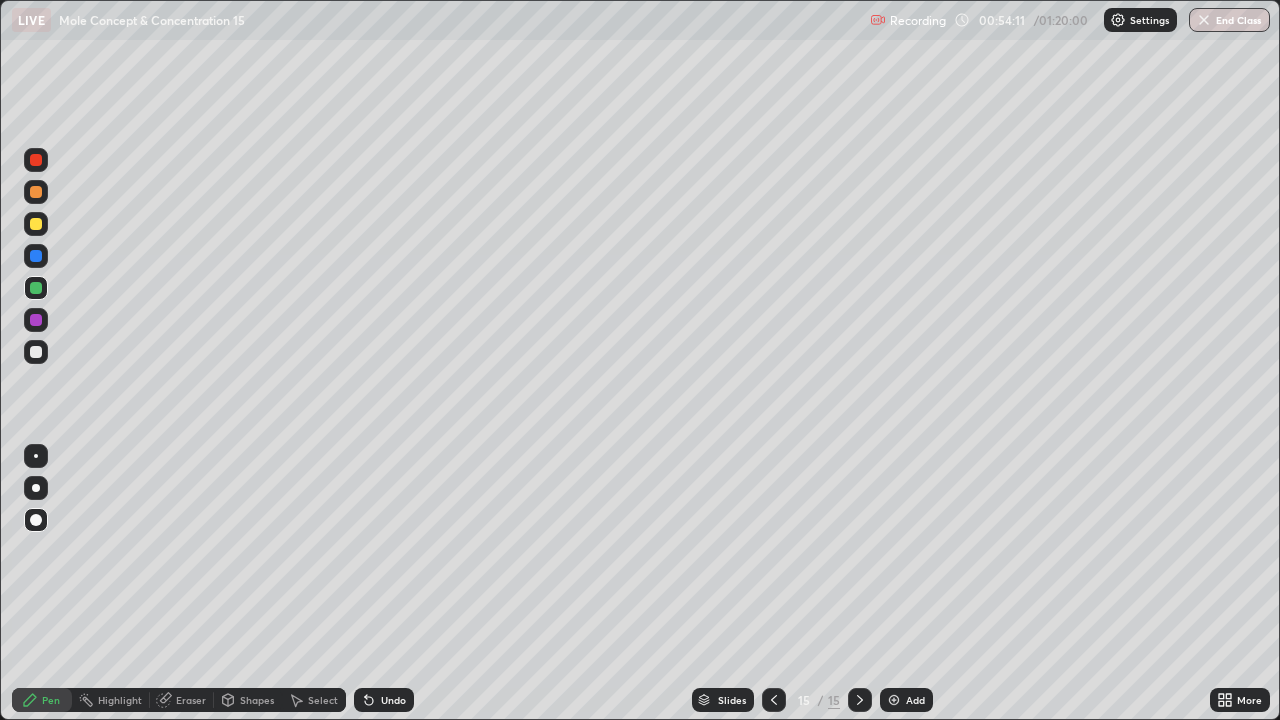 click at bounding box center (894, 700) 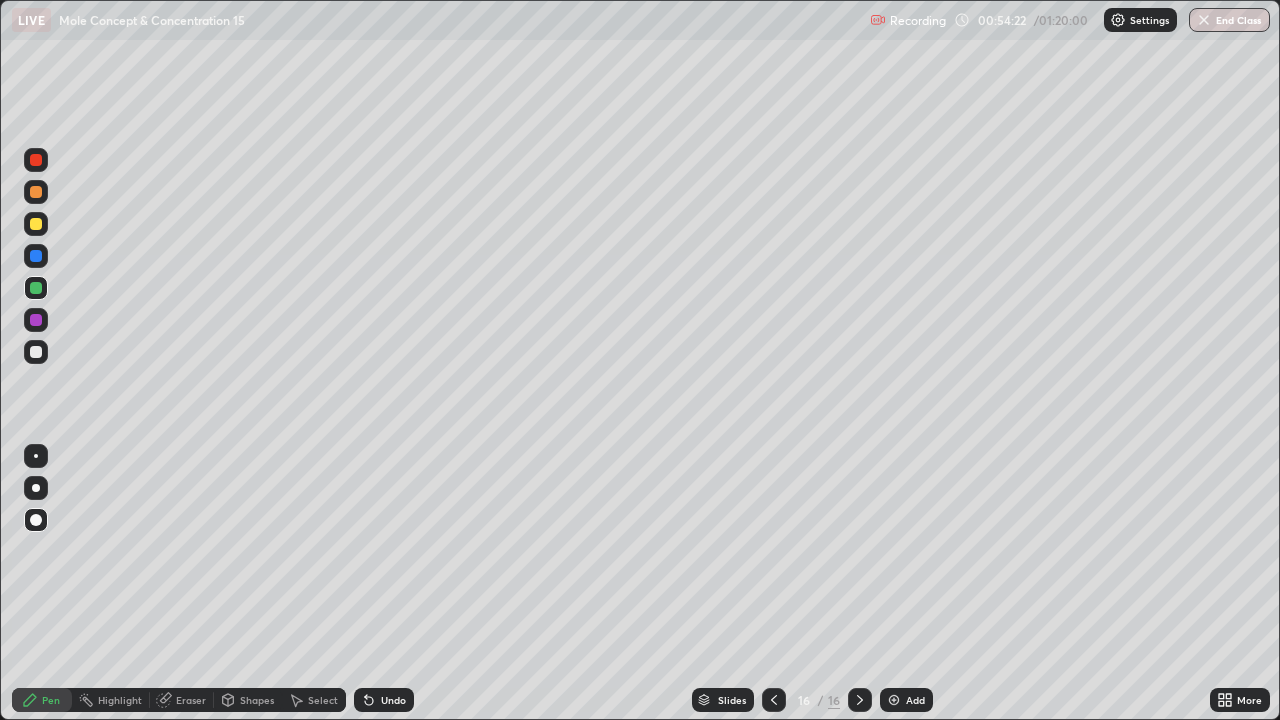 click at bounding box center (36, 352) 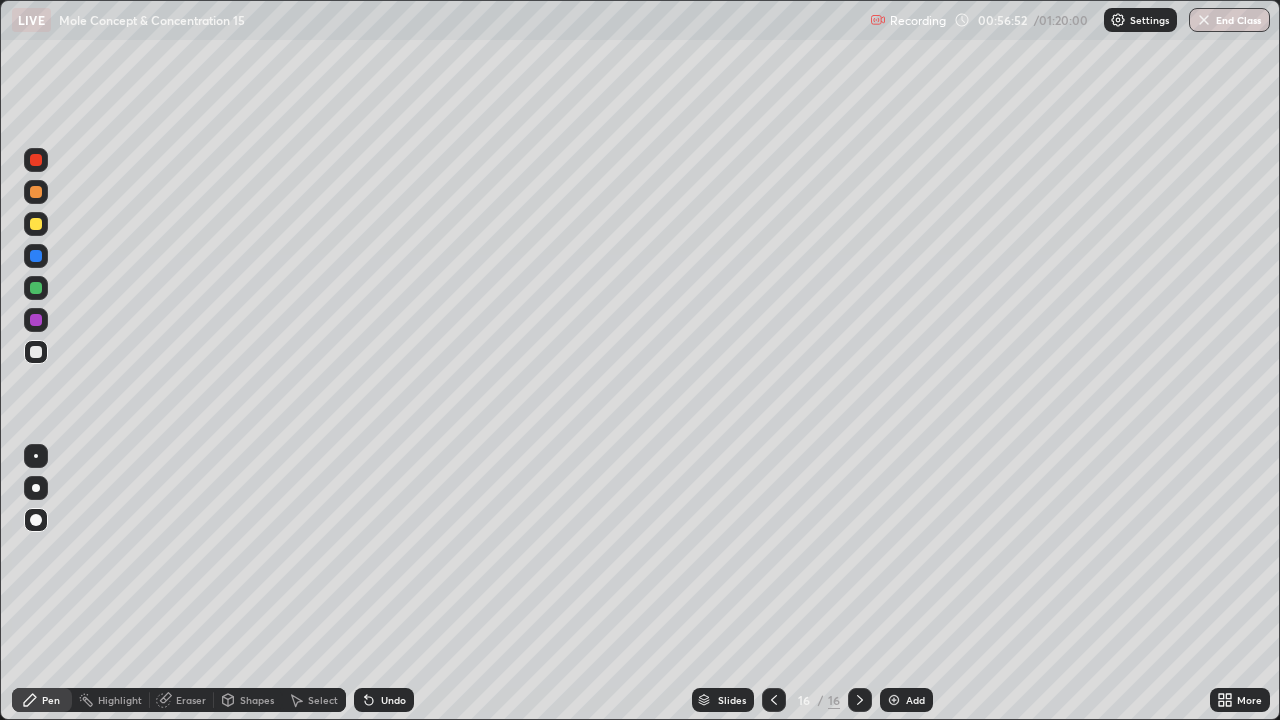 click at bounding box center [894, 700] 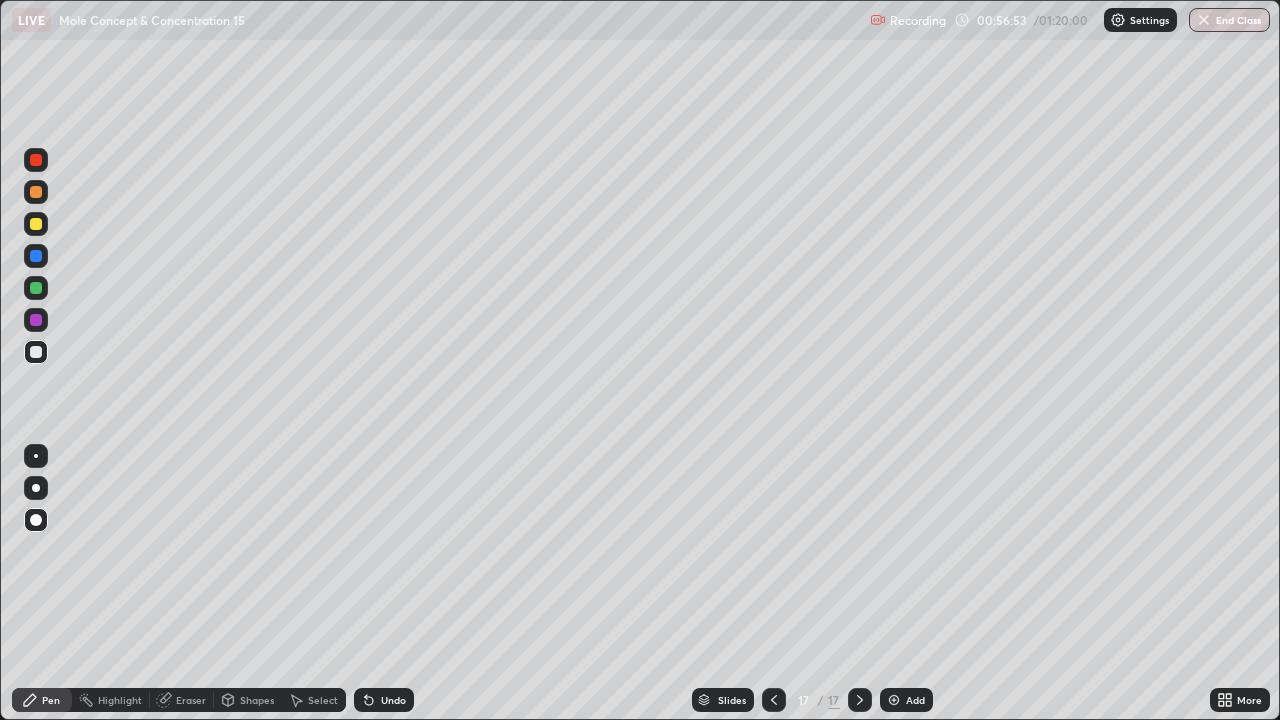click at bounding box center (36, 224) 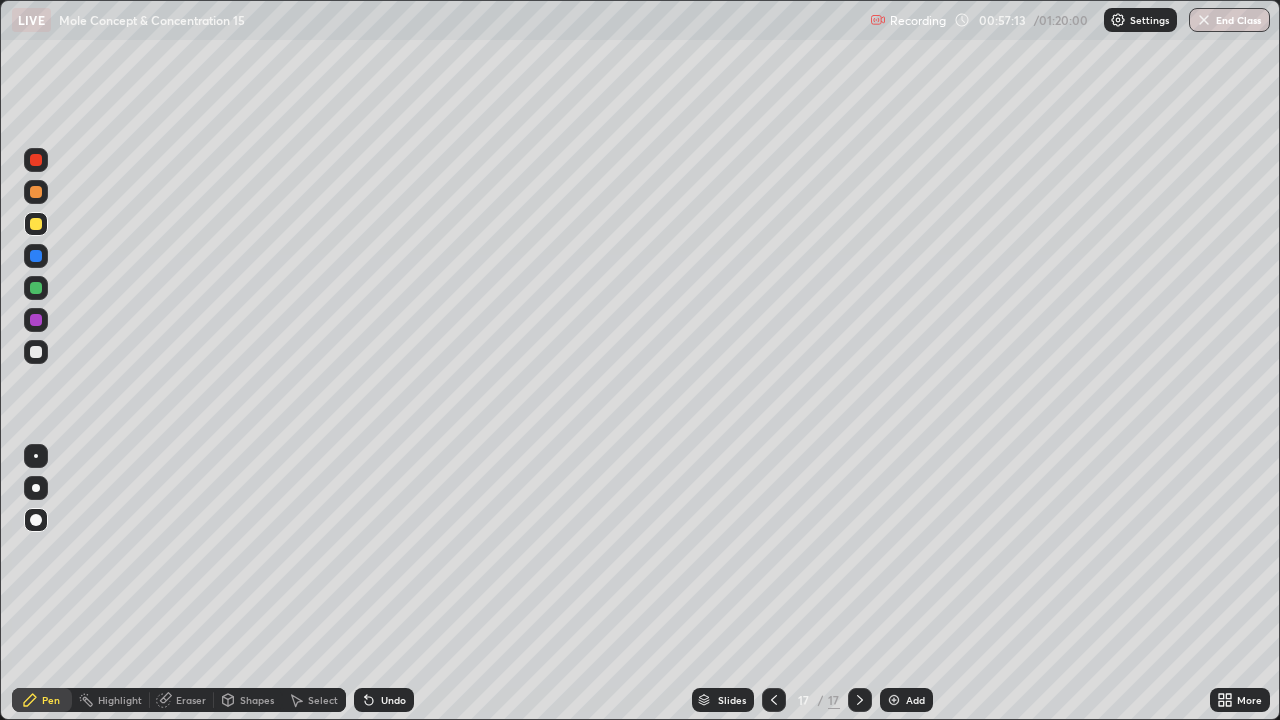 click at bounding box center (36, 352) 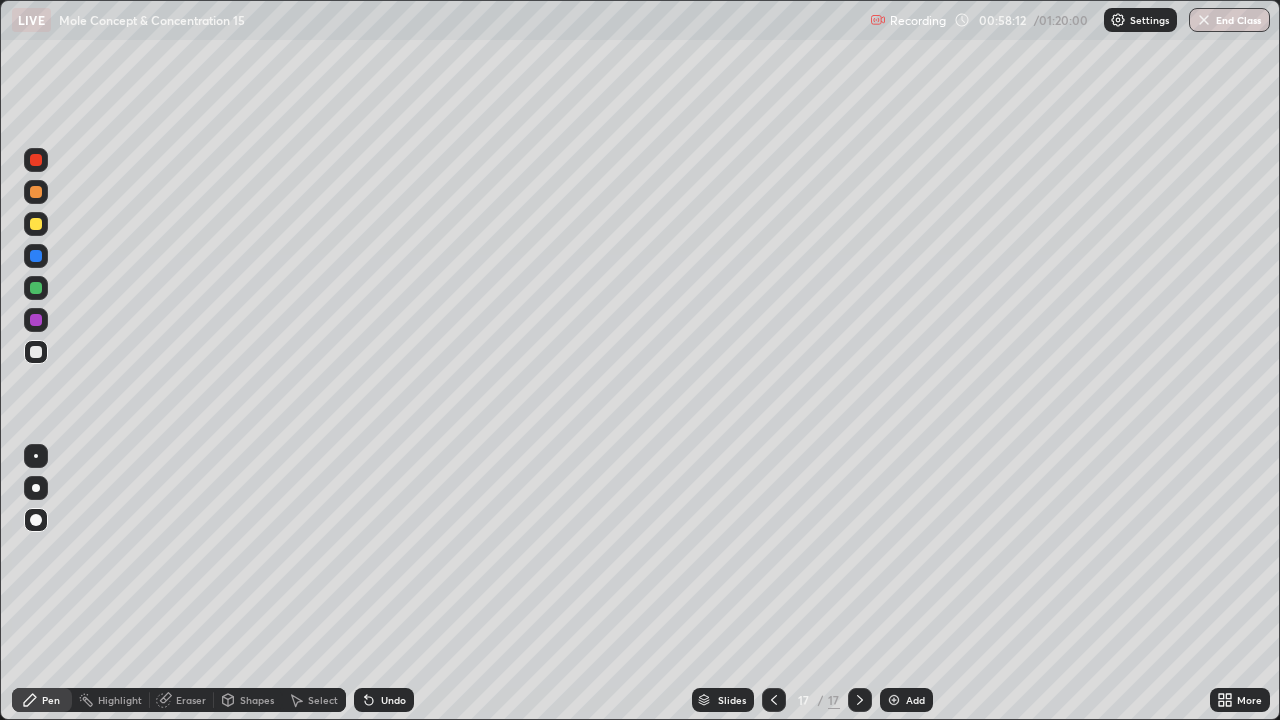 click at bounding box center [36, 224] 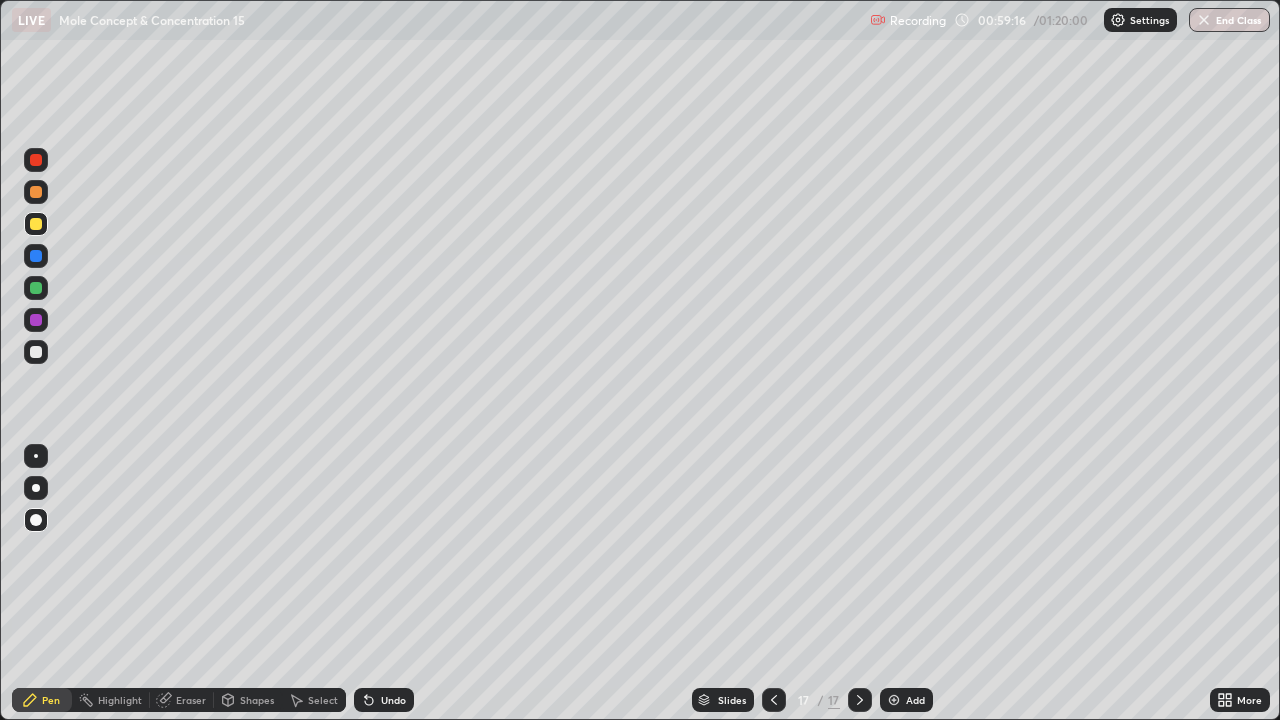 click at bounding box center [36, 352] 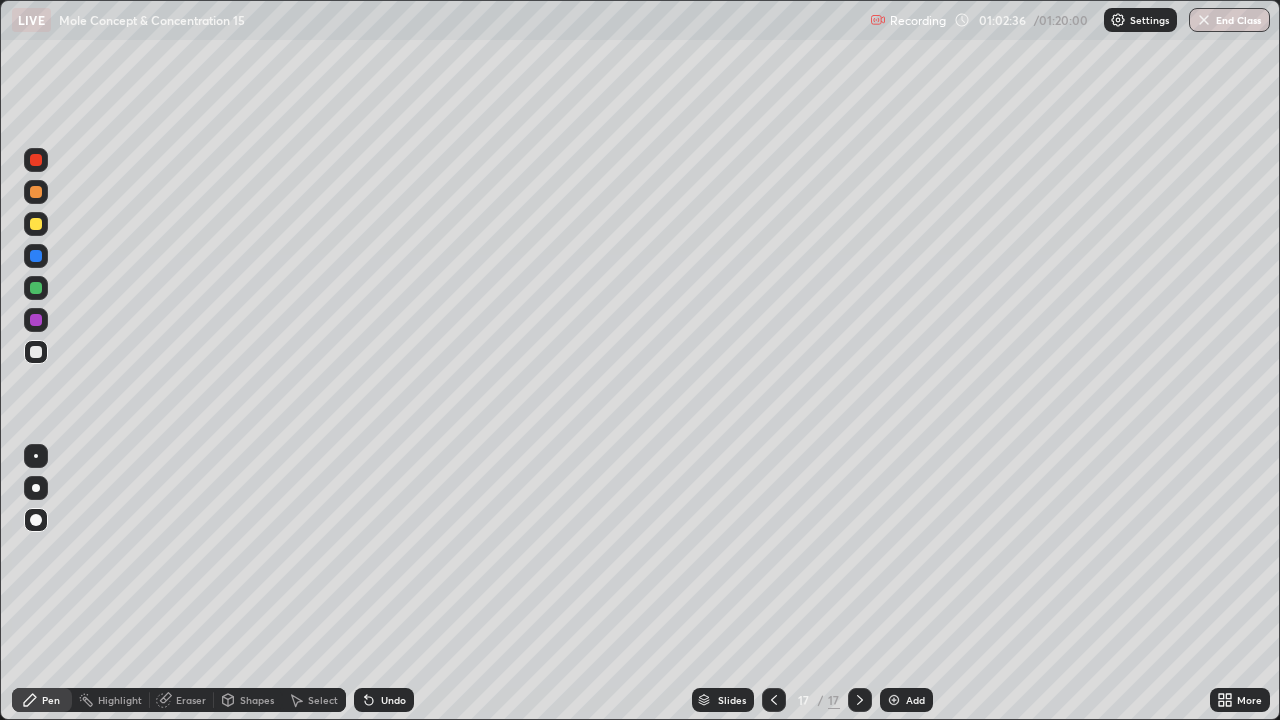 click at bounding box center [894, 700] 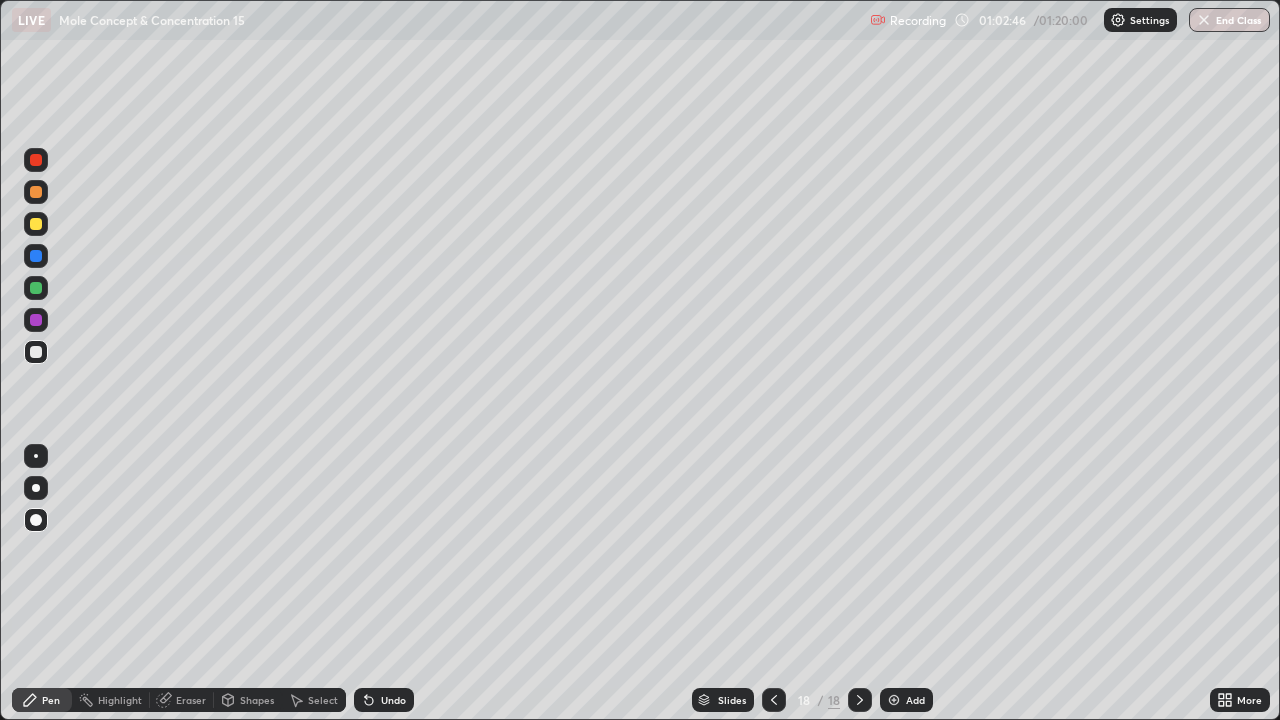 click at bounding box center [36, 224] 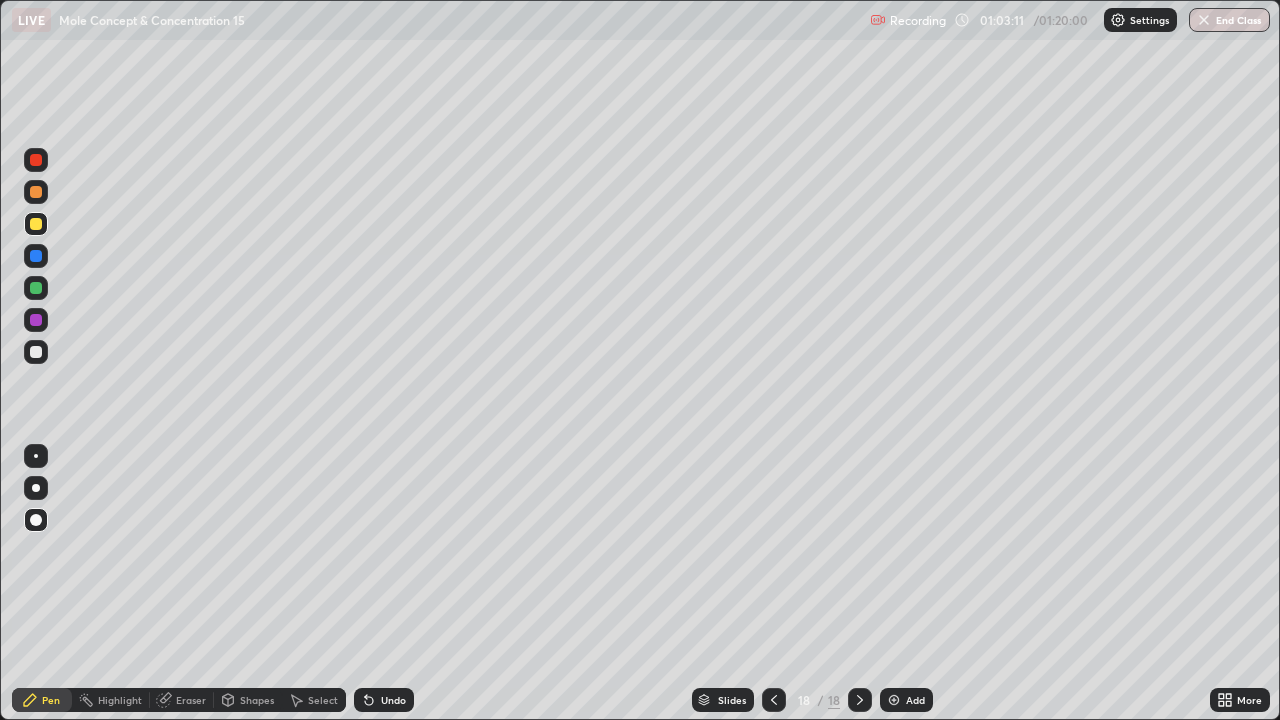click at bounding box center (36, 352) 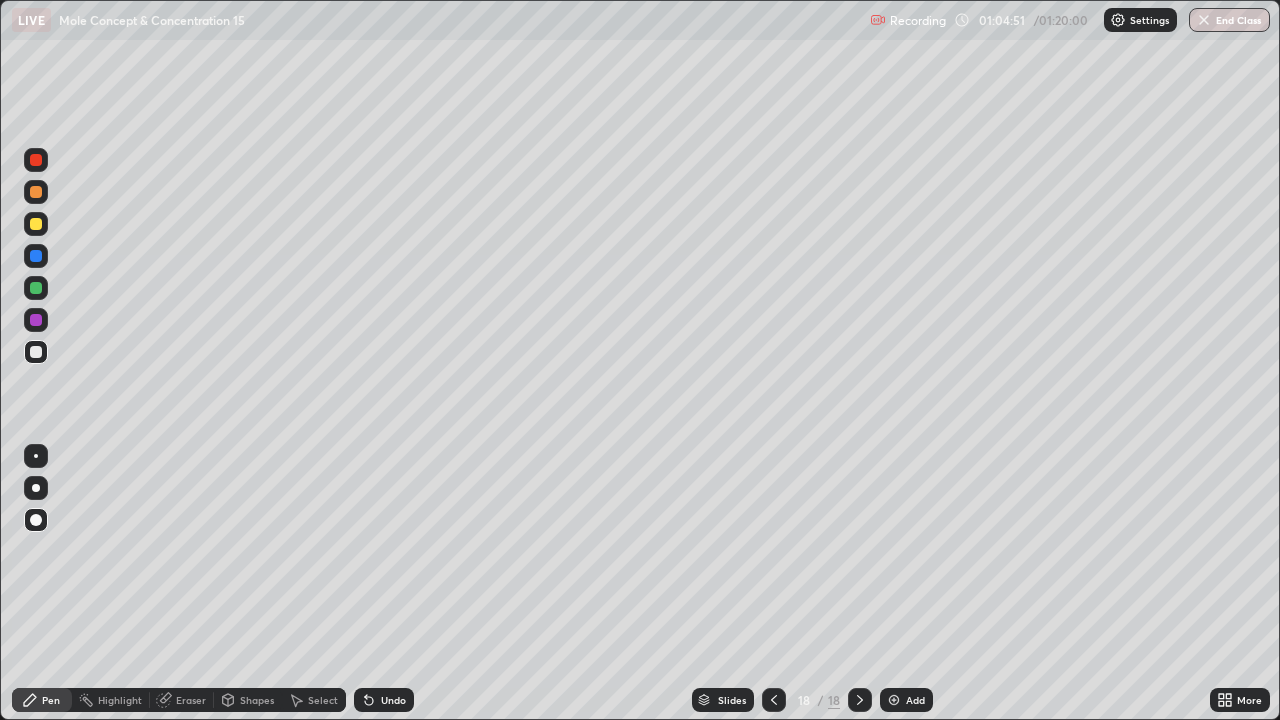click at bounding box center [894, 700] 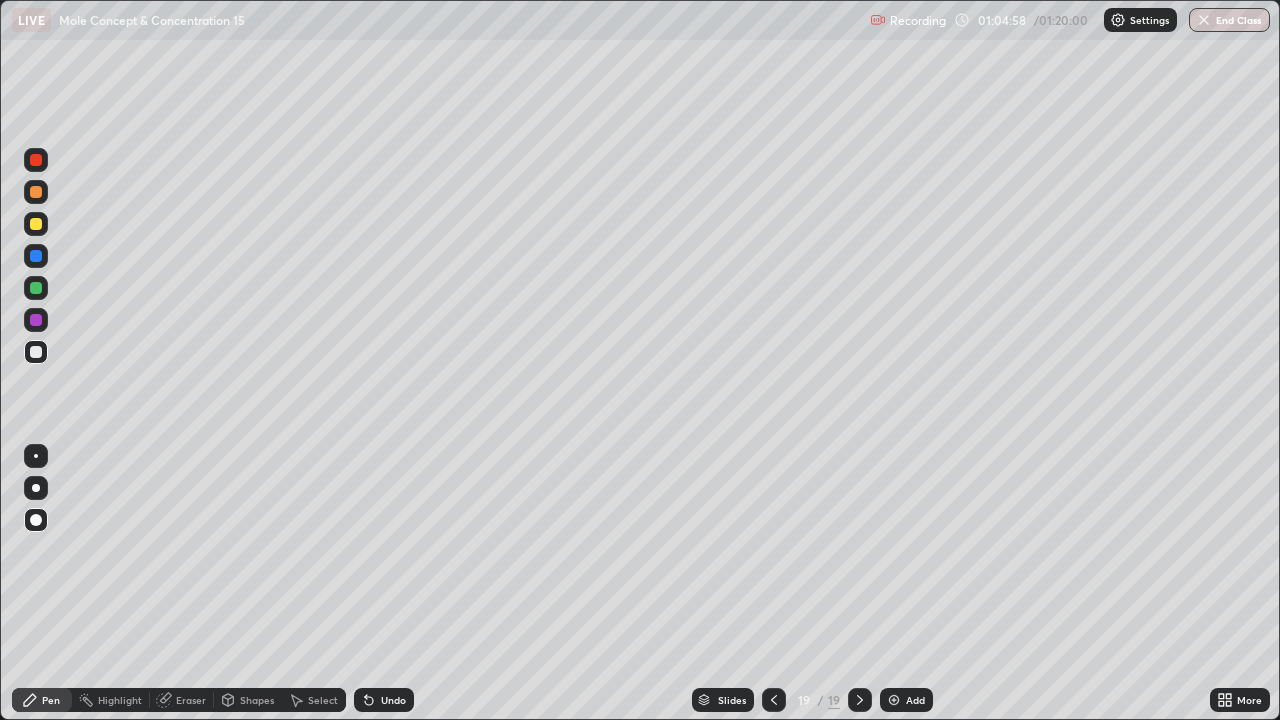 click at bounding box center (36, 224) 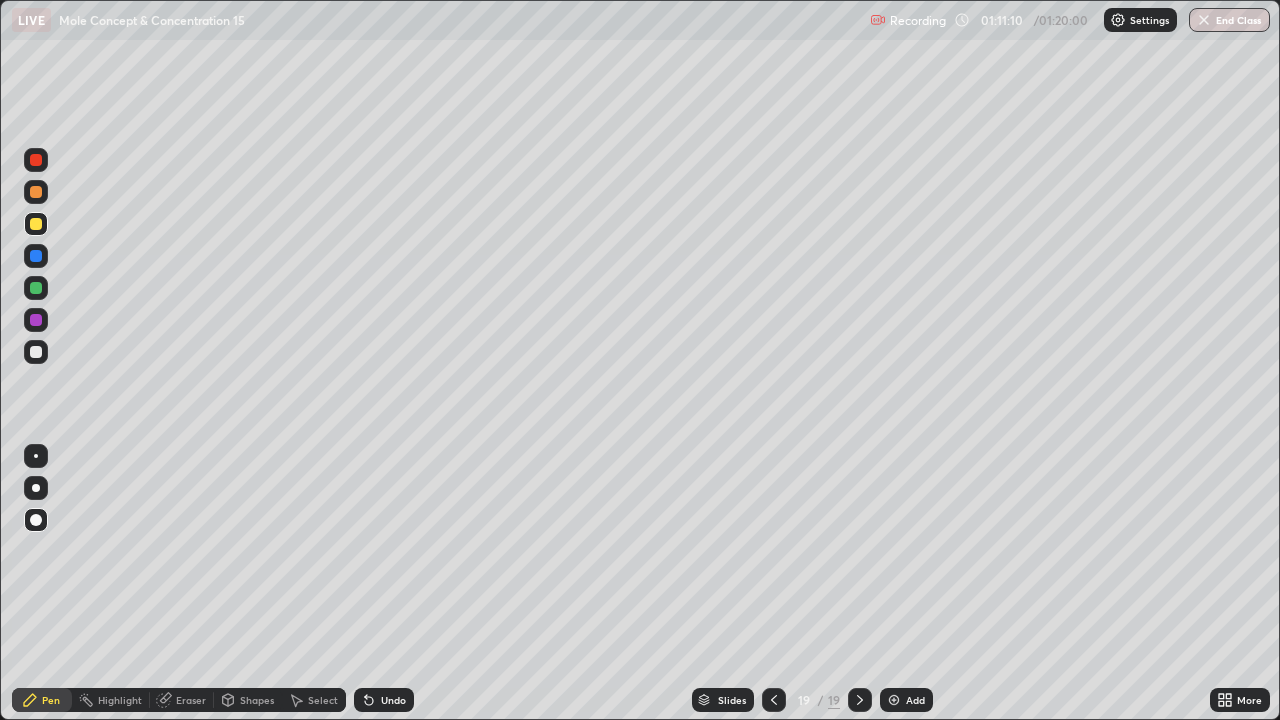 click at bounding box center (894, 700) 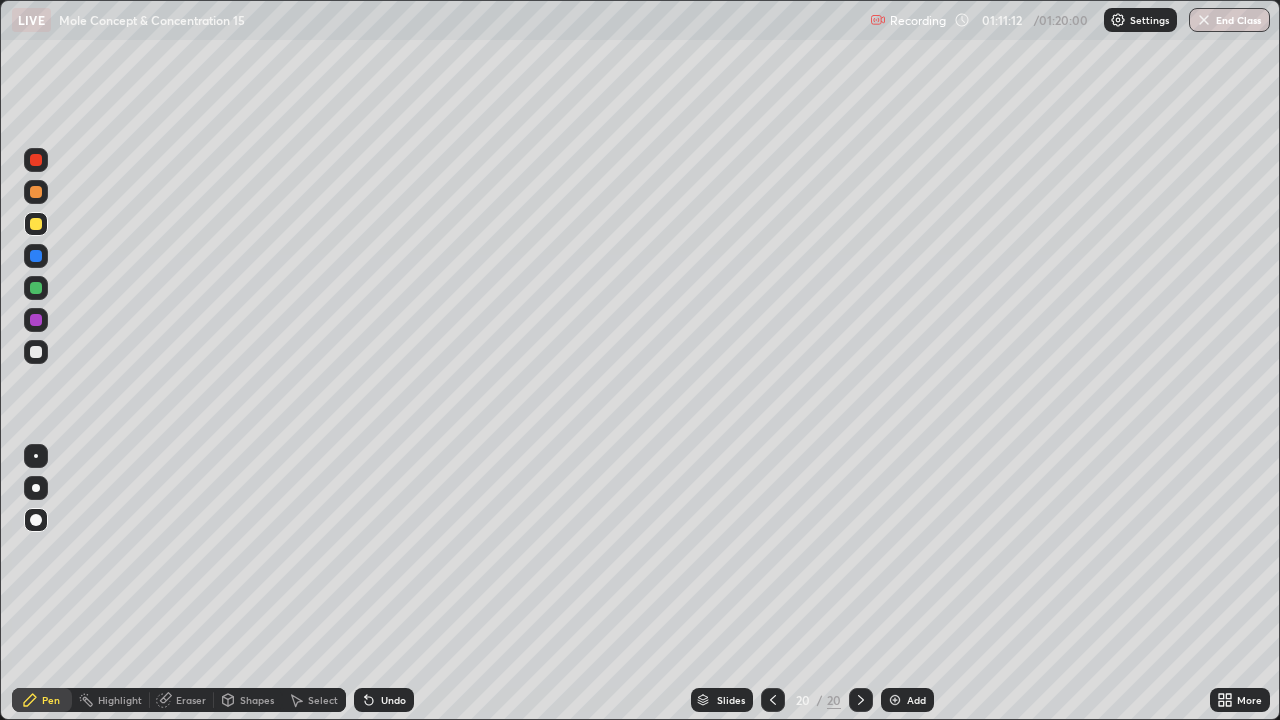 click at bounding box center [36, 224] 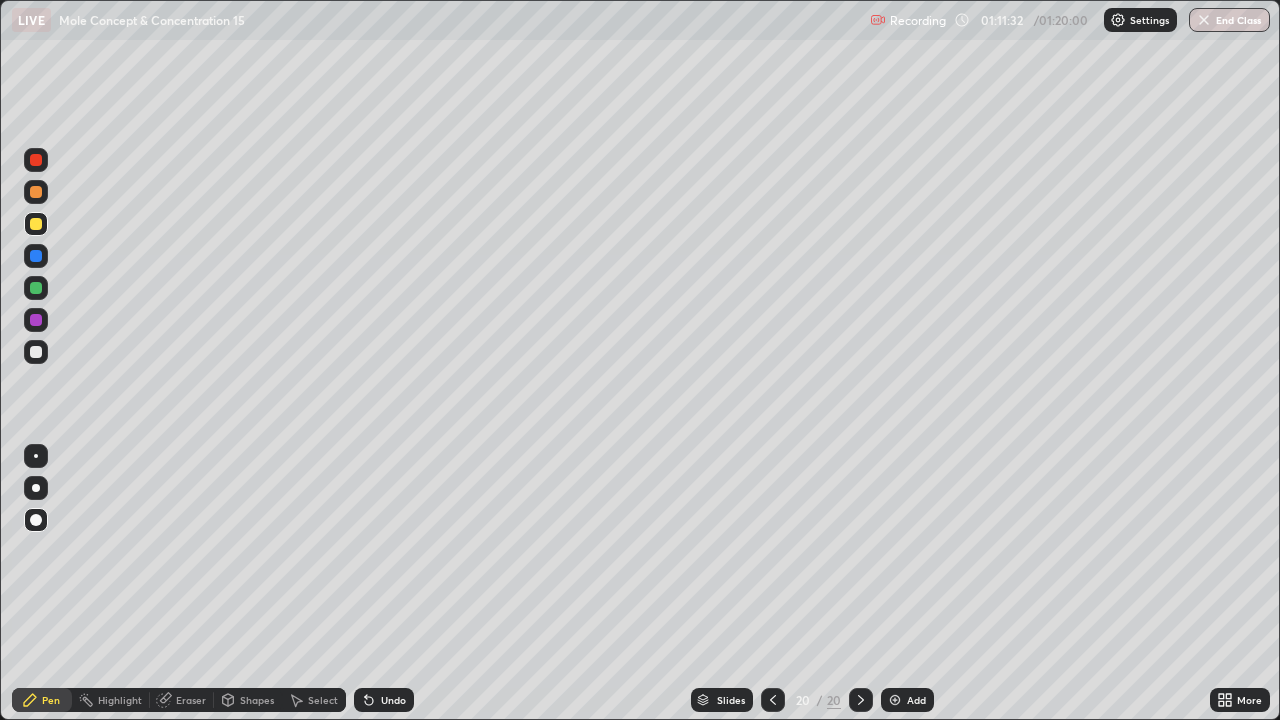 click on "Shapes" at bounding box center [257, 700] 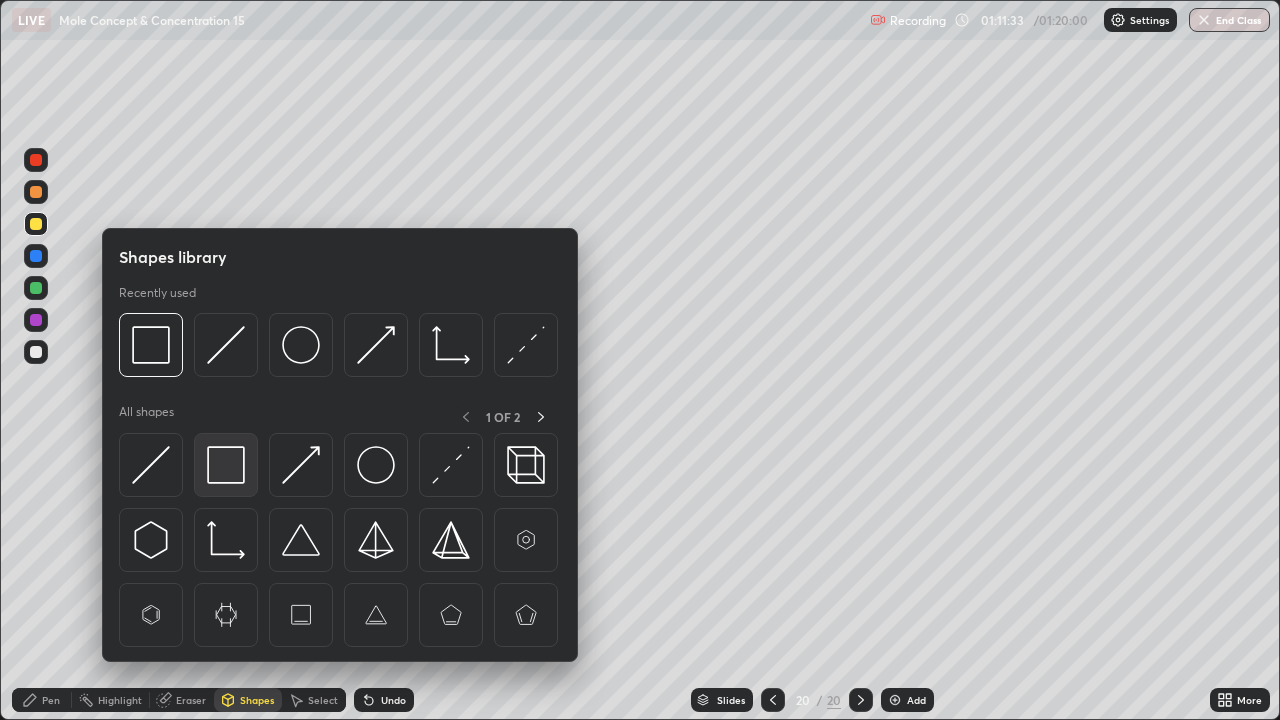 click at bounding box center (226, 465) 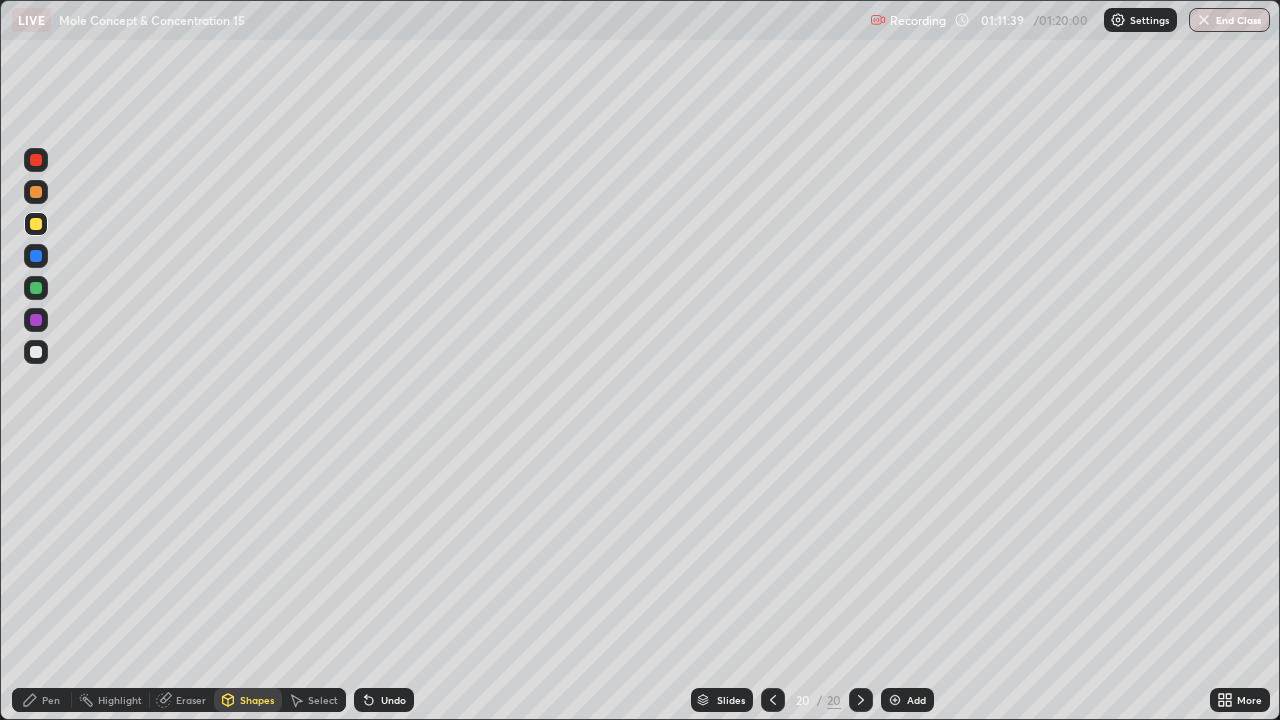 click on "Pen" at bounding box center (51, 700) 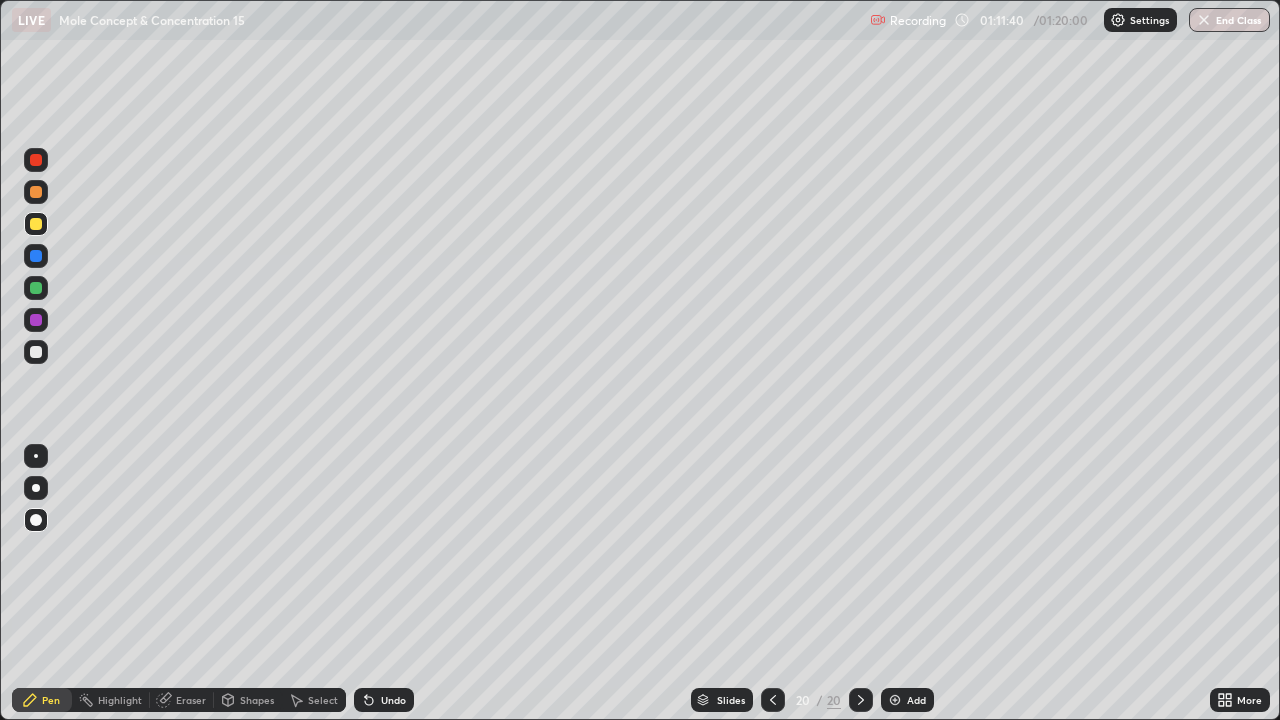 click at bounding box center [36, 352] 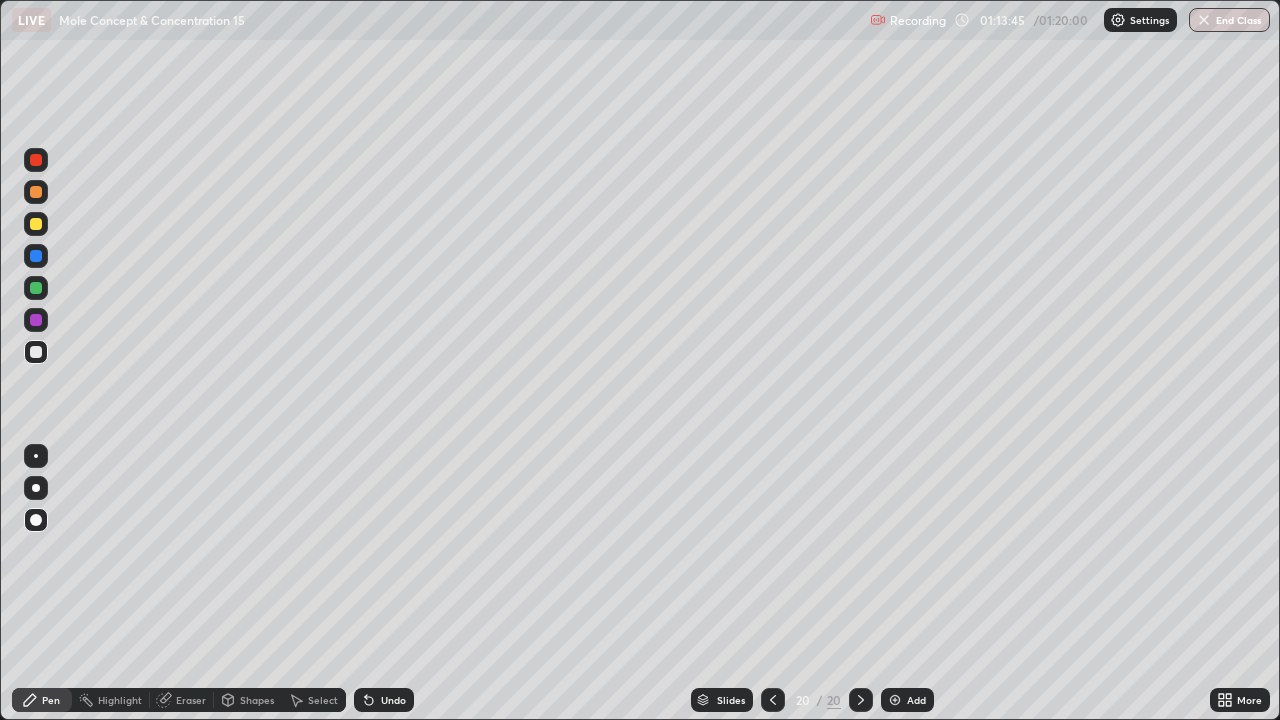 click at bounding box center [895, 700] 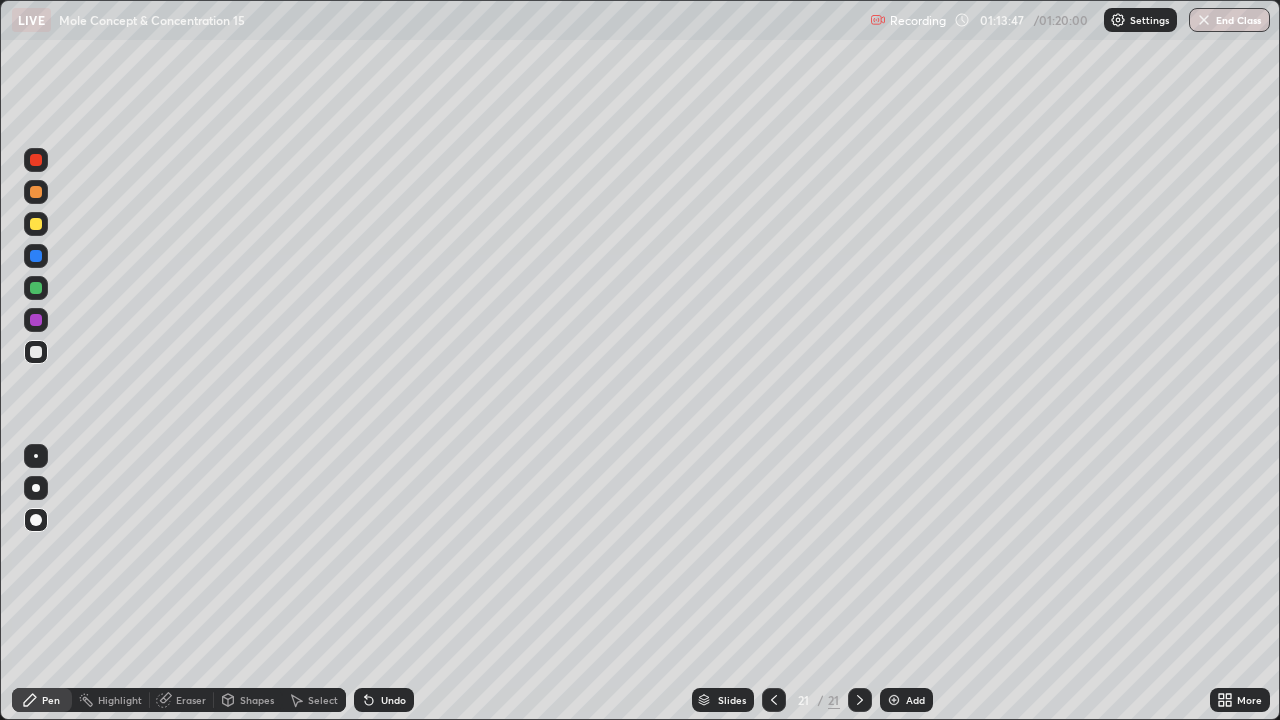 click at bounding box center [774, 700] 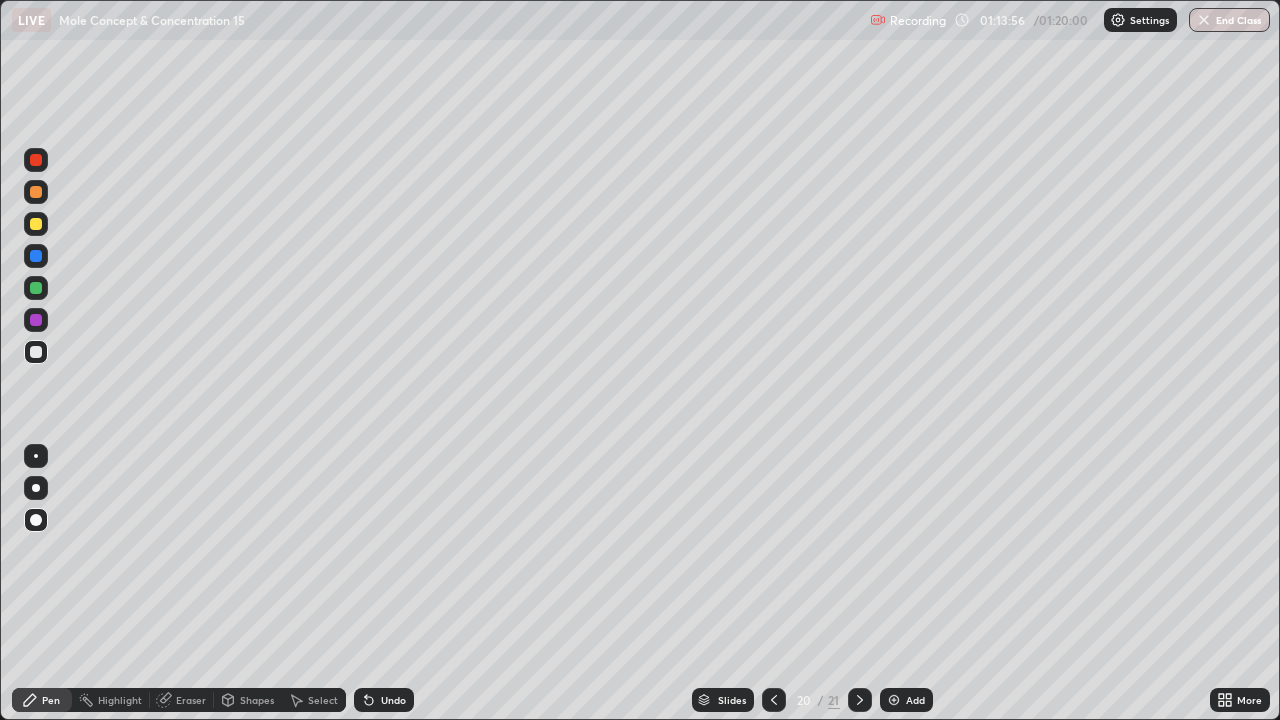 click 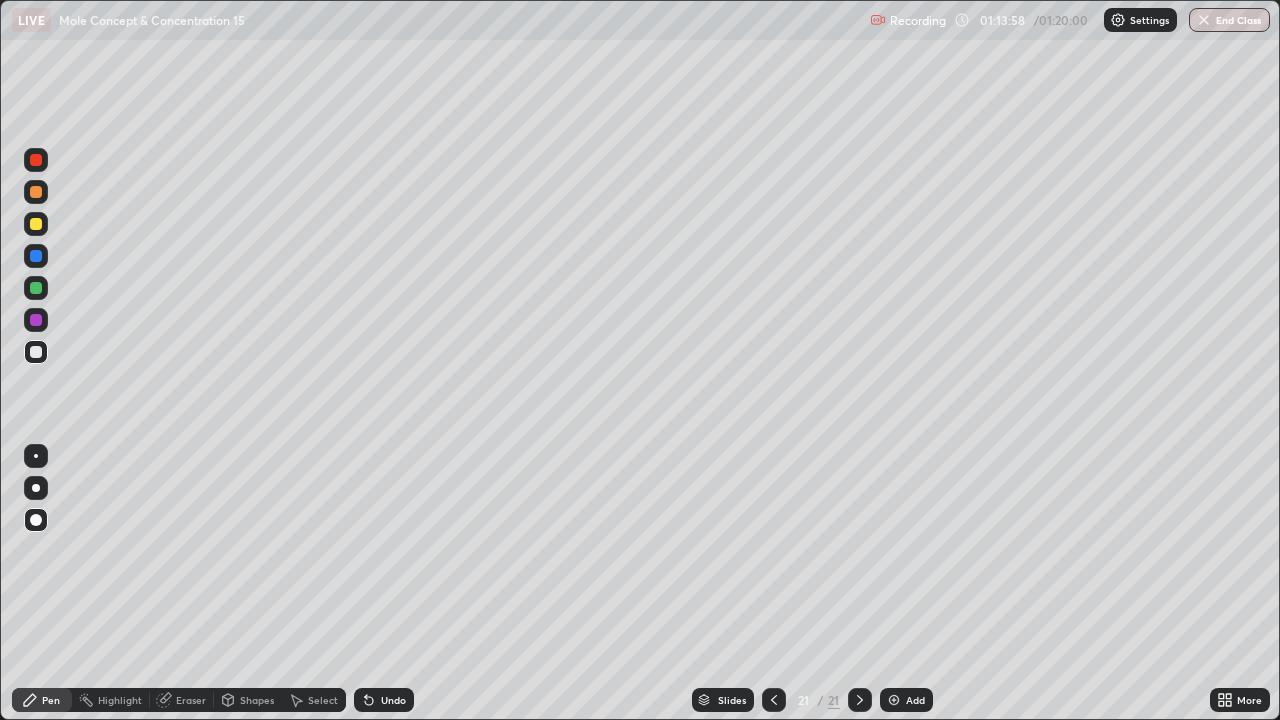 click at bounding box center [36, 192] 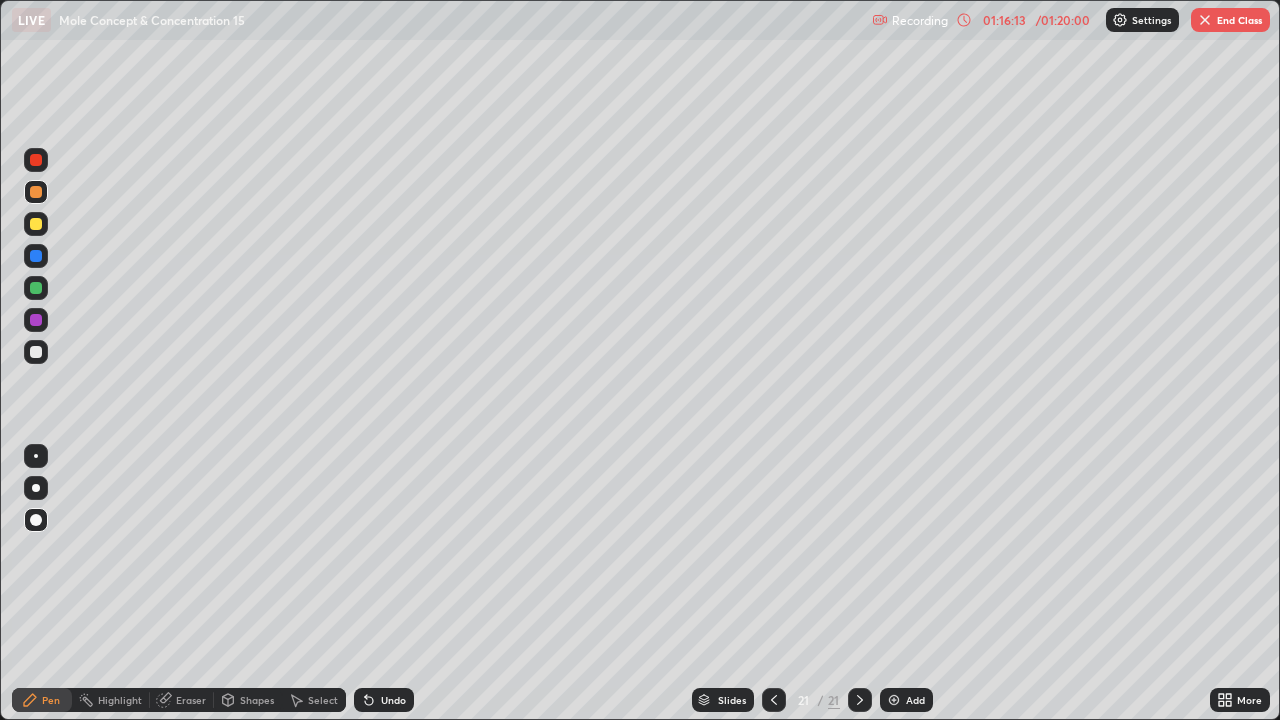 click on "End Class" at bounding box center [1230, 20] 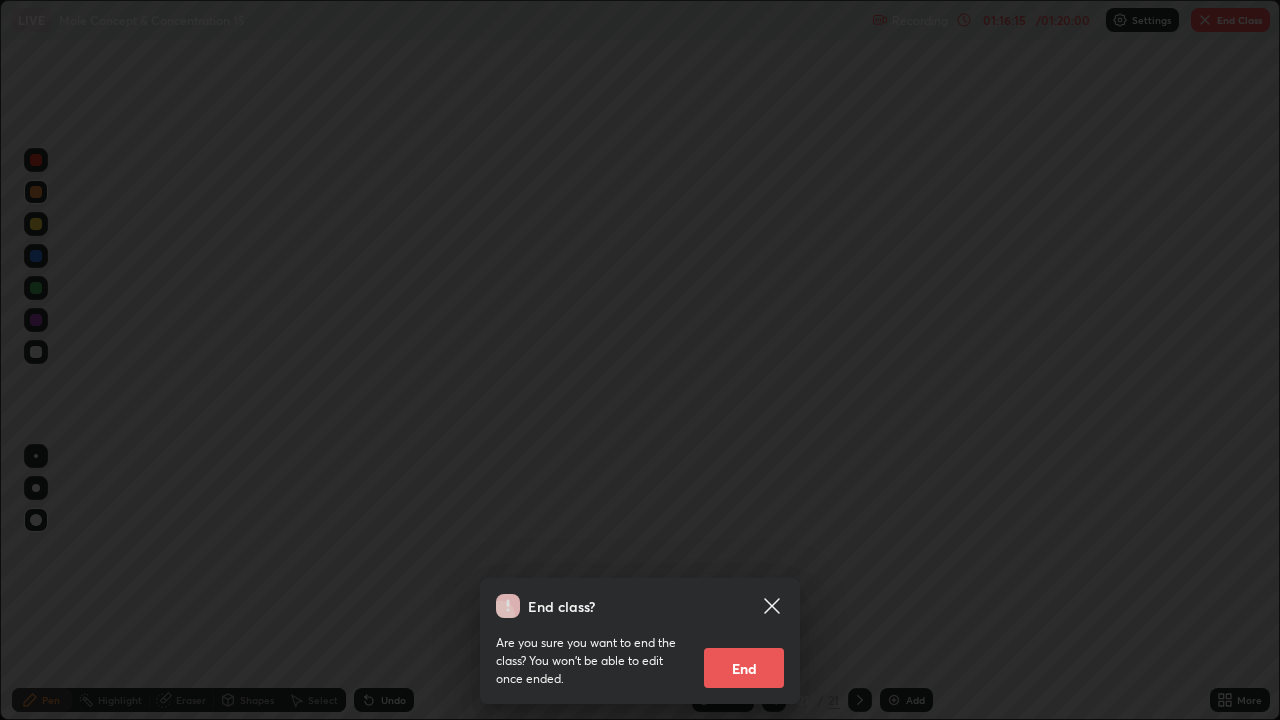 click on "End" at bounding box center (744, 668) 